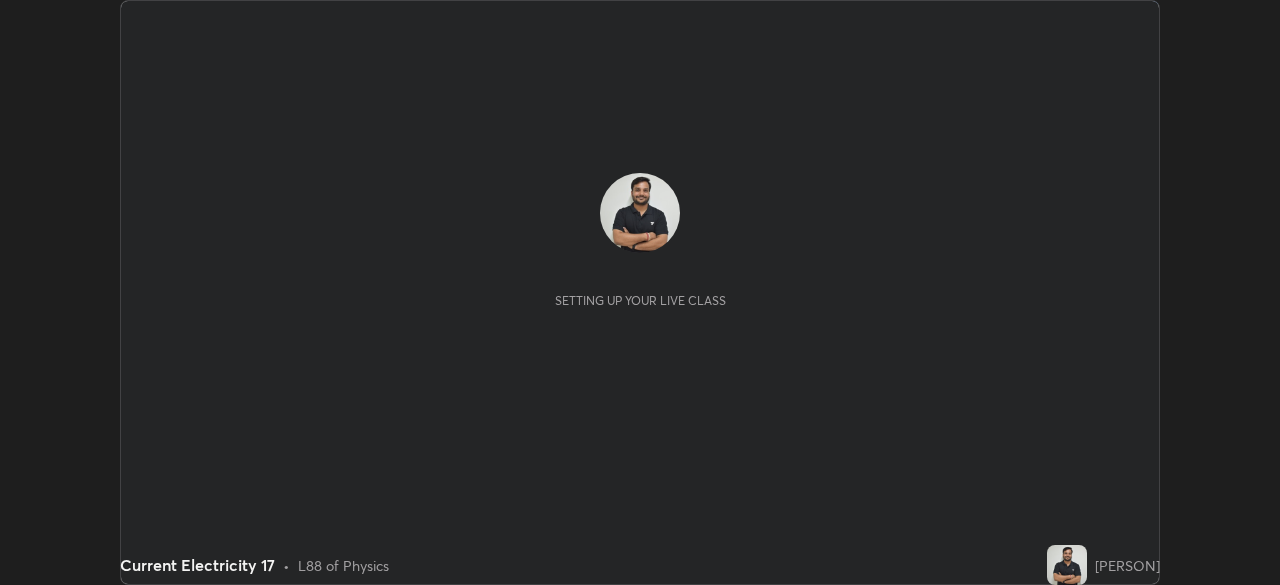scroll, scrollTop: 0, scrollLeft: 0, axis: both 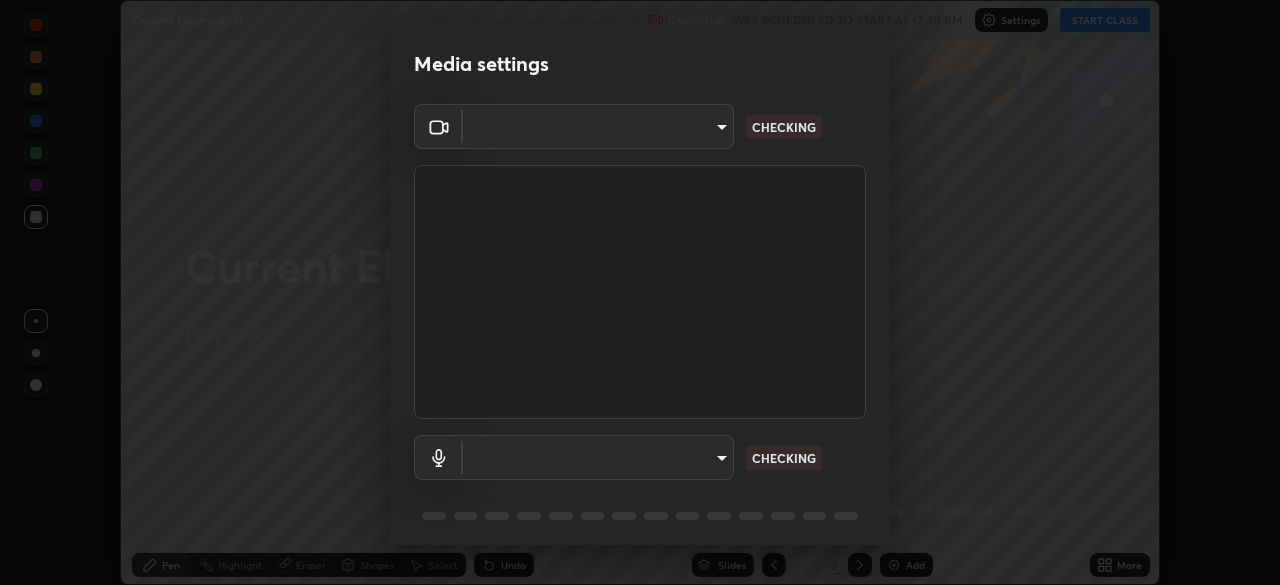 type on "c35a285883de36ed13854a1fbed0525b0d3f8b863e97d5e3b573df760e09333d" 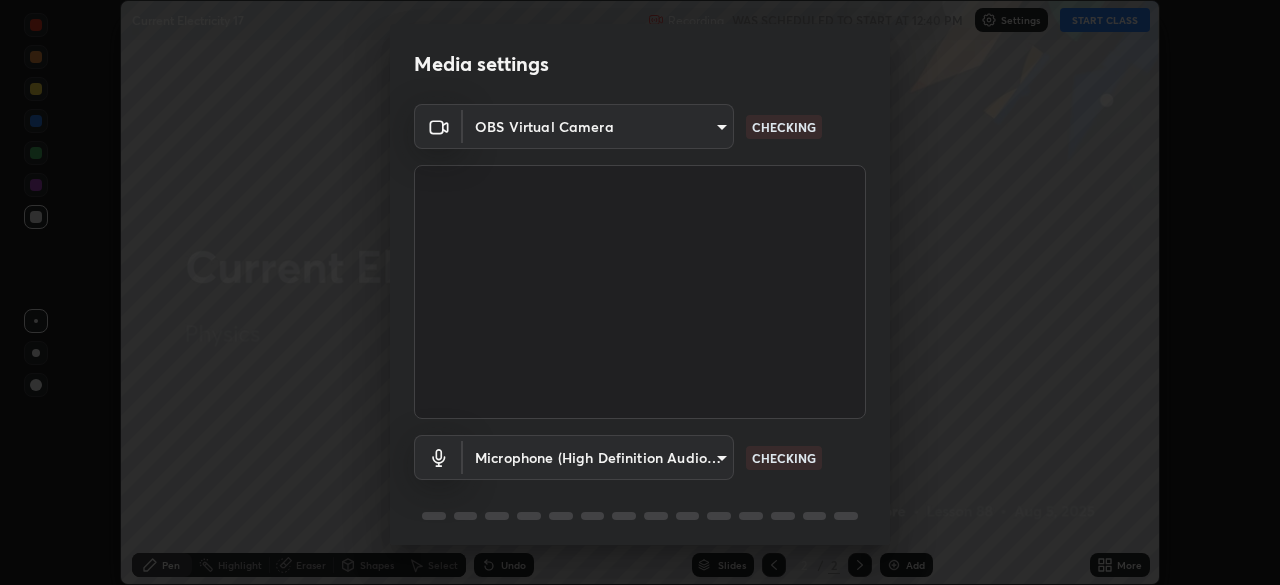 click on "Erase all Current Electricity 17 Recording WAS SCHEDULED TO START AT  12:40 PM Settings START CLASS Setting up your live class Current Electricity 17 • L88 of Physics [PERSON] Pen Highlight Eraser Shapes Select Undo Slides 2 / 2 Add More No doubts shared Encourage your learners to ask a doubt for better clarity Report an issue Reason for reporting Buffering Chat not working Audio - Video sync issue Educator video quality low ​ Attach an image Report Media settings OBS Virtual Camera [HASH] CHECKING Microphone (High Definition Audio Device) [HASH] CHECKING 1 / 5 Next" at bounding box center [640, 292] 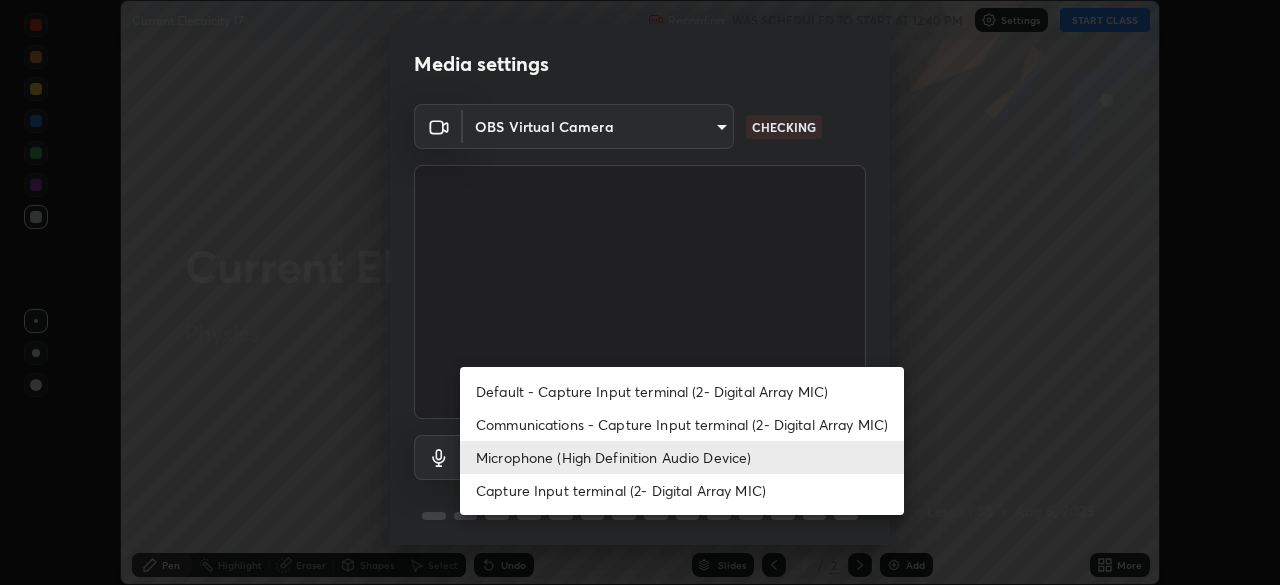 click on "Capture Input terminal (2- Digital Array MIC)" at bounding box center (682, 490) 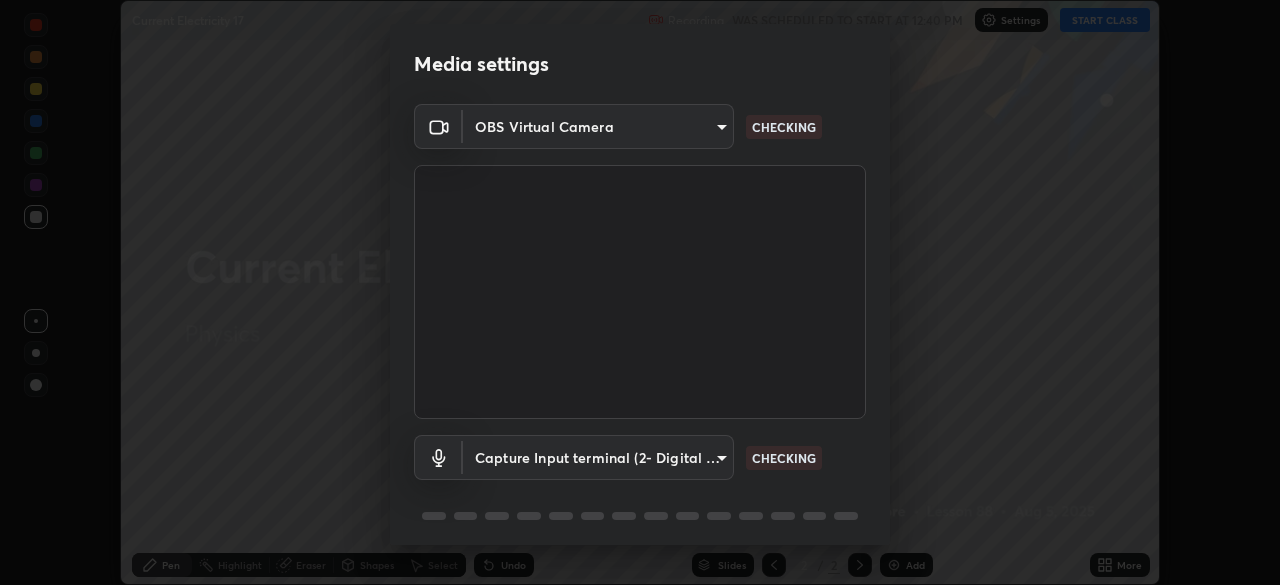 click on "Erase all Current Electricity 17 Recording WAS SCHEDULED TO START AT  12:40 PM Settings START CLASS Setting up your live class Current Electricity 17 • L88 of Physics [PERSON] Pen Highlight Eraser Shapes Select Undo Slides 2 / 2 Add More No doubts shared Encourage your learners to ask a doubt for better clarity Report an issue Reason for reporting Buffering Chat not working Audio - Video sync issue Educator video quality low ​ Attach an image Report Media settings OBS Virtual Camera [HASH] CHECKING Capture Input terminal (2- Digital Array MIC) [HASH] CHECKING 1 / 5 Next Default - Capture Input terminal (2- Digital Array MIC) Communications - Capture Input terminal (2- Digital Array MIC) Microphone (High Definition Audio Device) Capture Input terminal (2- Digital Array MIC)" at bounding box center (640, 292) 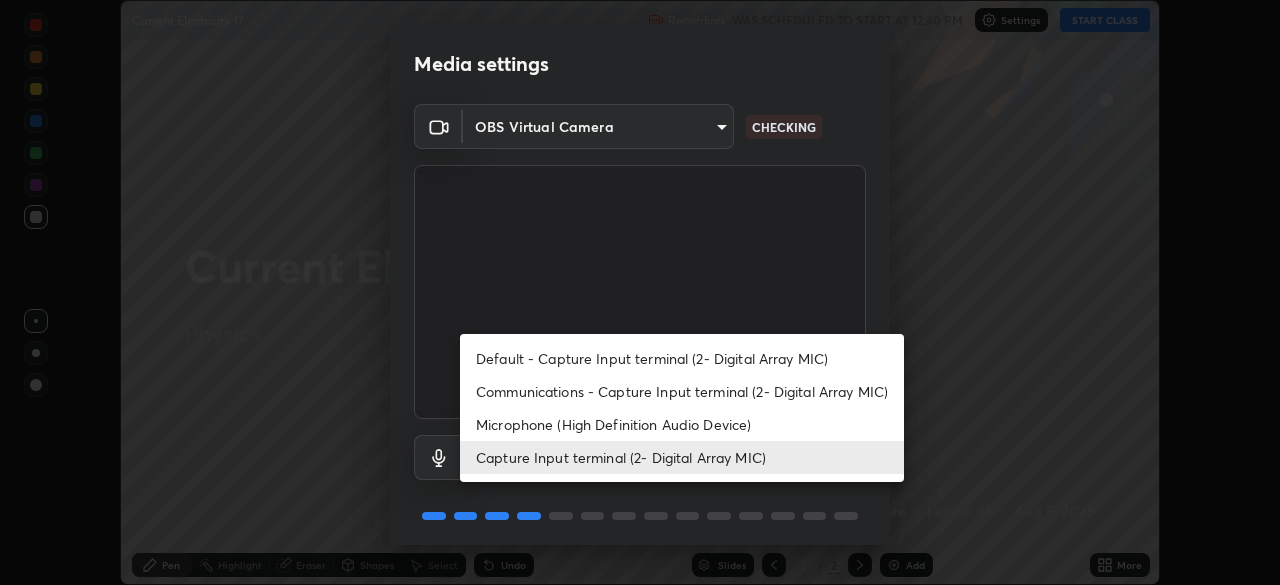 click on "Microphone (High Definition Audio Device)" at bounding box center [682, 424] 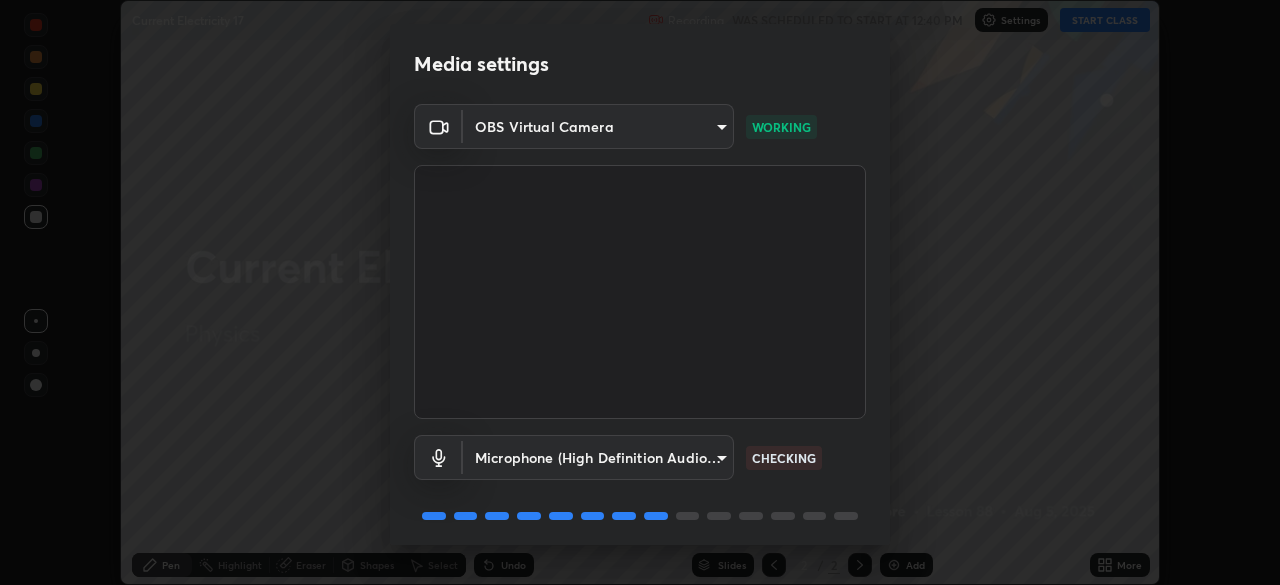 scroll, scrollTop: 71, scrollLeft: 0, axis: vertical 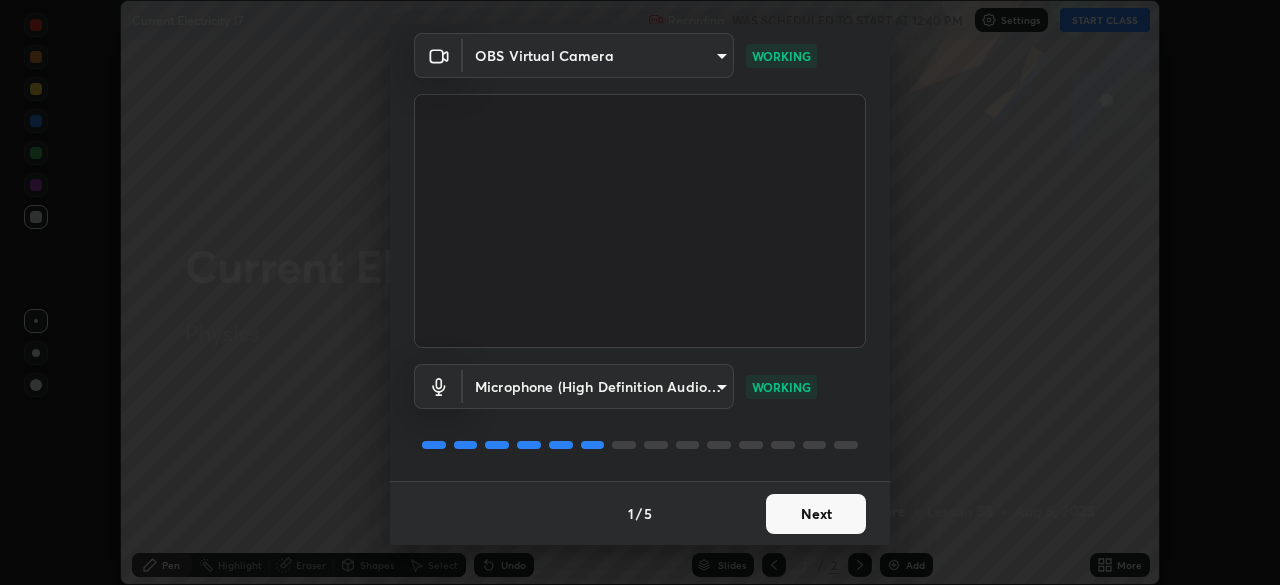 click on "Next" at bounding box center (816, 514) 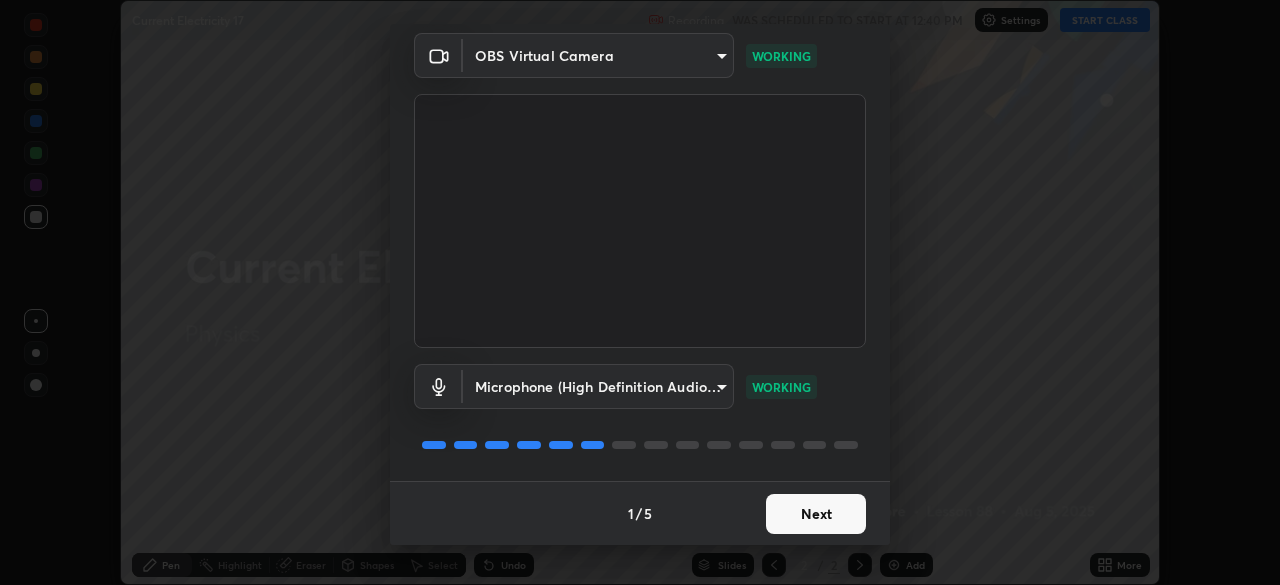 scroll, scrollTop: 0, scrollLeft: 0, axis: both 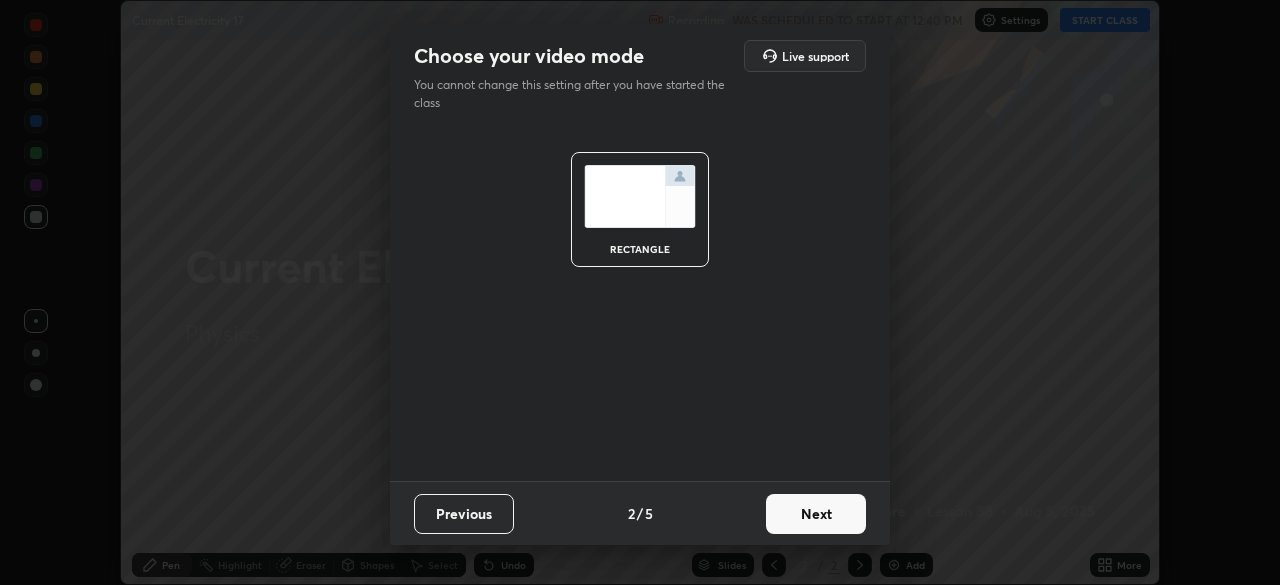click on "Next" at bounding box center [816, 514] 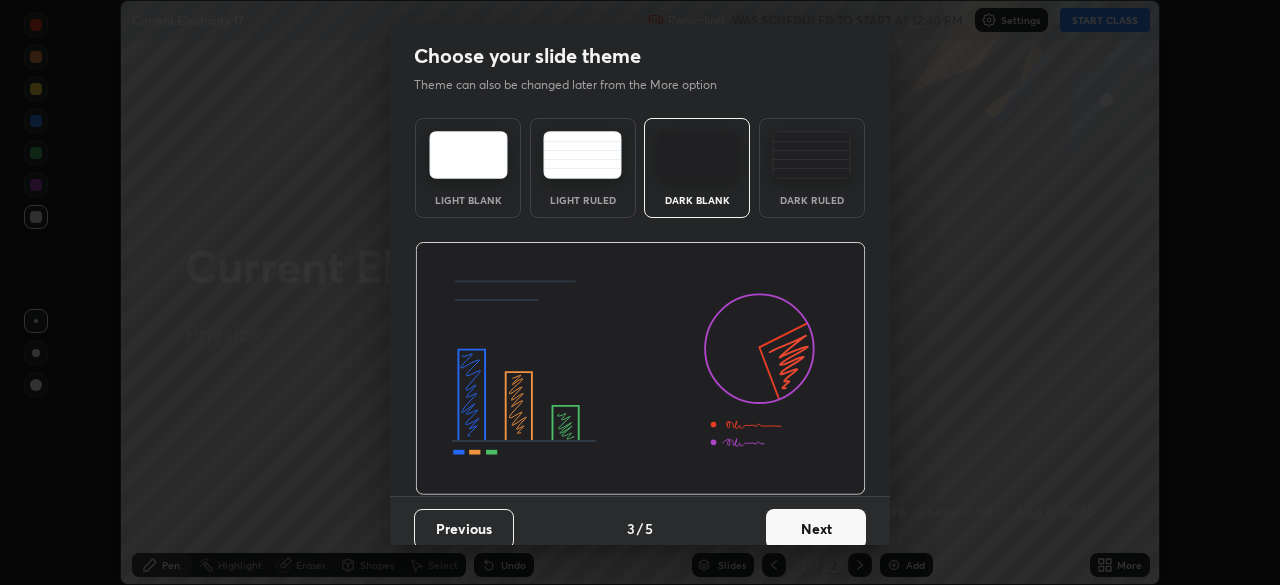 click on "Next" at bounding box center (816, 529) 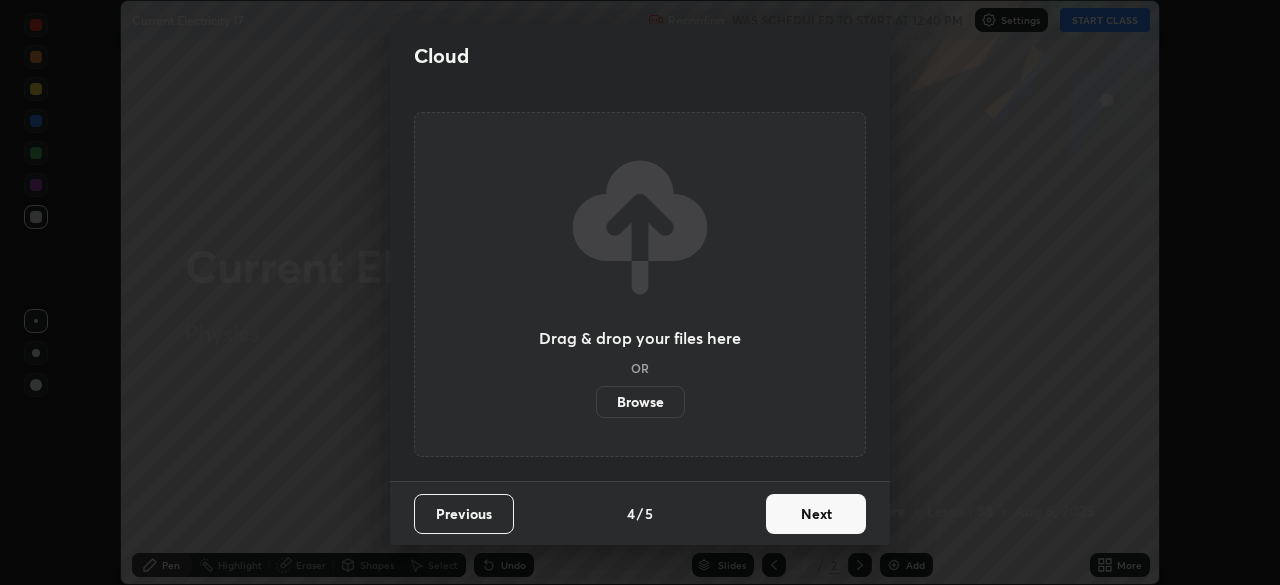 click on "Next" at bounding box center (816, 514) 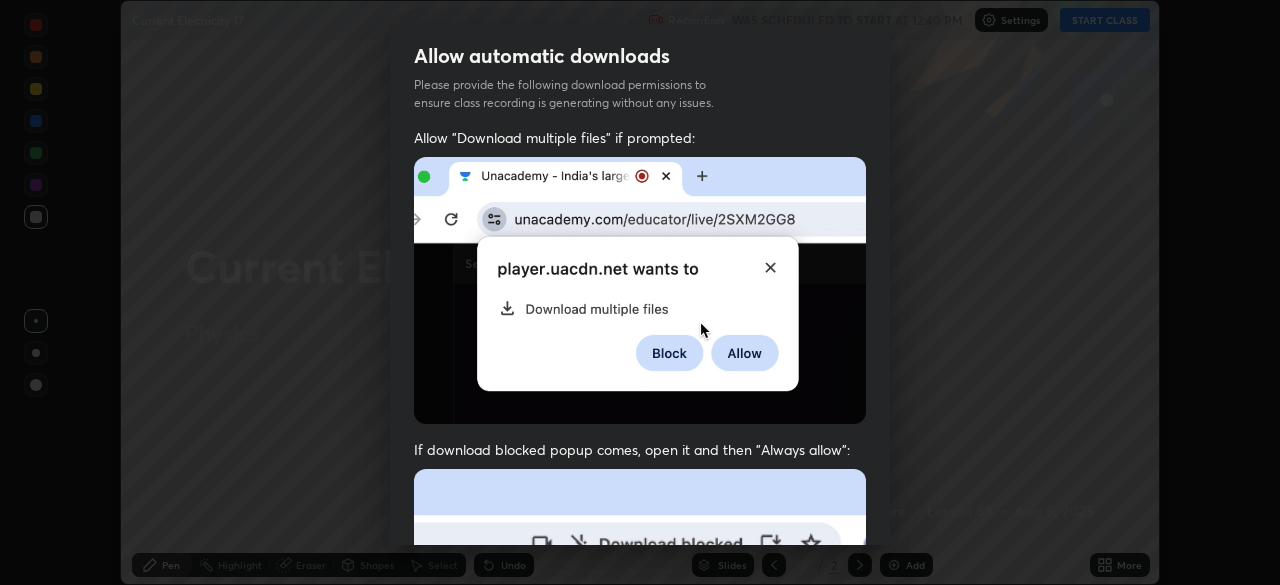click at bounding box center [640, 290] 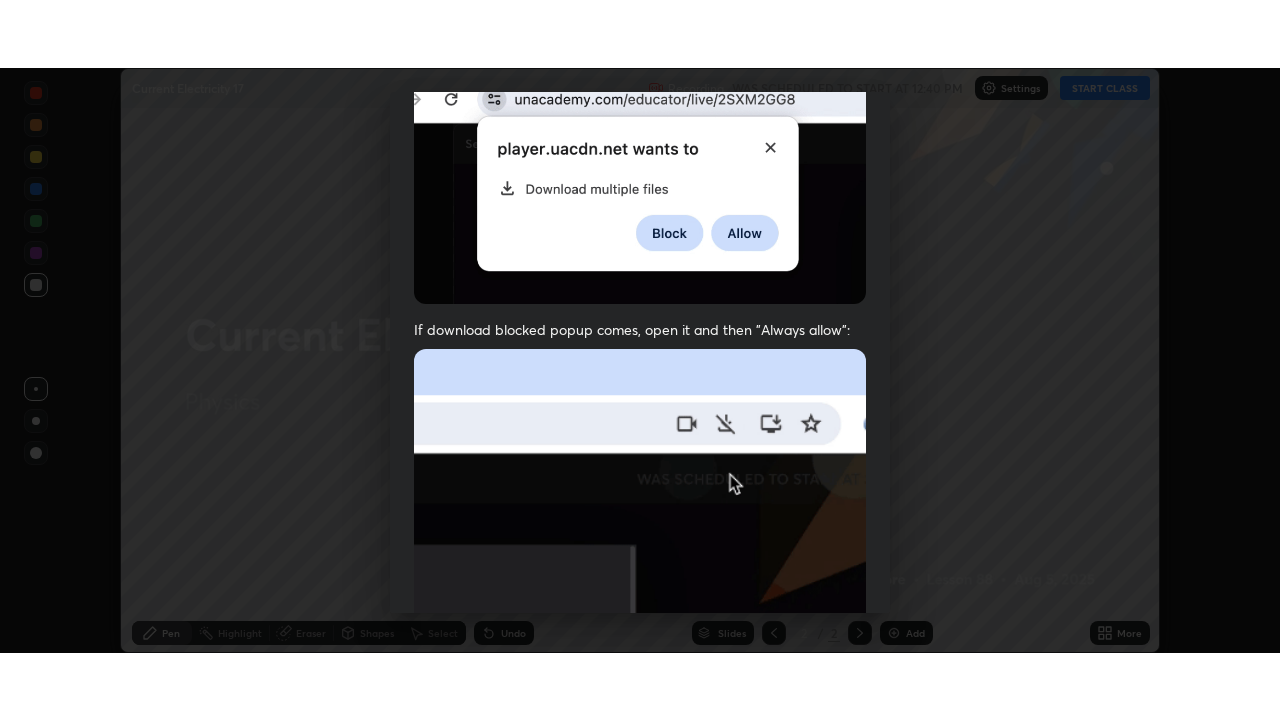 scroll, scrollTop: 479, scrollLeft: 0, axis: vertical 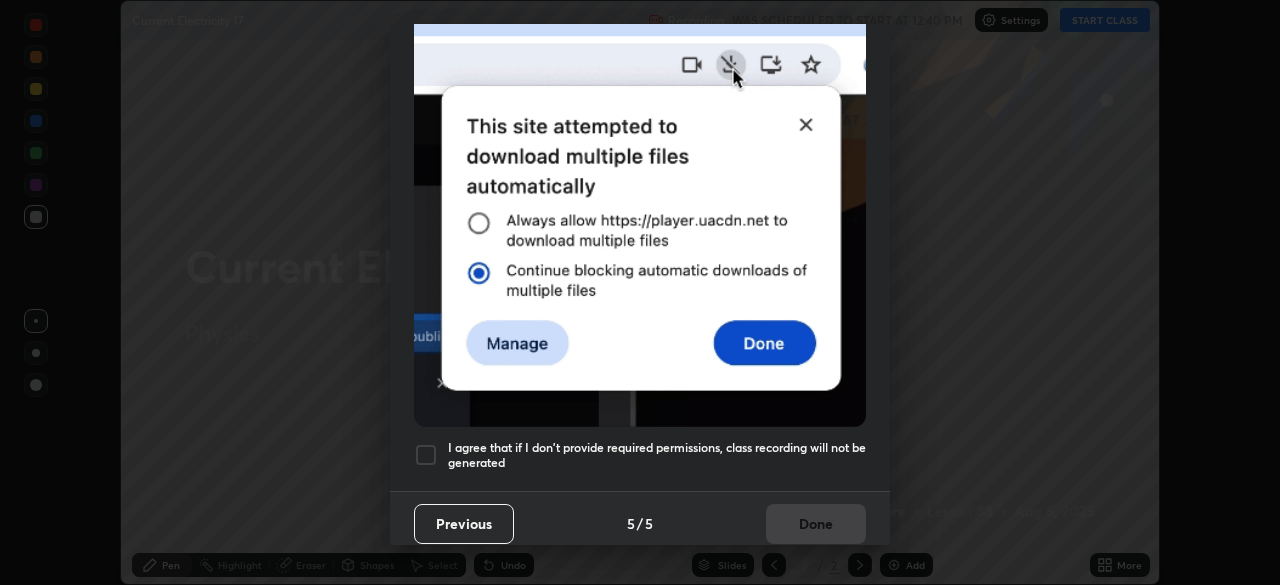 click on "I agree that if I don't provide required permissions, class recording will not be generated" at bounding box center [657, 455] 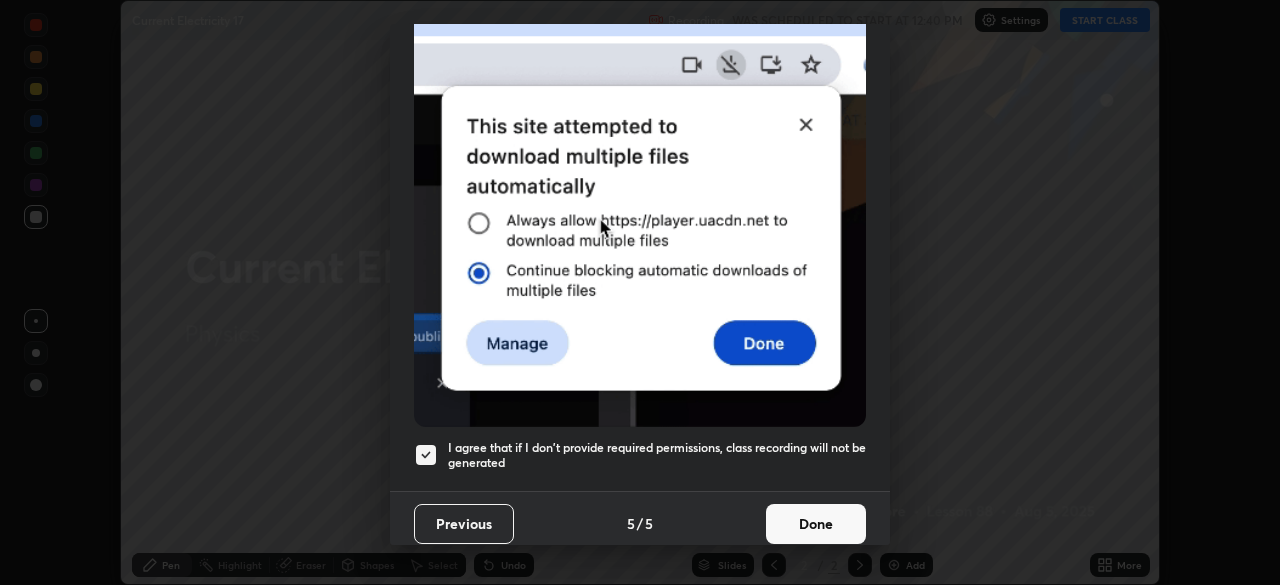 click on "Done" at bounding box center (816, 524) 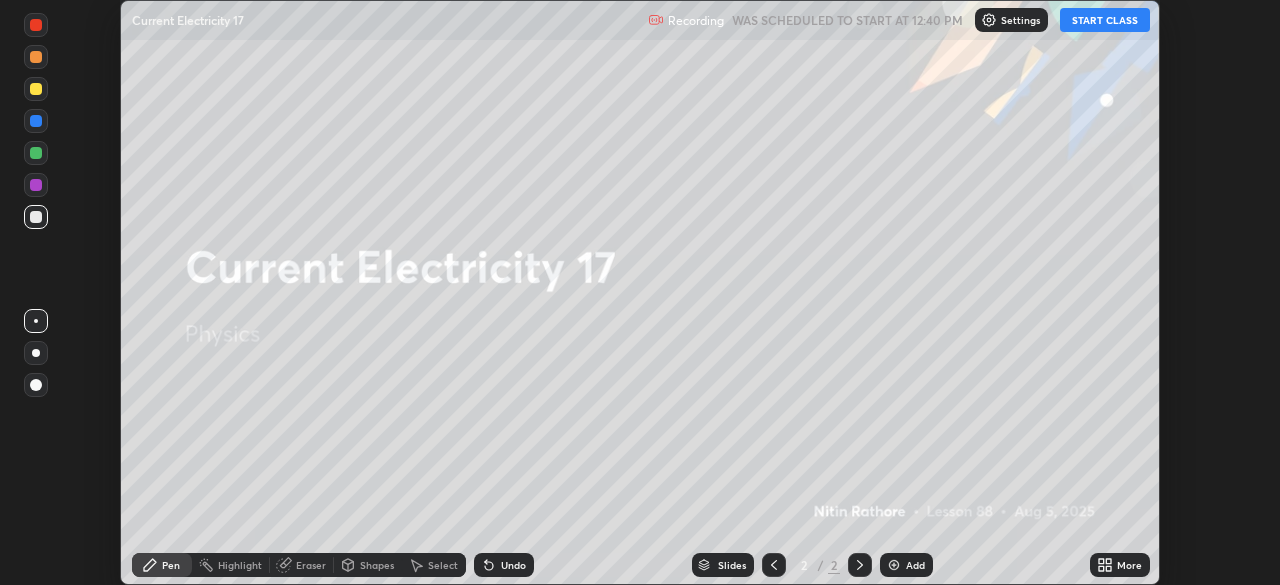 click 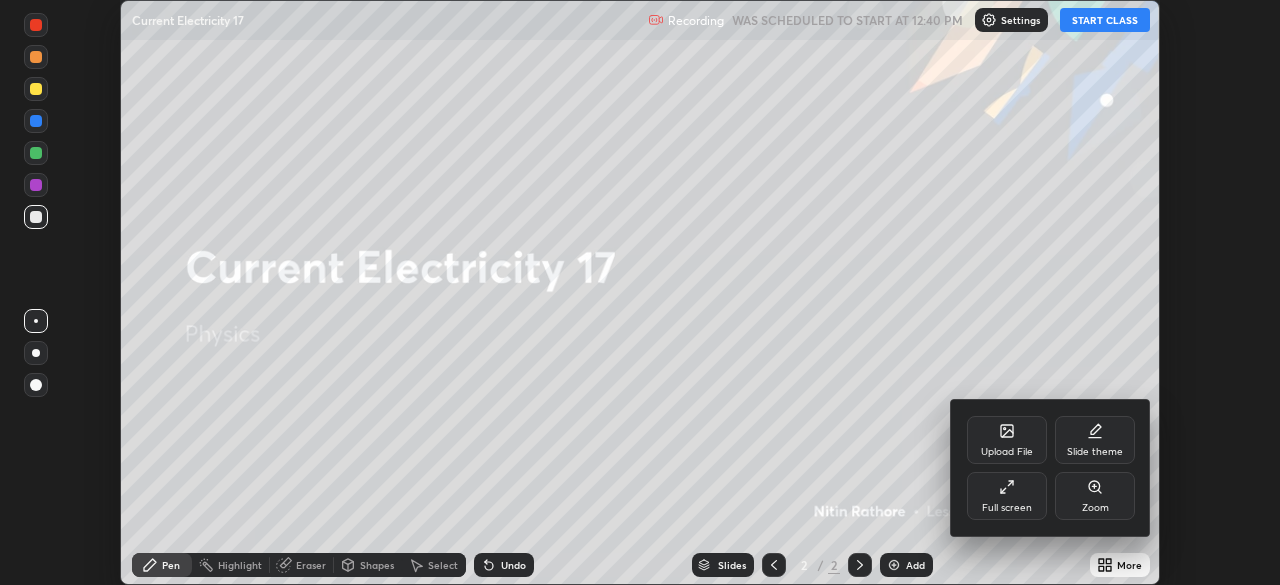 click on "Full screen" at bounding box center [1007, 508] 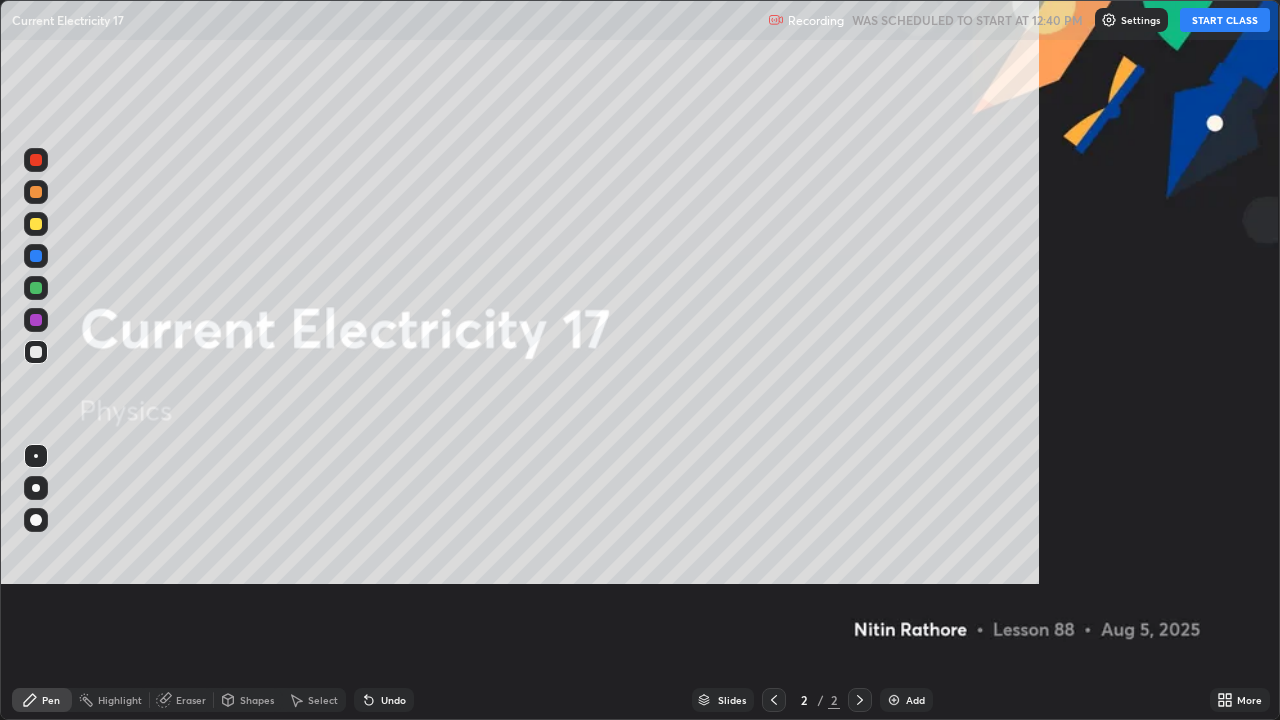 scroll, scrollTop: 99280, scrollLeft: 98720, axis: both 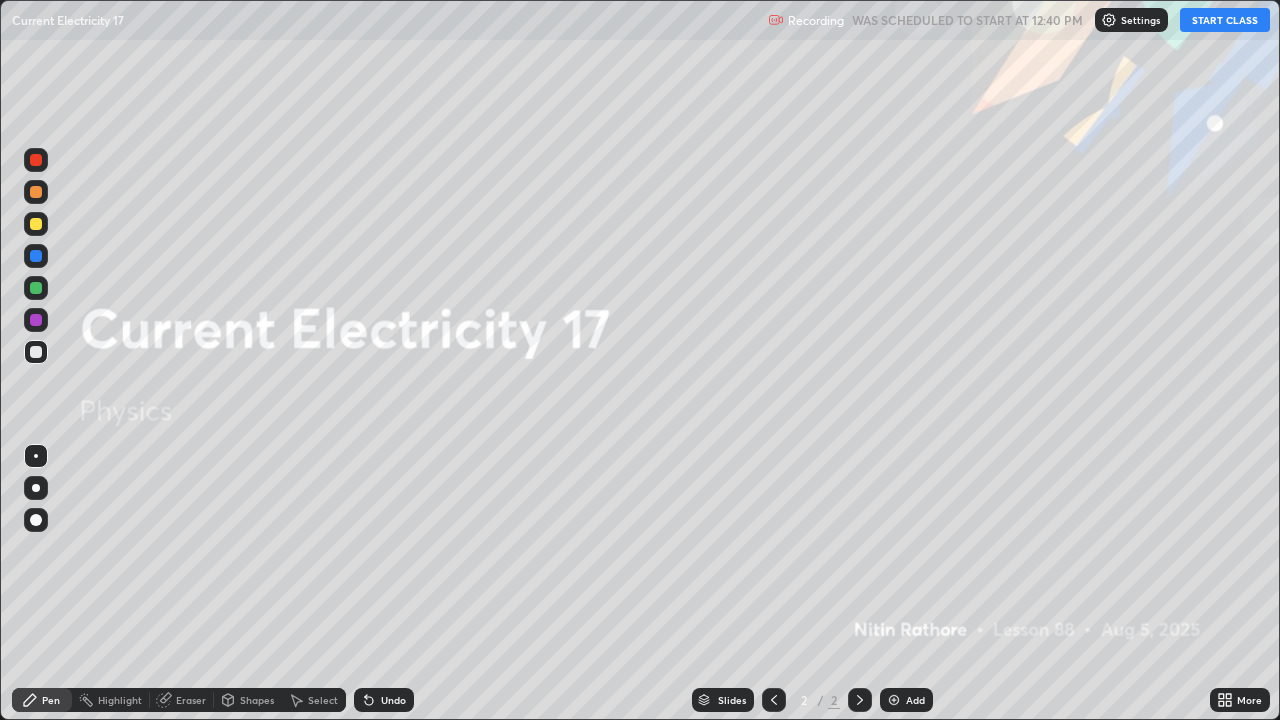 click on "START CLASS" at bounding box center [1225, 20] 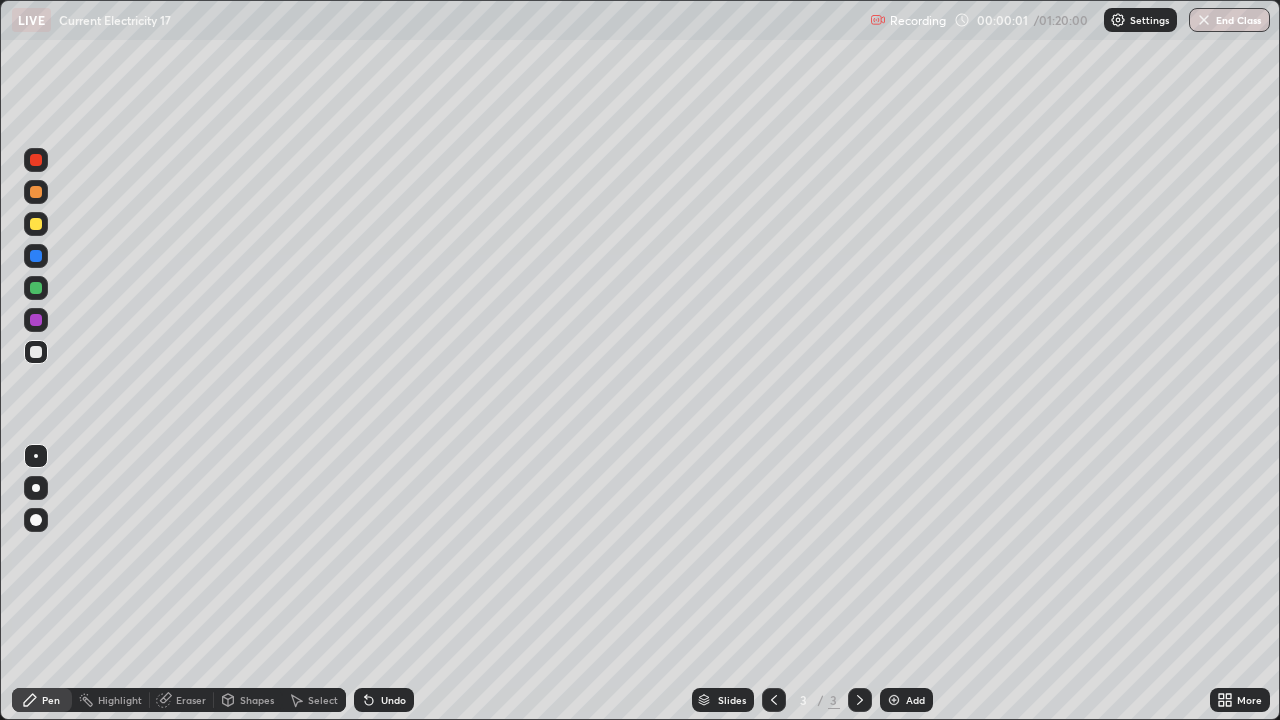 click at bounding box center [36, 488] 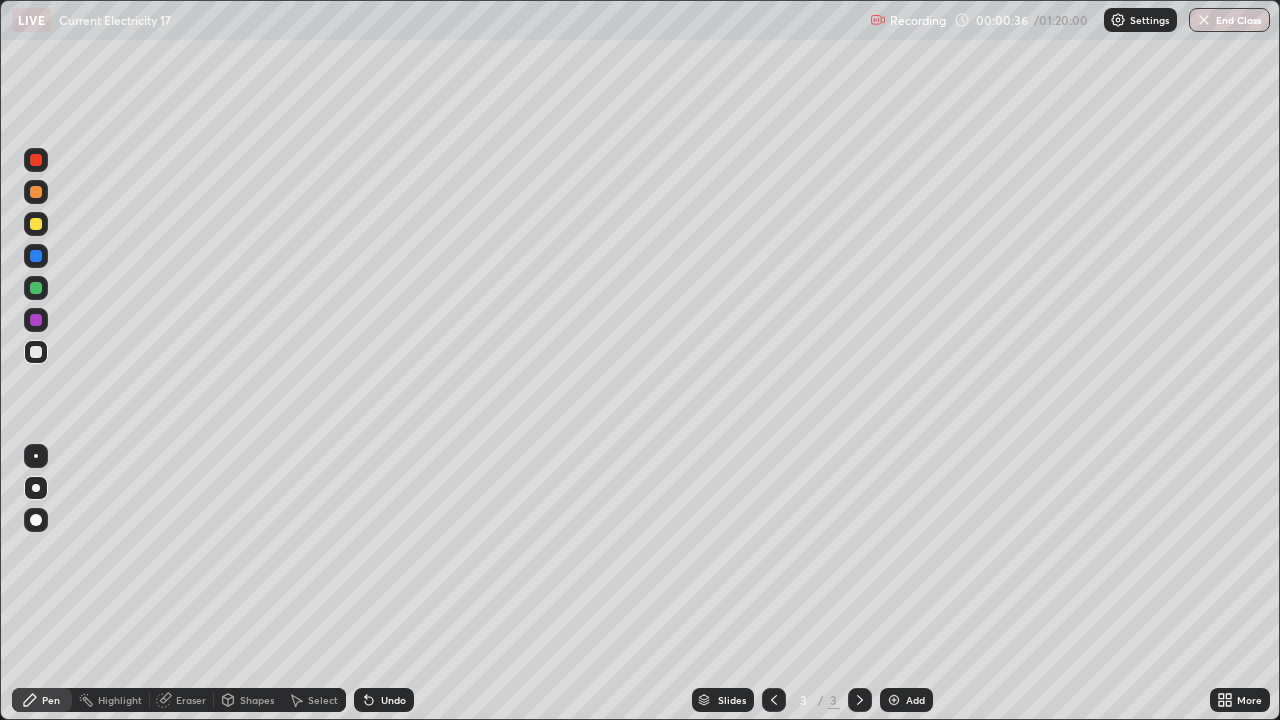 click on "Shapes" at bounding box center (257, 700) 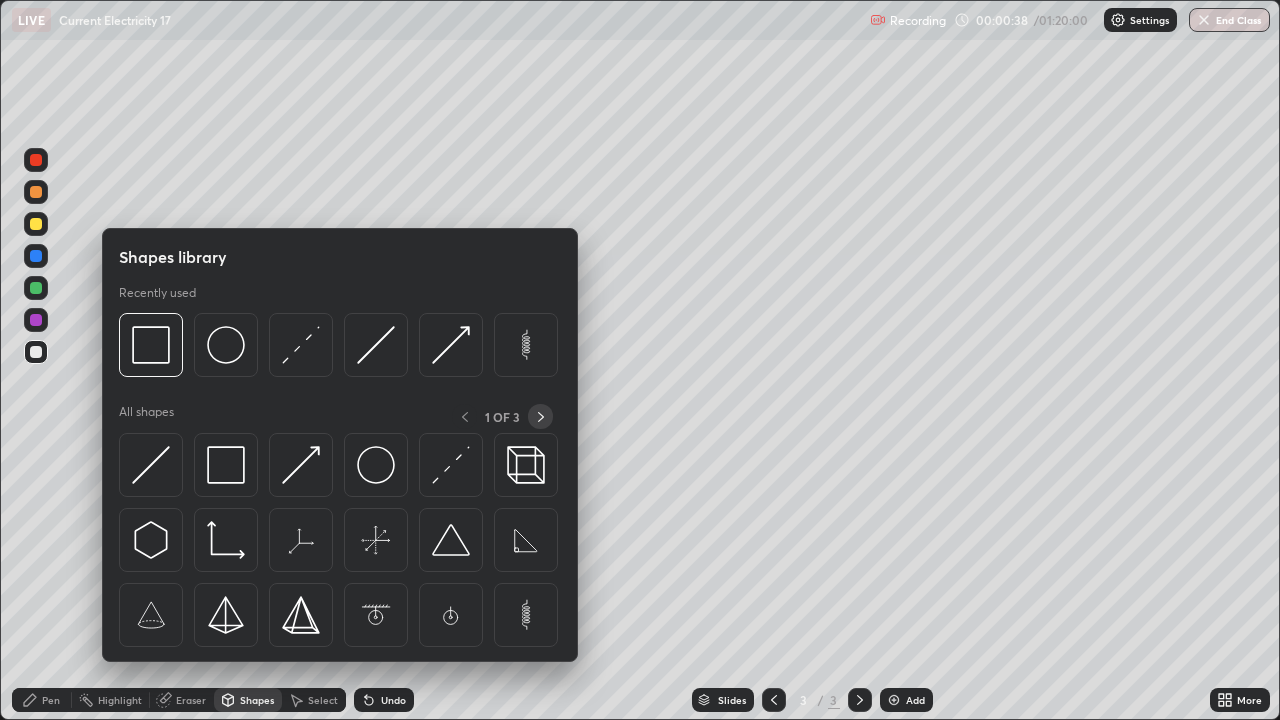 click 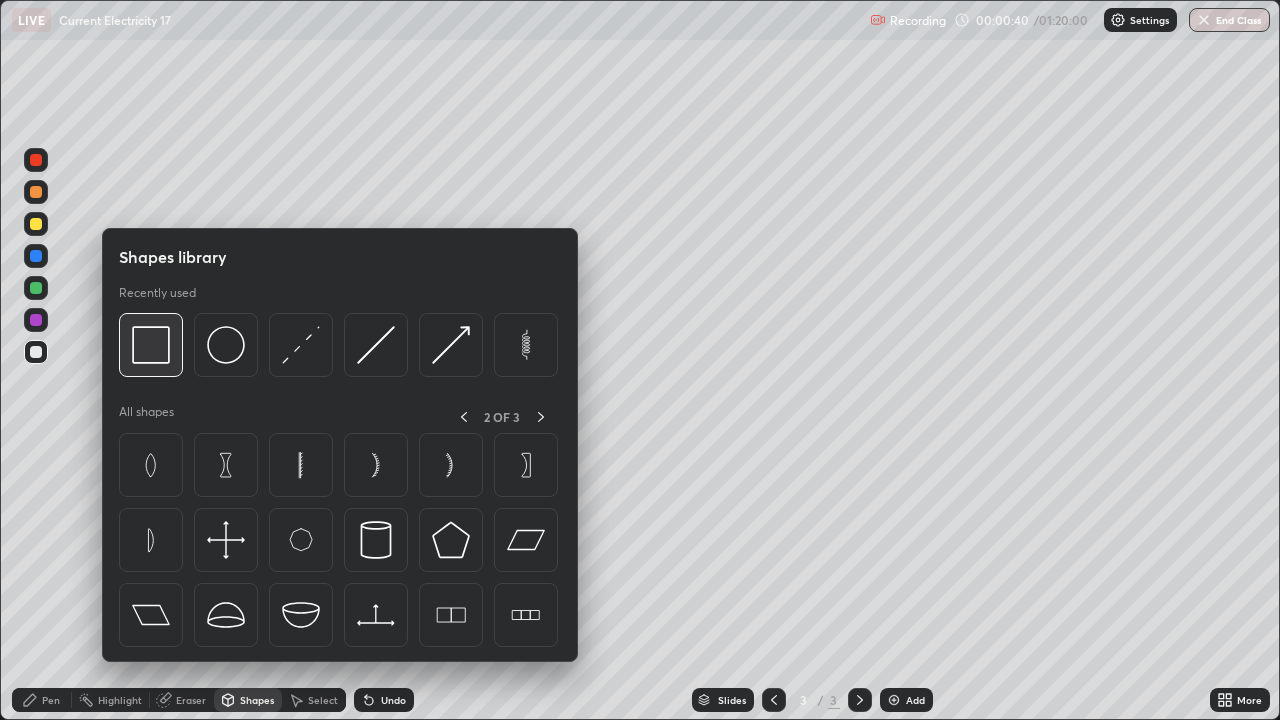 click at bounding box center (151, 345) 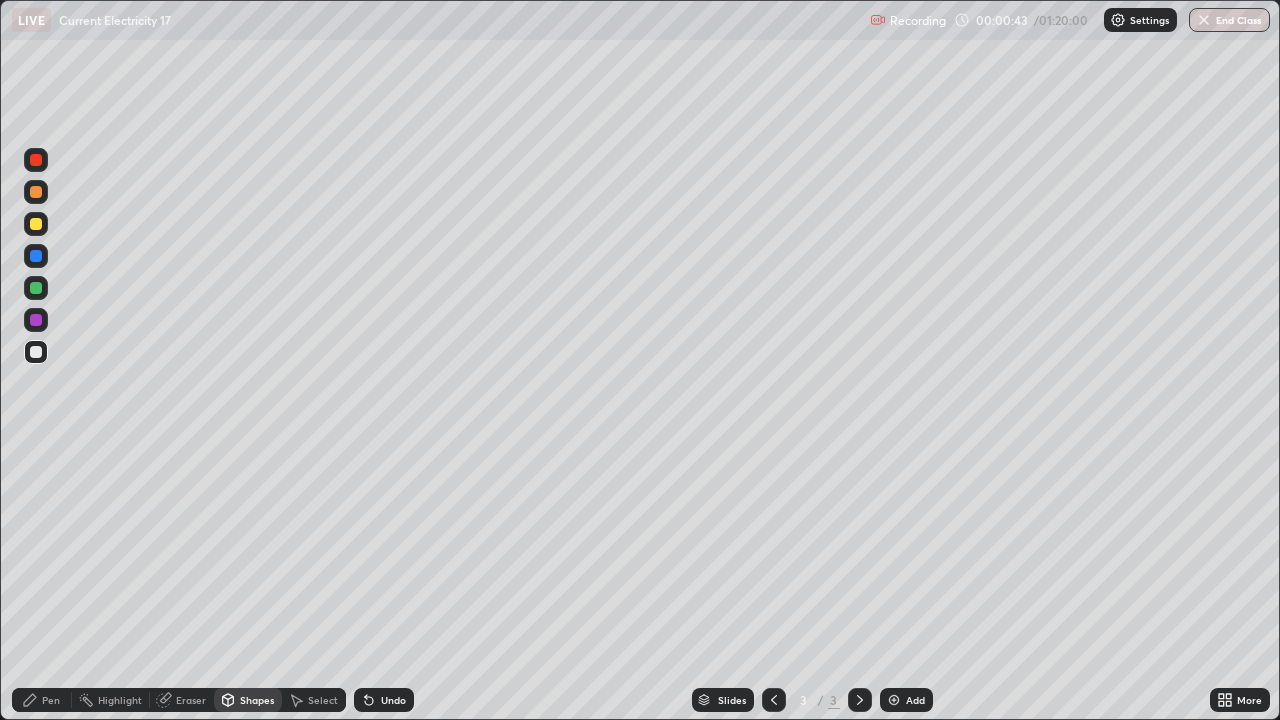click on "Select" at bounding box center (314, 700) 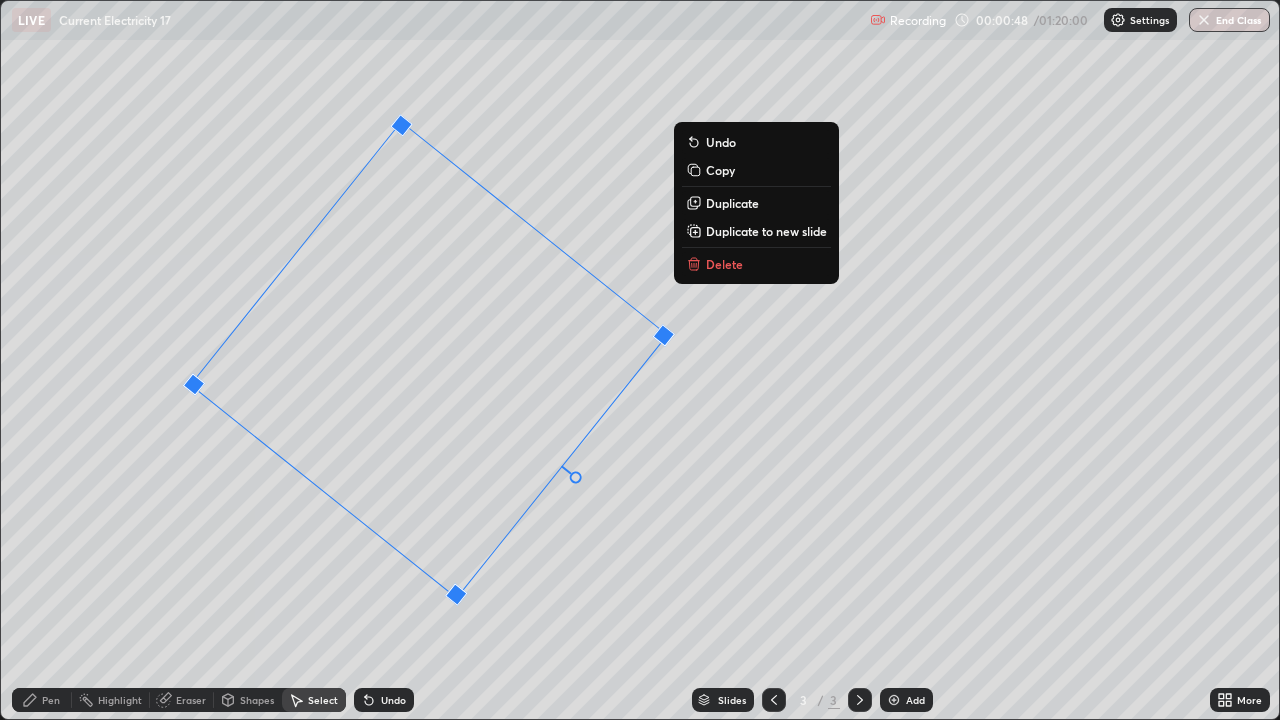 click on "Eraser" at bounding box center (191, 700) 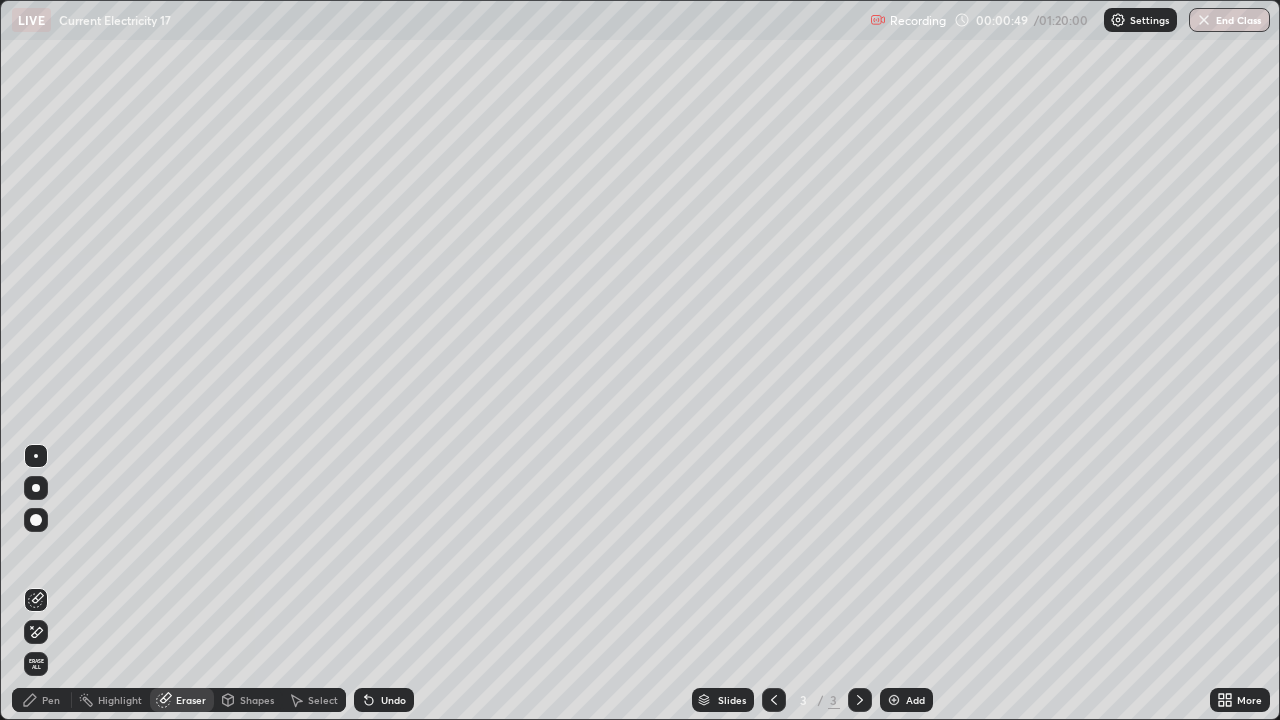 click on "Shapes" at bounding box center (248, 700) 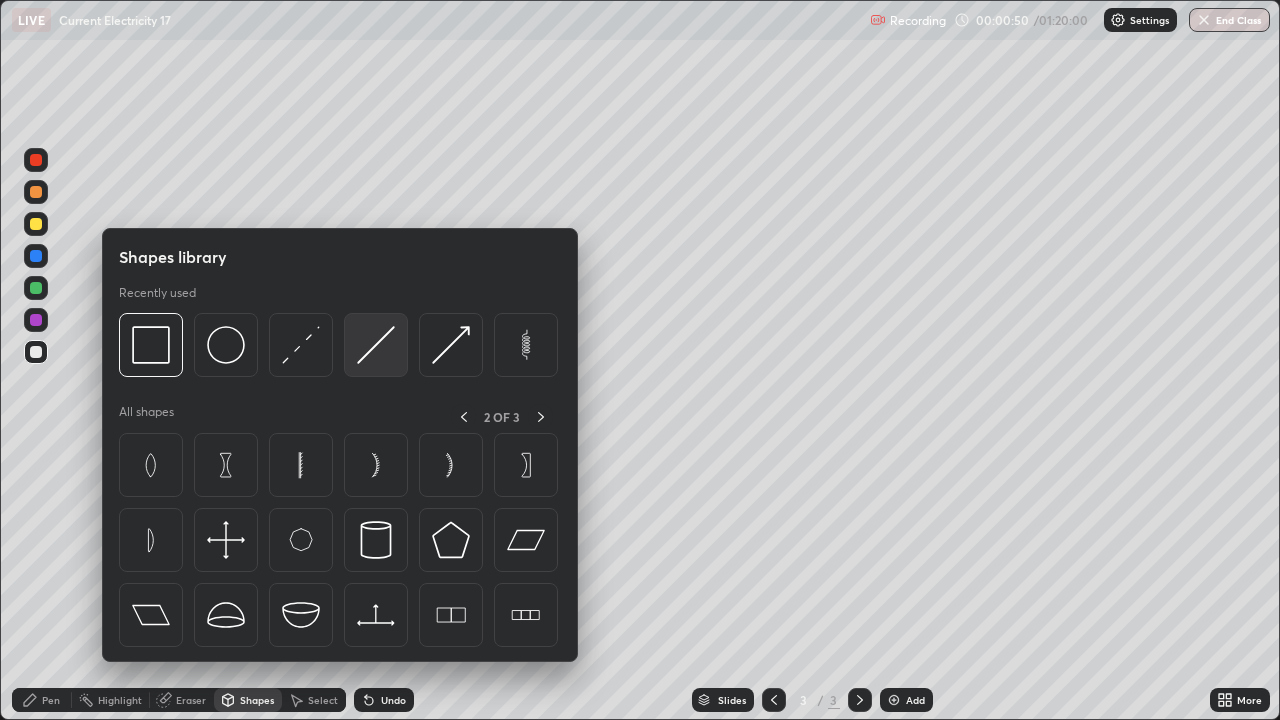 click at bounding box center [376, 345] 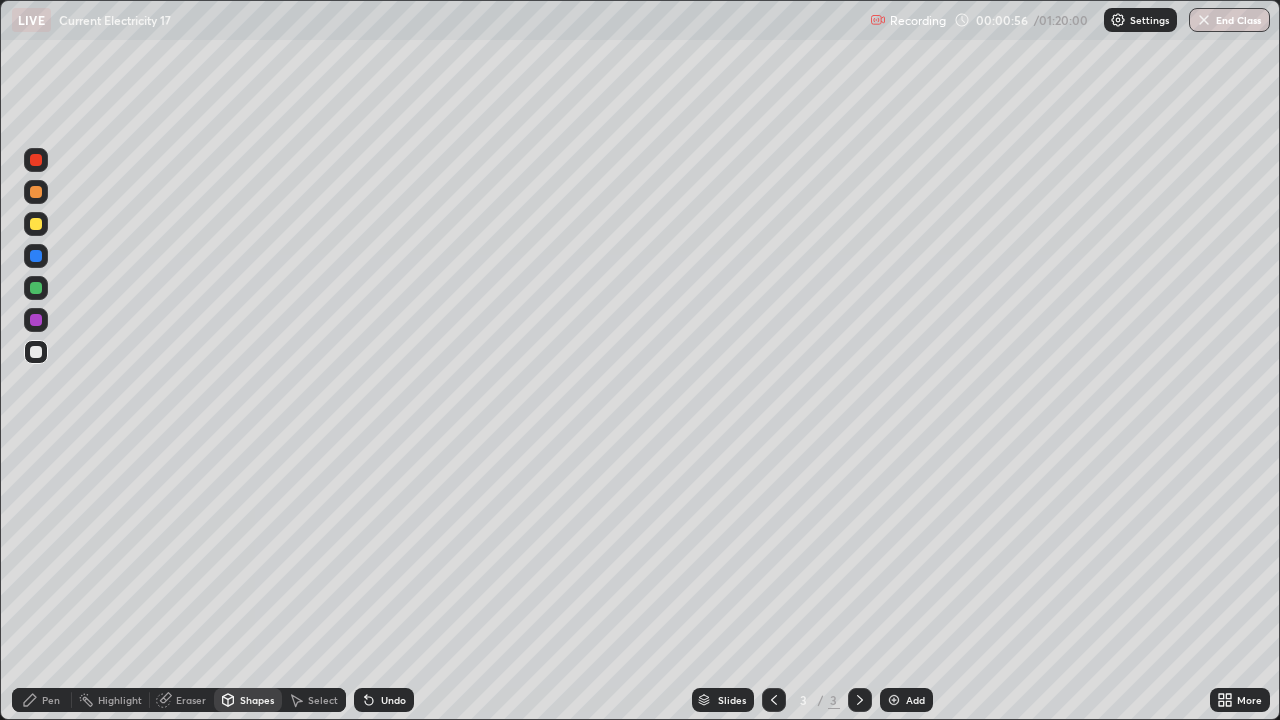 click on "Undo" at bounding box center (393, 700) 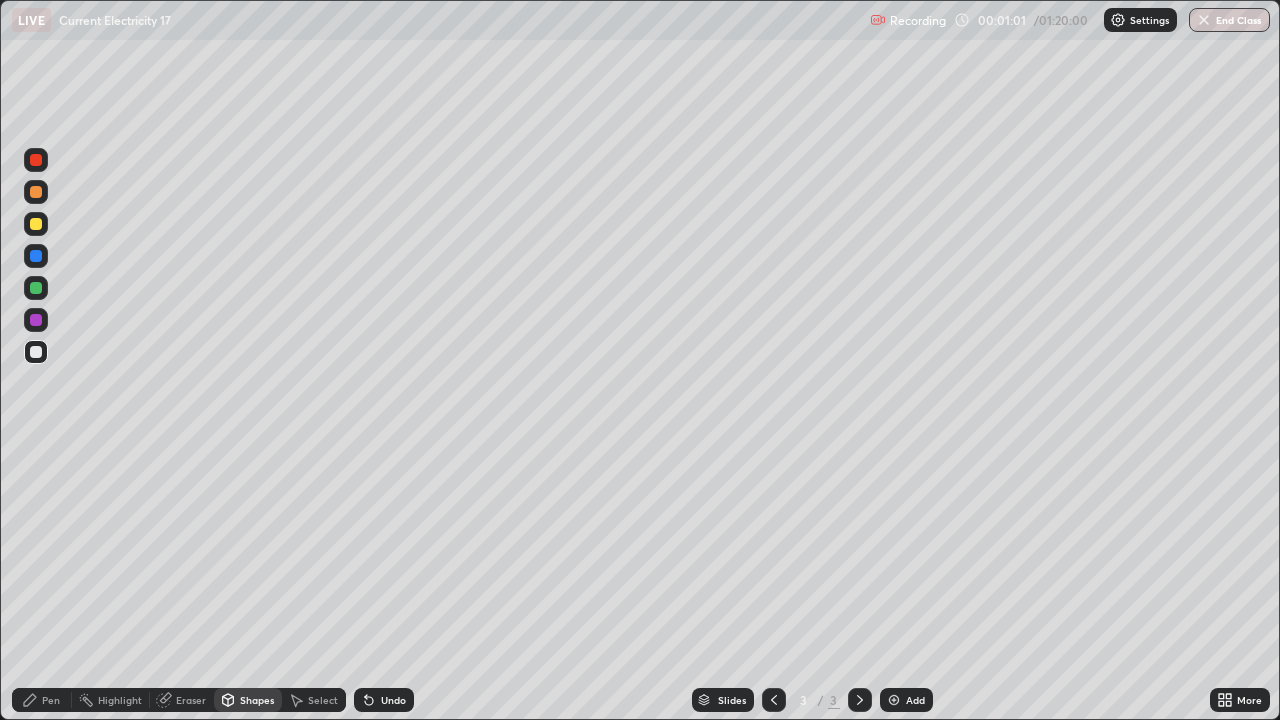 click 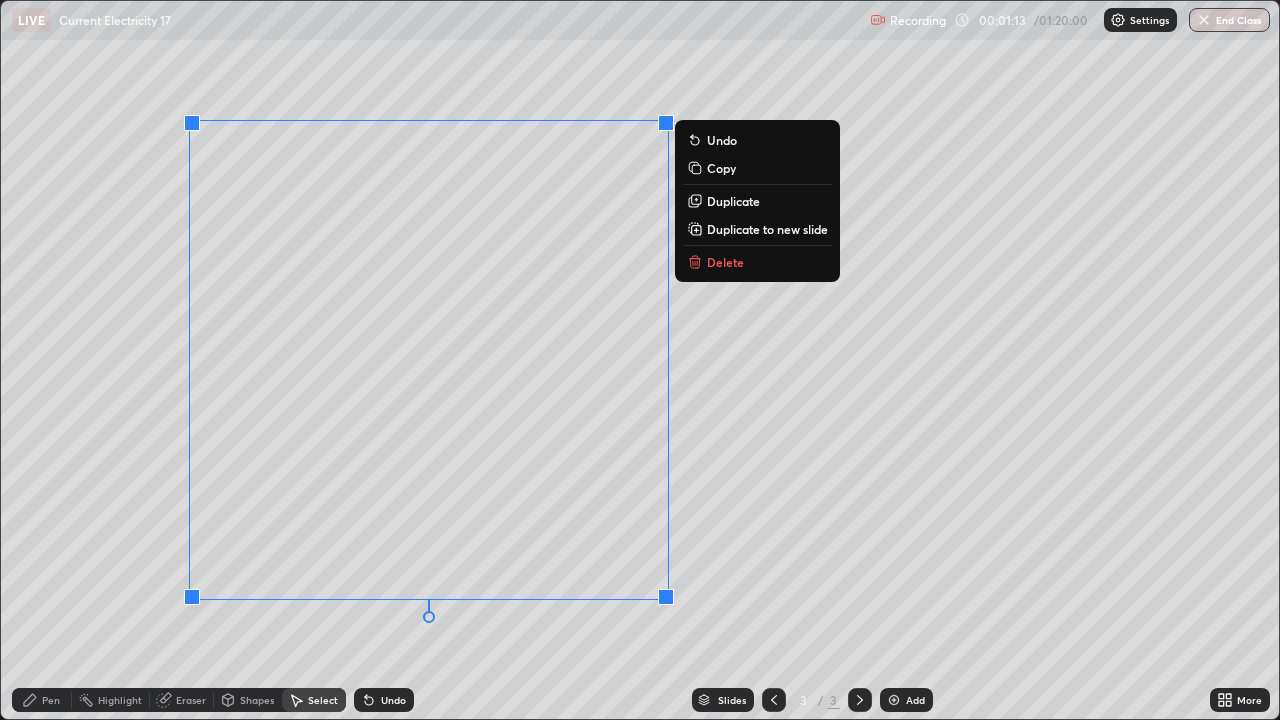 click on "Pen" at bounding box center (42, 700) 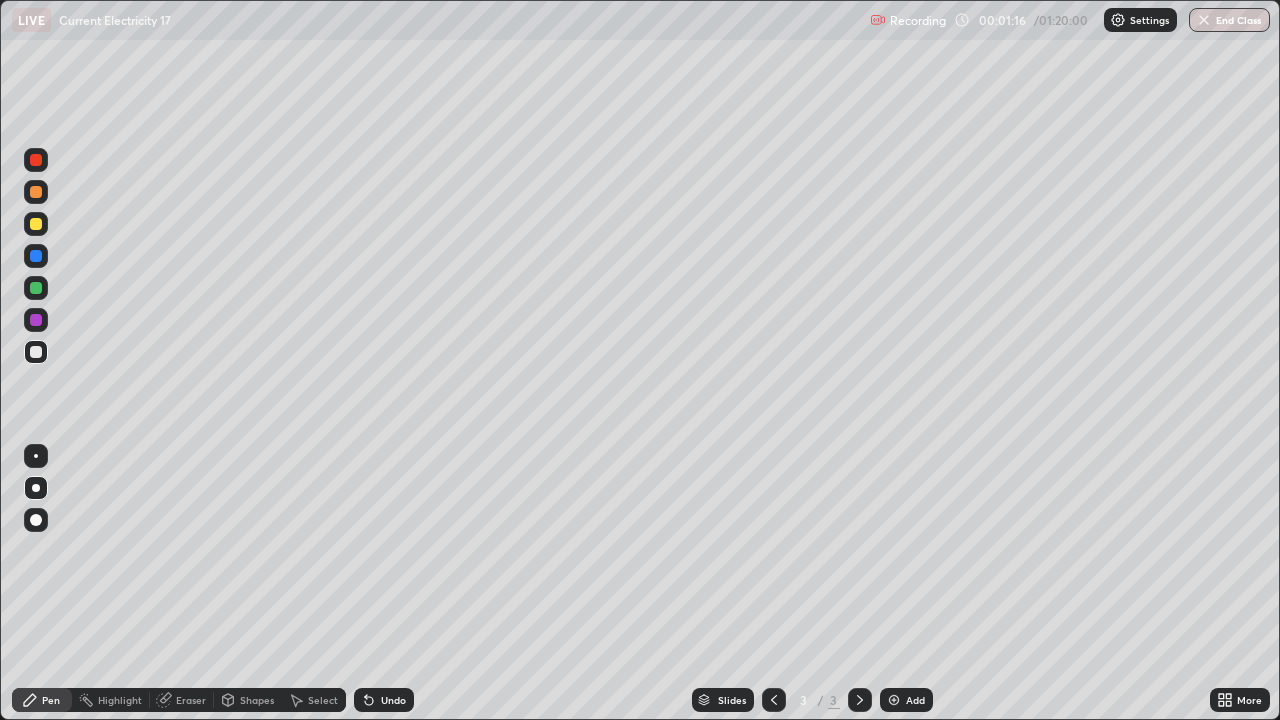 click on "Eraser" at bounding box center [191, 700] 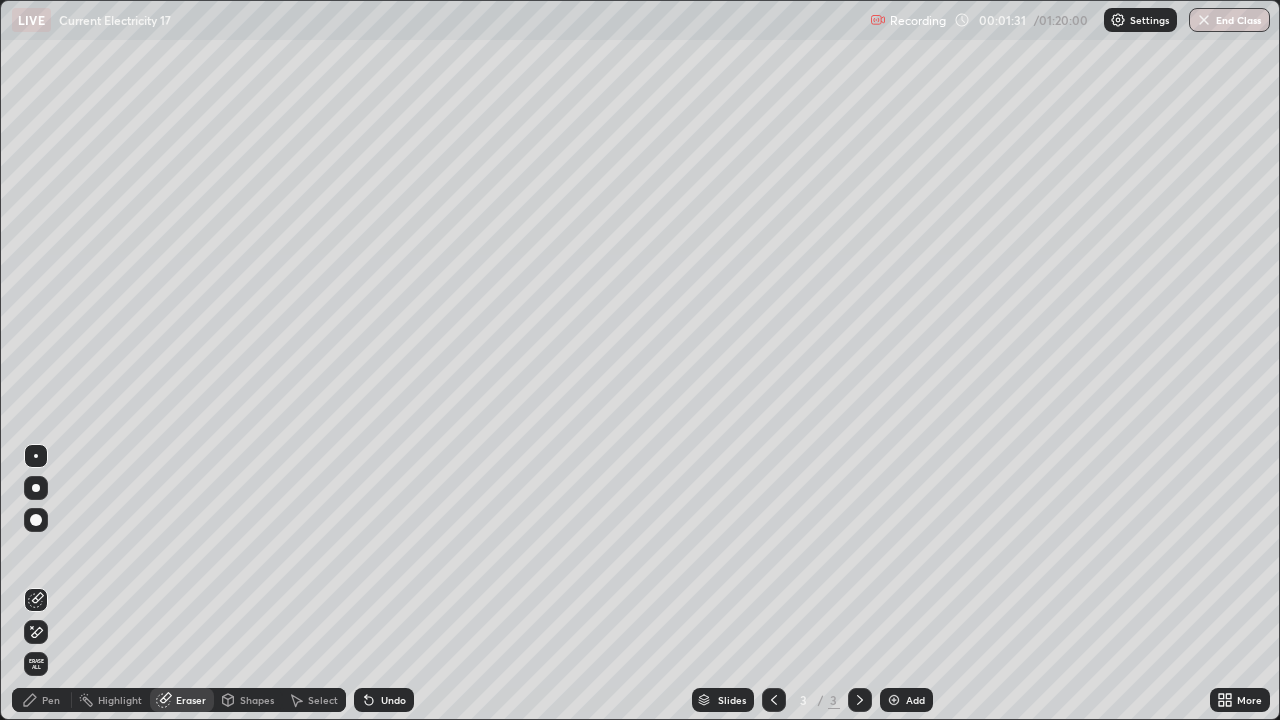 click 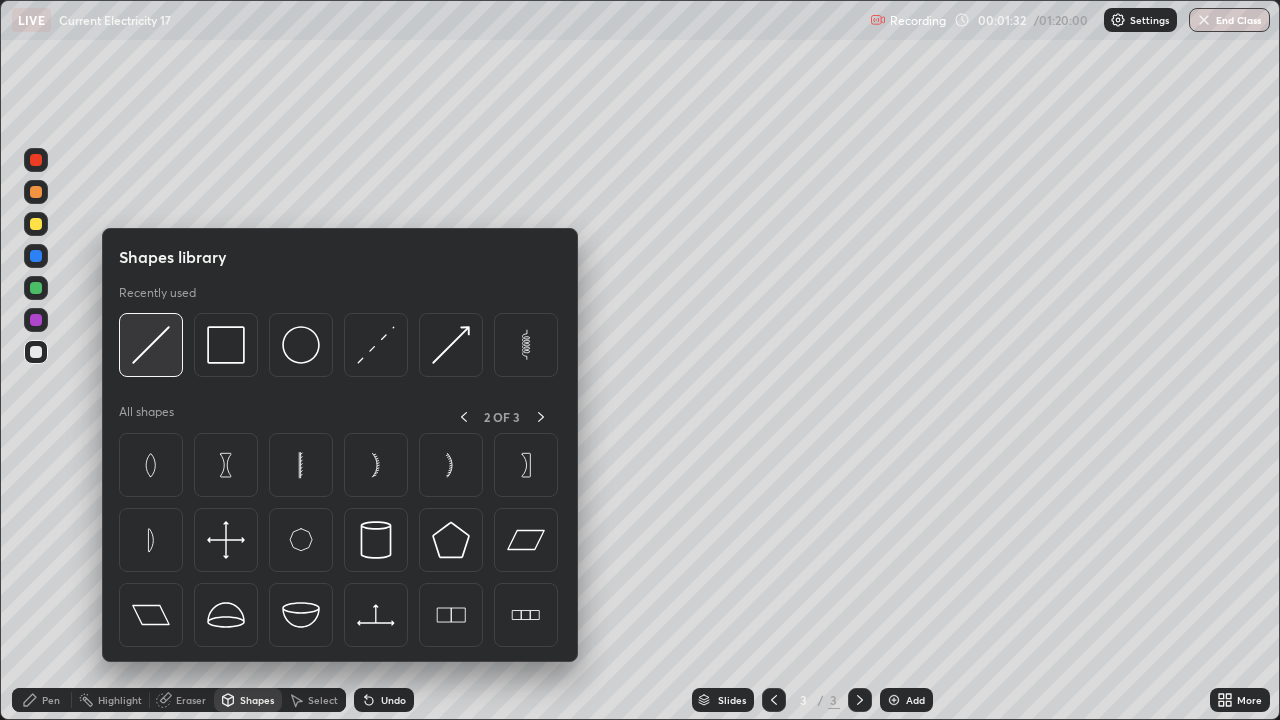 click at bounding box center [151, 345] 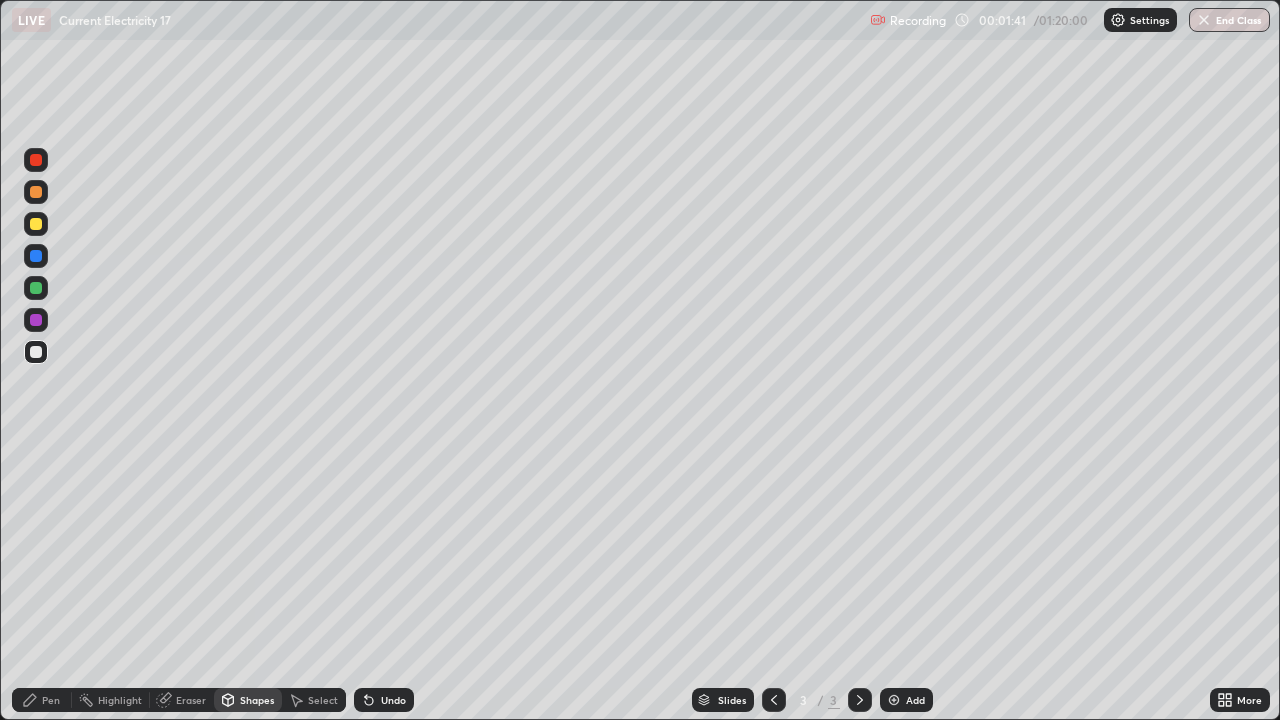 click on "Eraser" at bounding box center [182, 700] 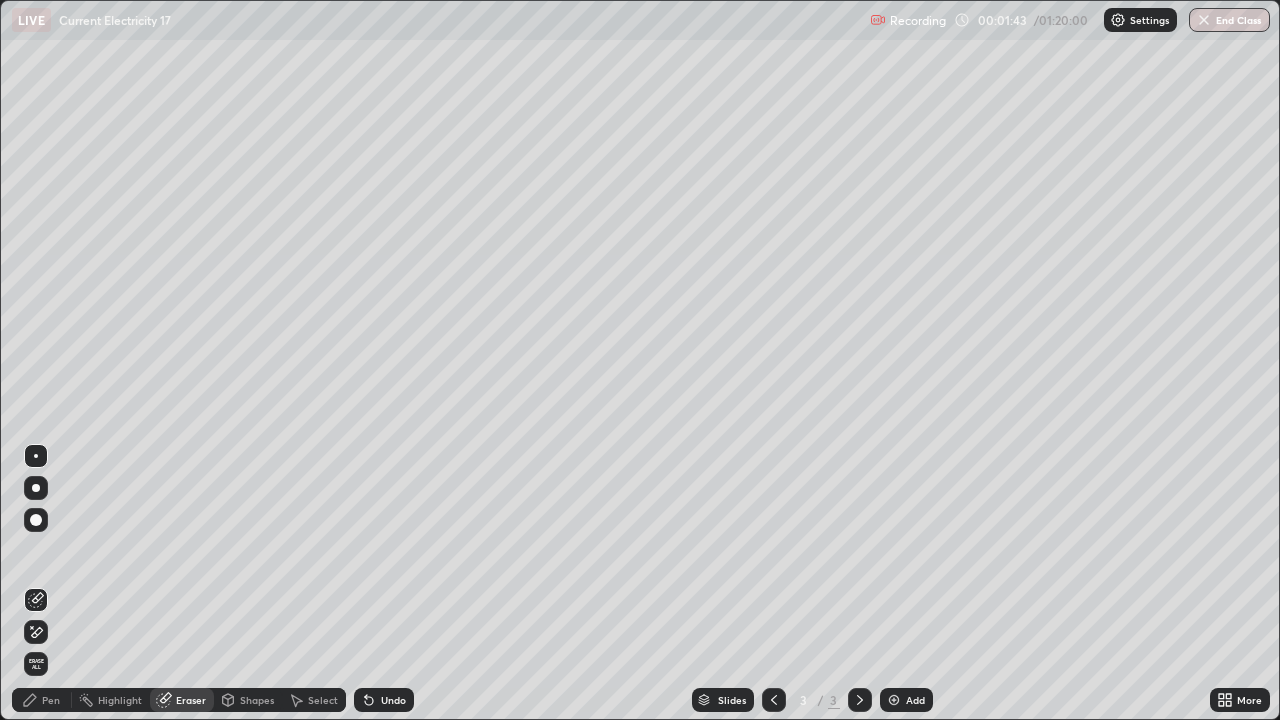 click on "Pen" at bounding box center (51, 700) 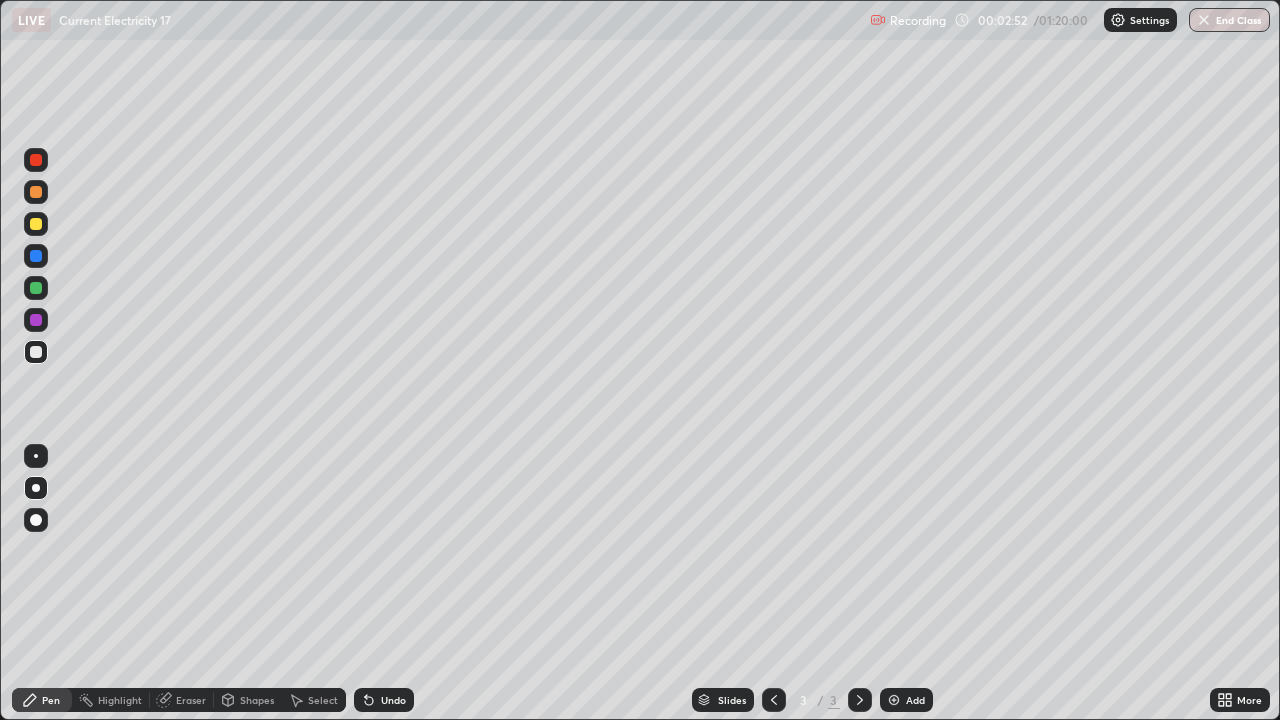click on "Eraser" at bounding box center (191, 700) 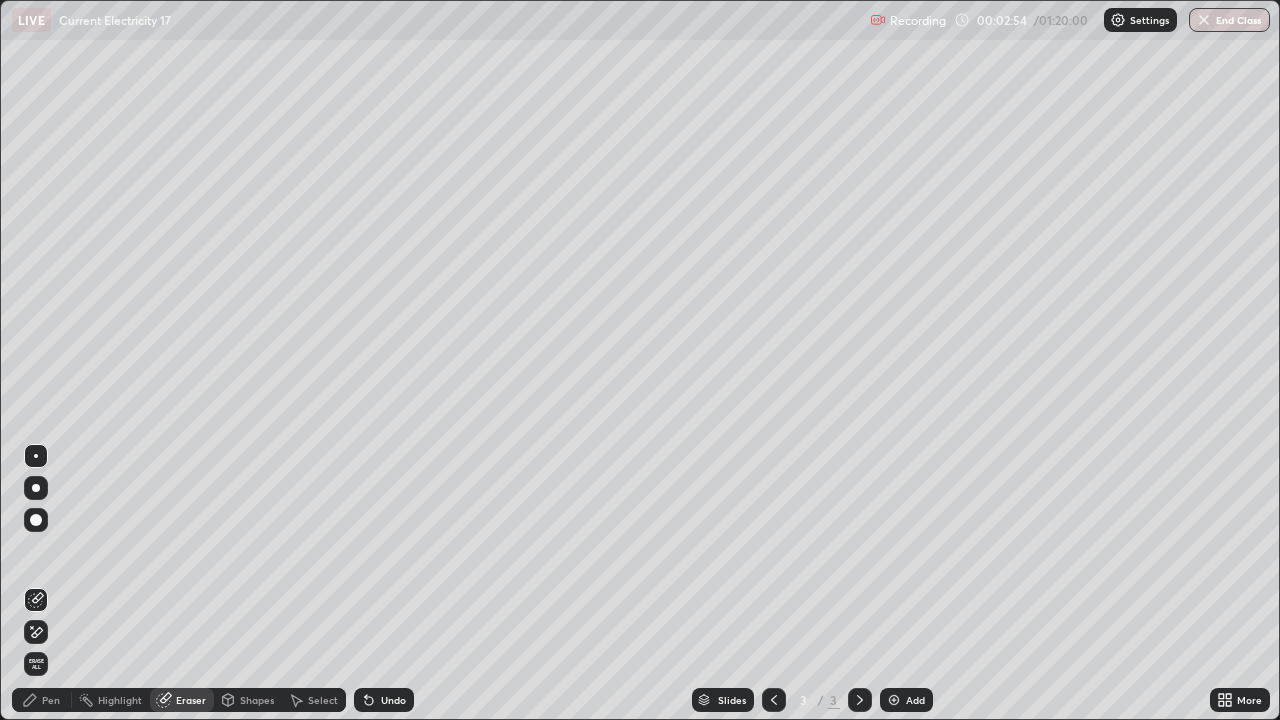 click on "Pen" at bounding box center (51, 700) 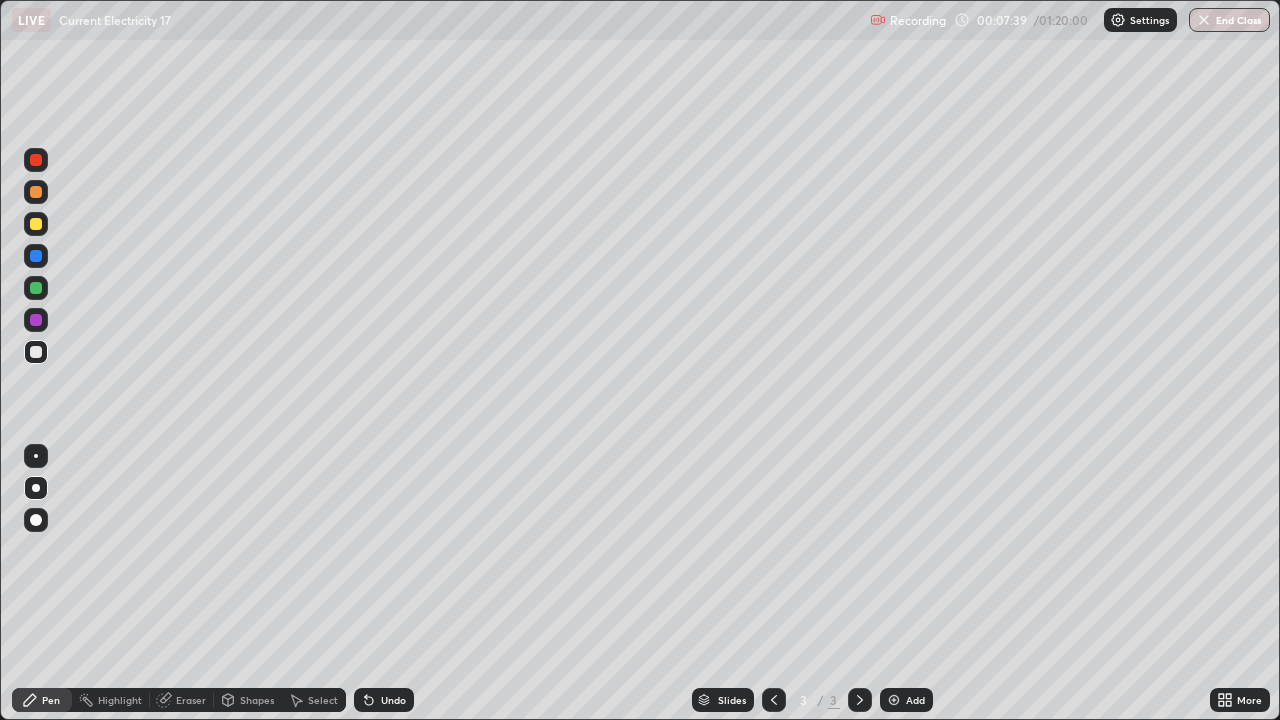 click on "Shapes" at bounding box center [248, 700] 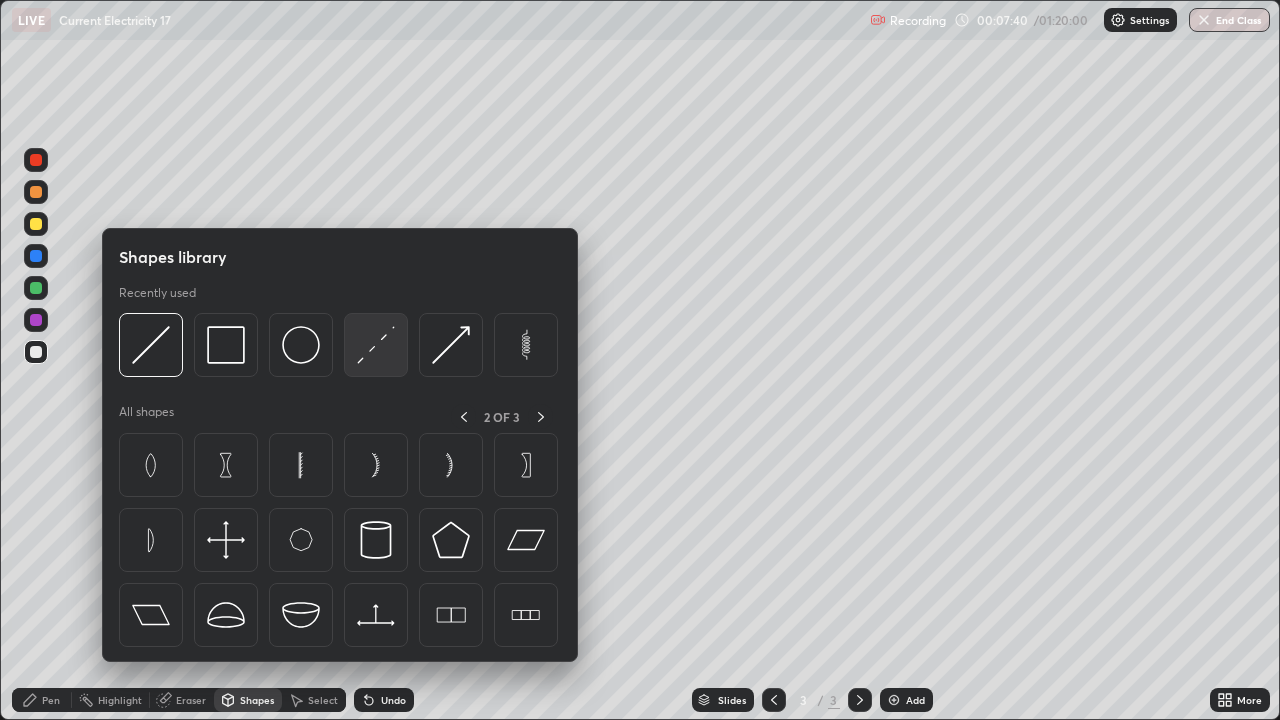 click at bounding box center [376, 345] 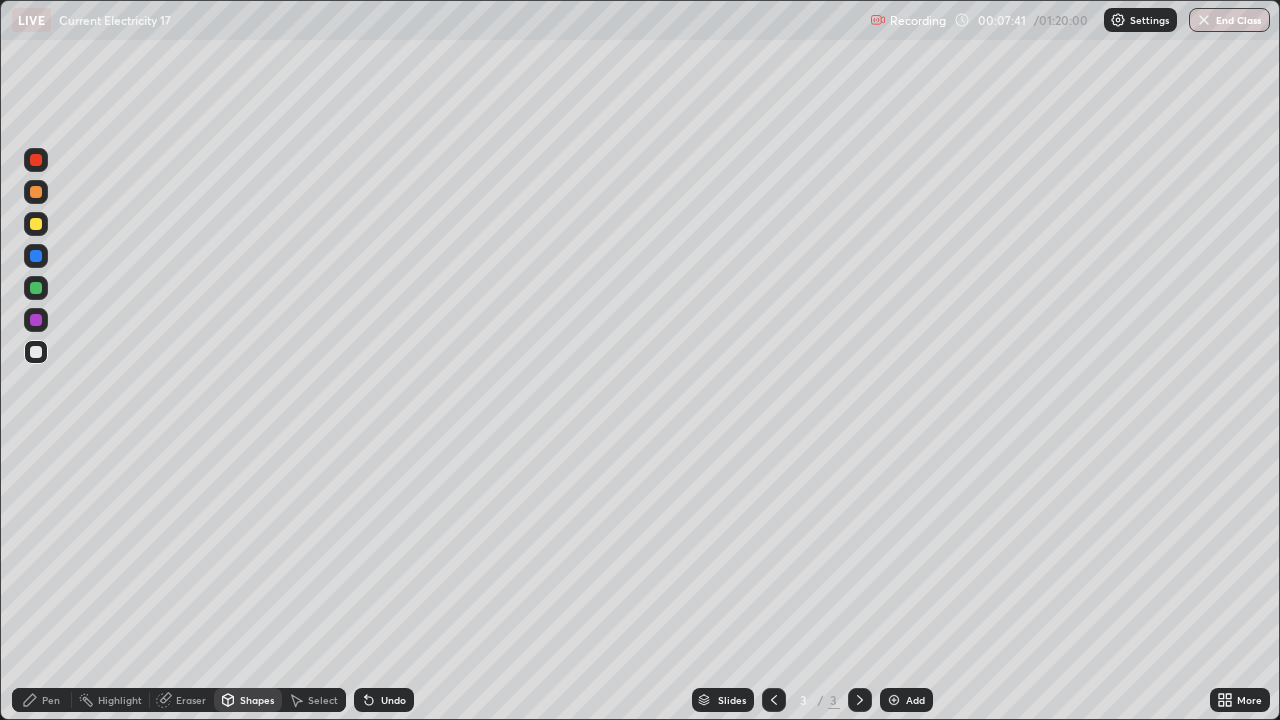 click at bounding box center [36, 224] 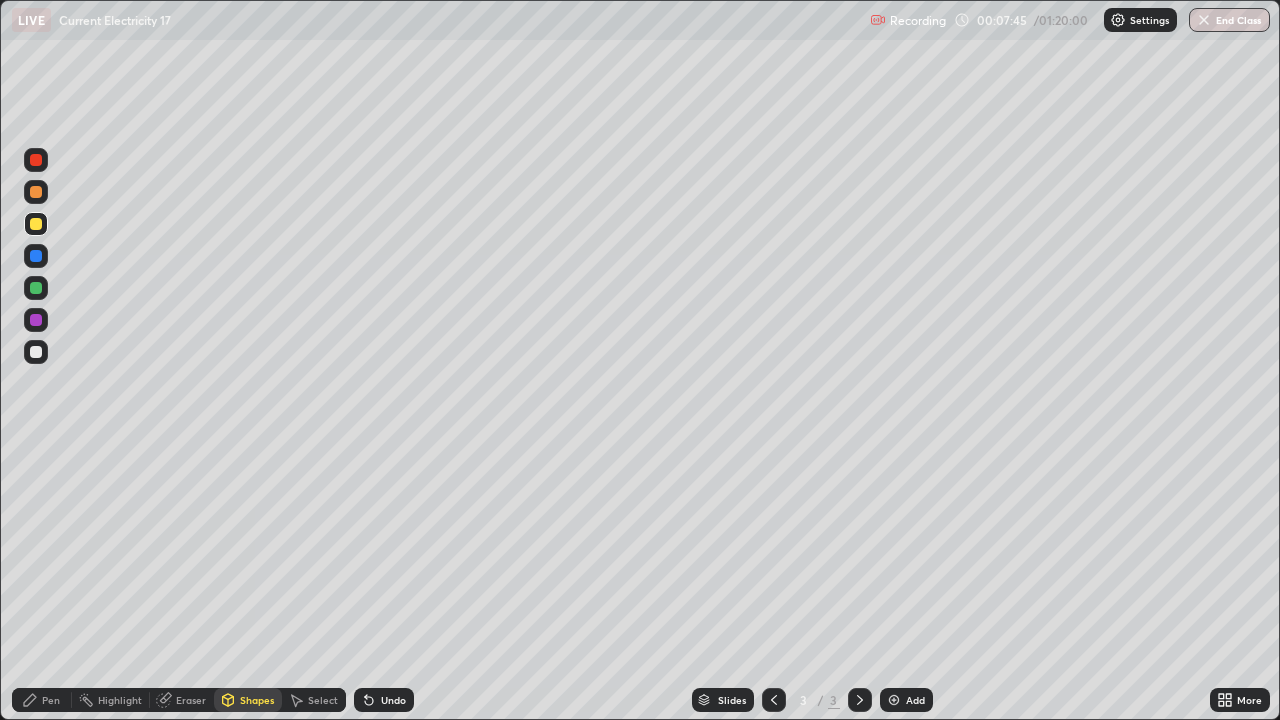 click 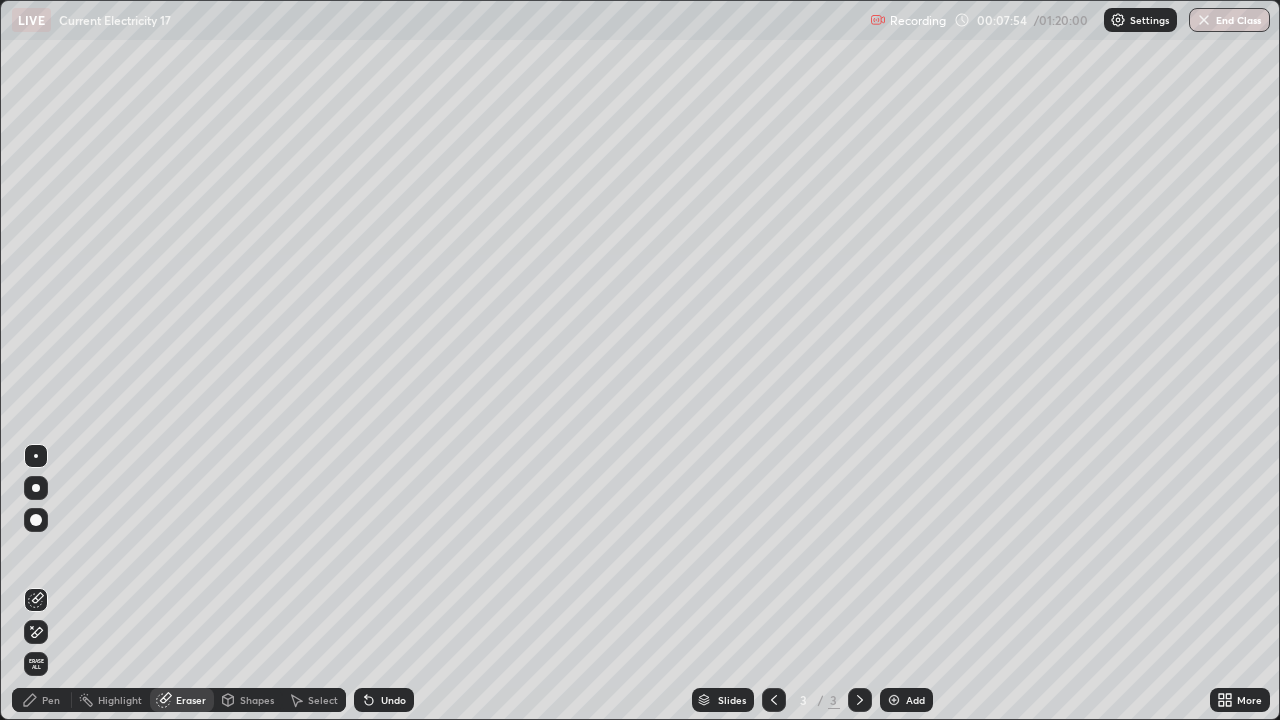click 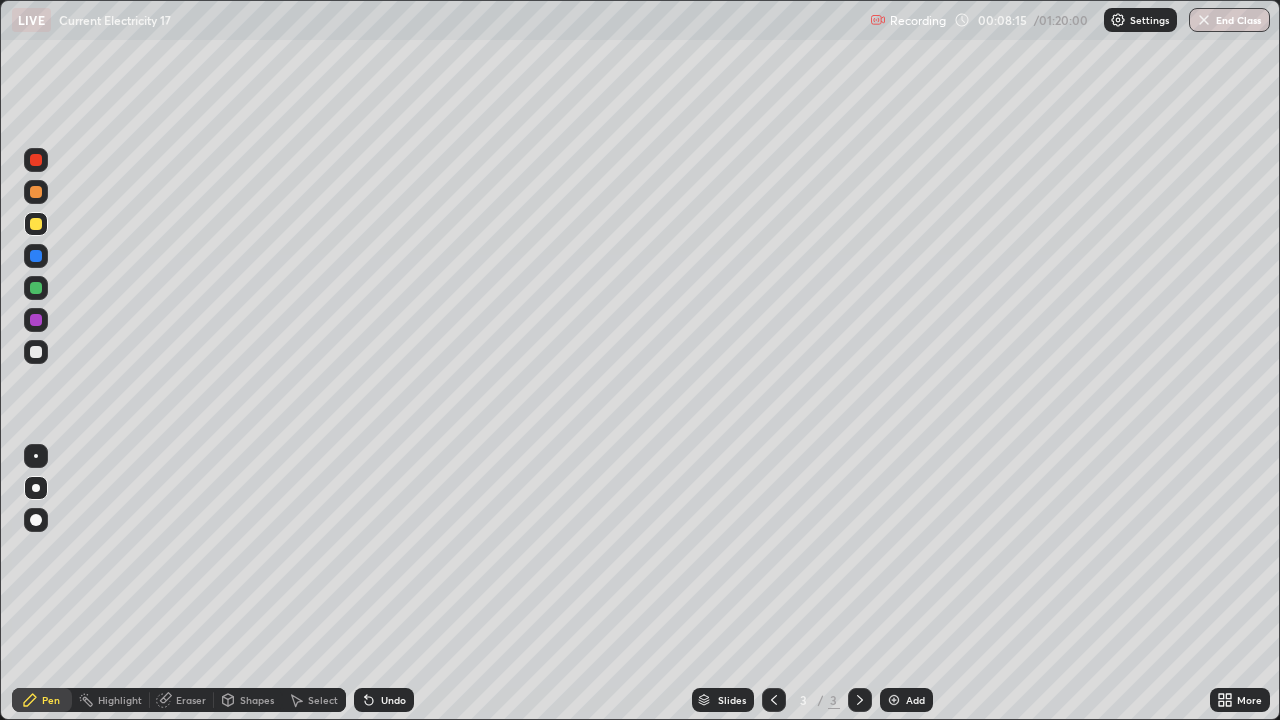 click on "Eraser" at bounding box center (191, 700) 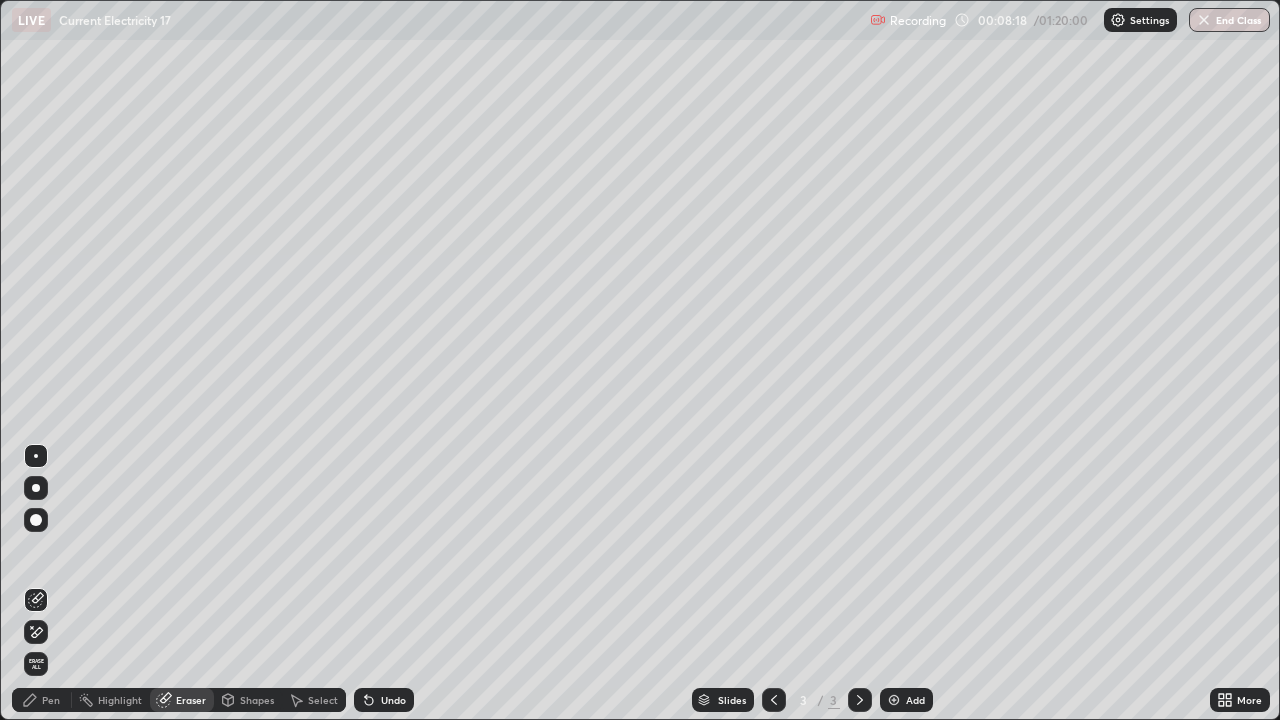 click on "Pen" at bounding box center [42, 700] 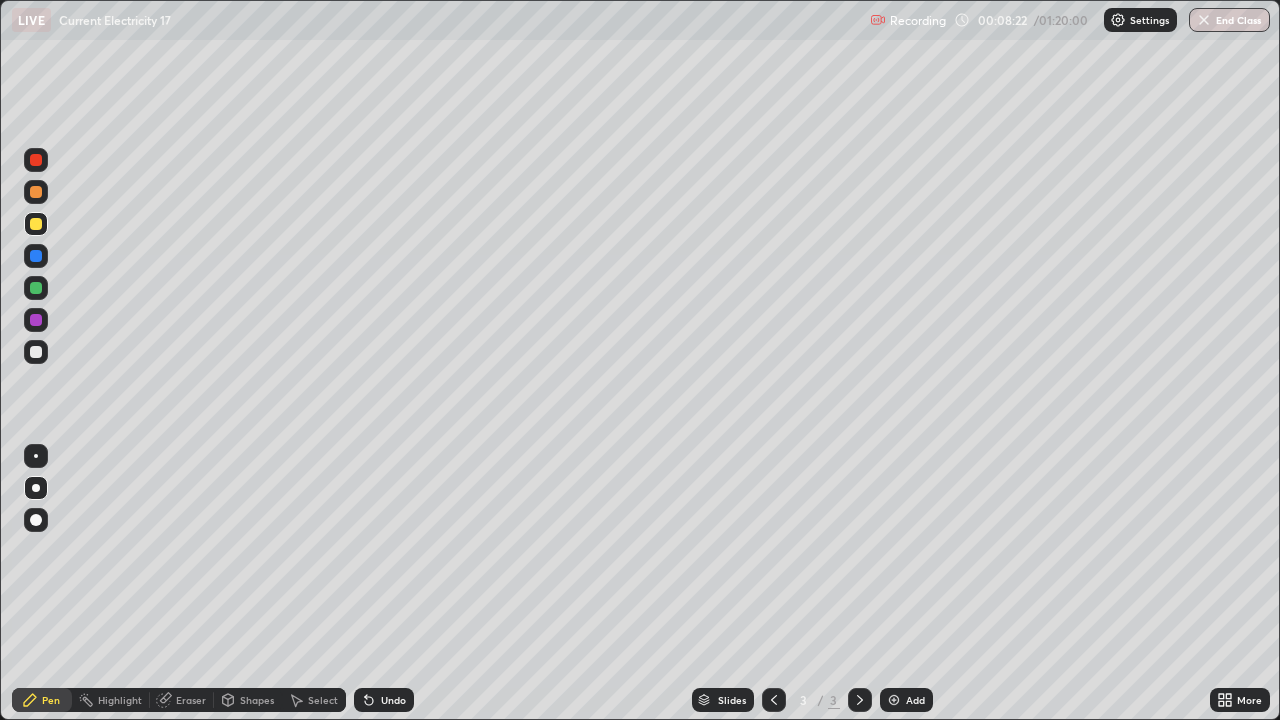 click on "Eraser" at bounding box center [182, 700] 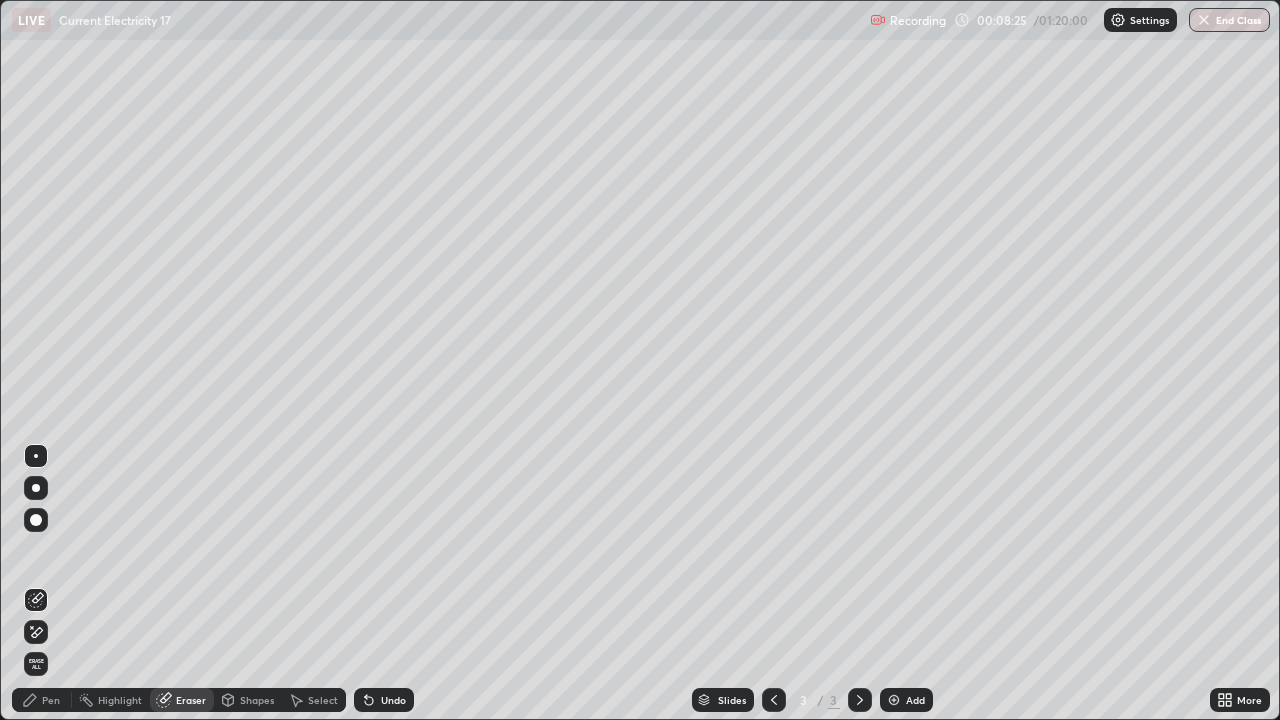 click on "Pen" at bounding box center (42, 700) 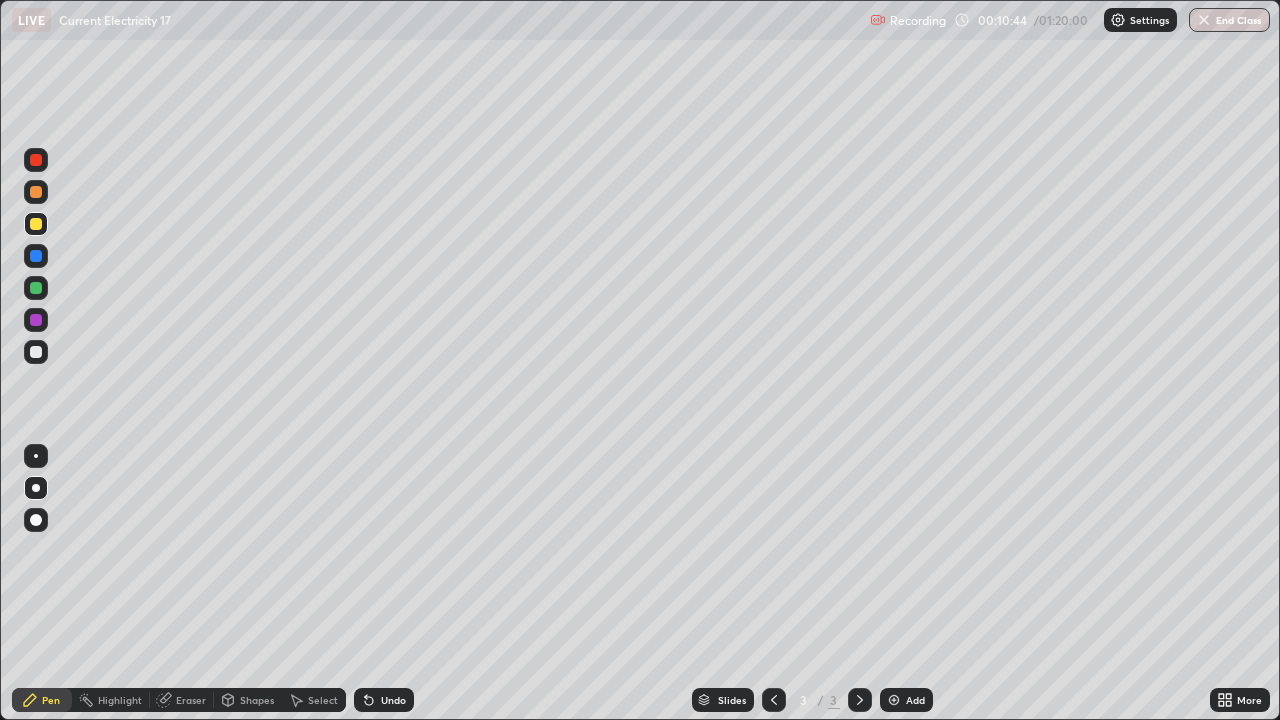 click at bounding box center (36, 192) 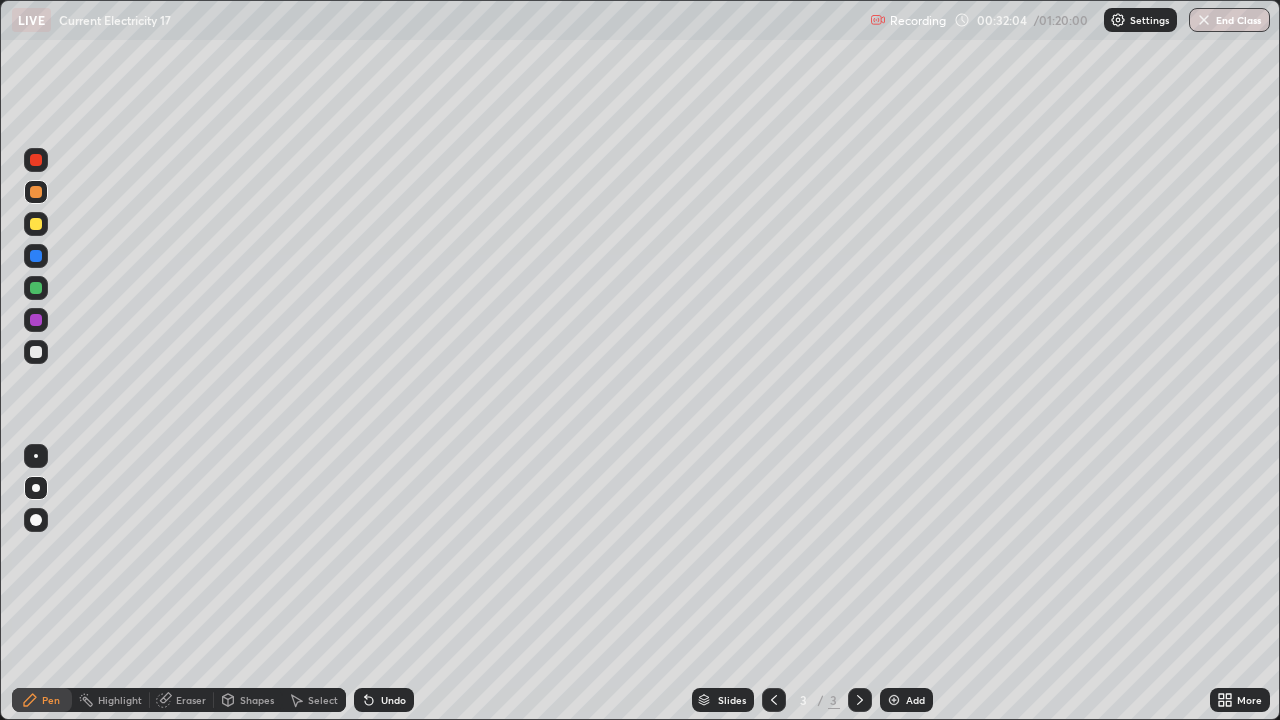 click on "Add" at bounding box center (915, 700) 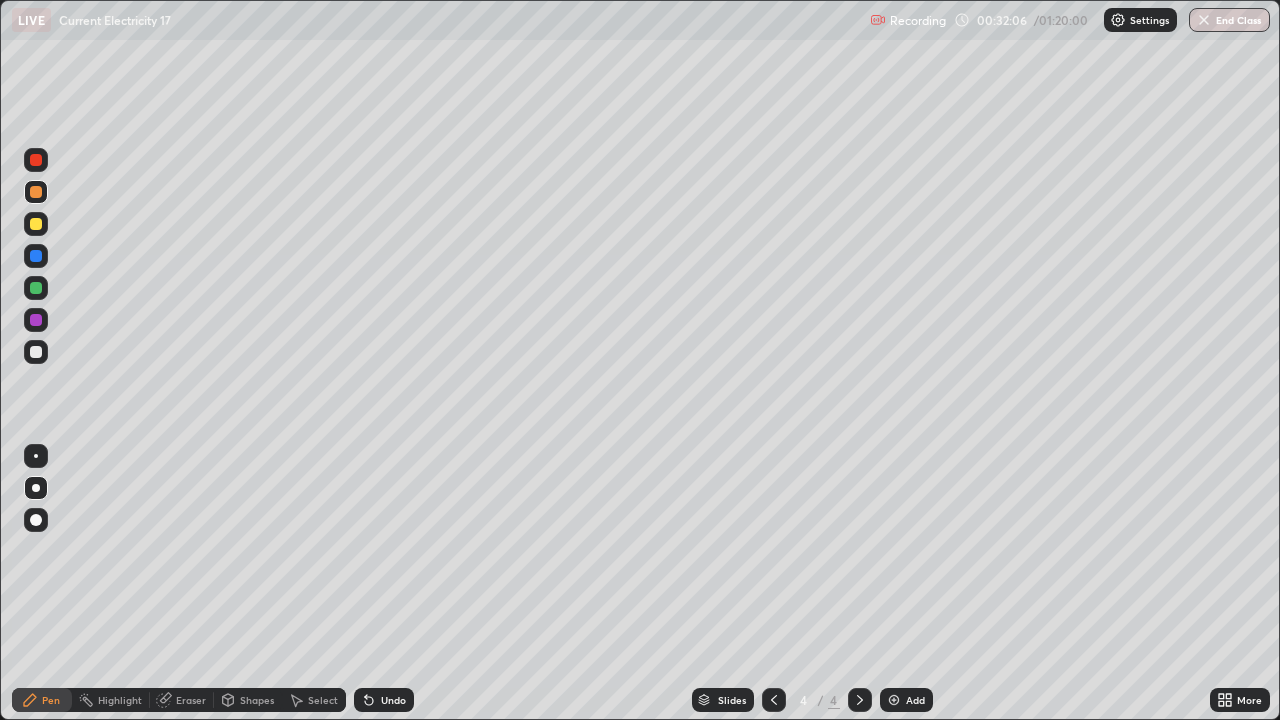 click on "Shapes" at bounding box center [248, 700] 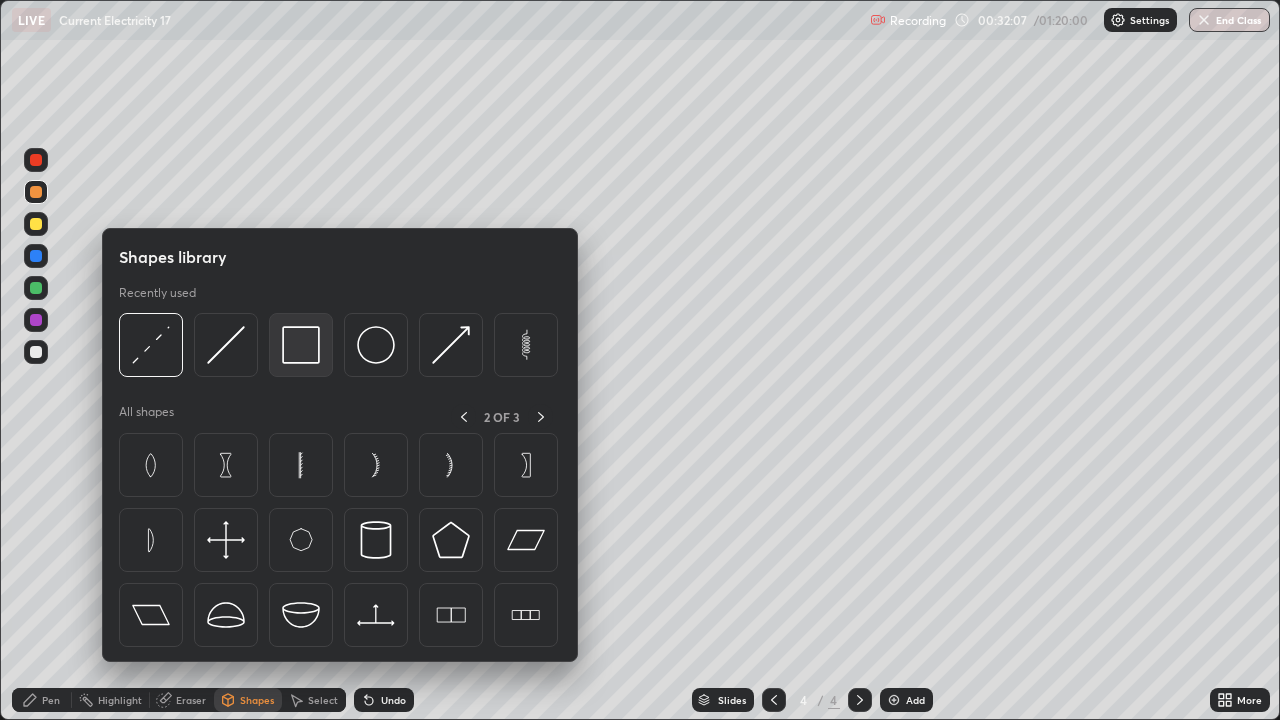 click at bounding box center (301, 345) 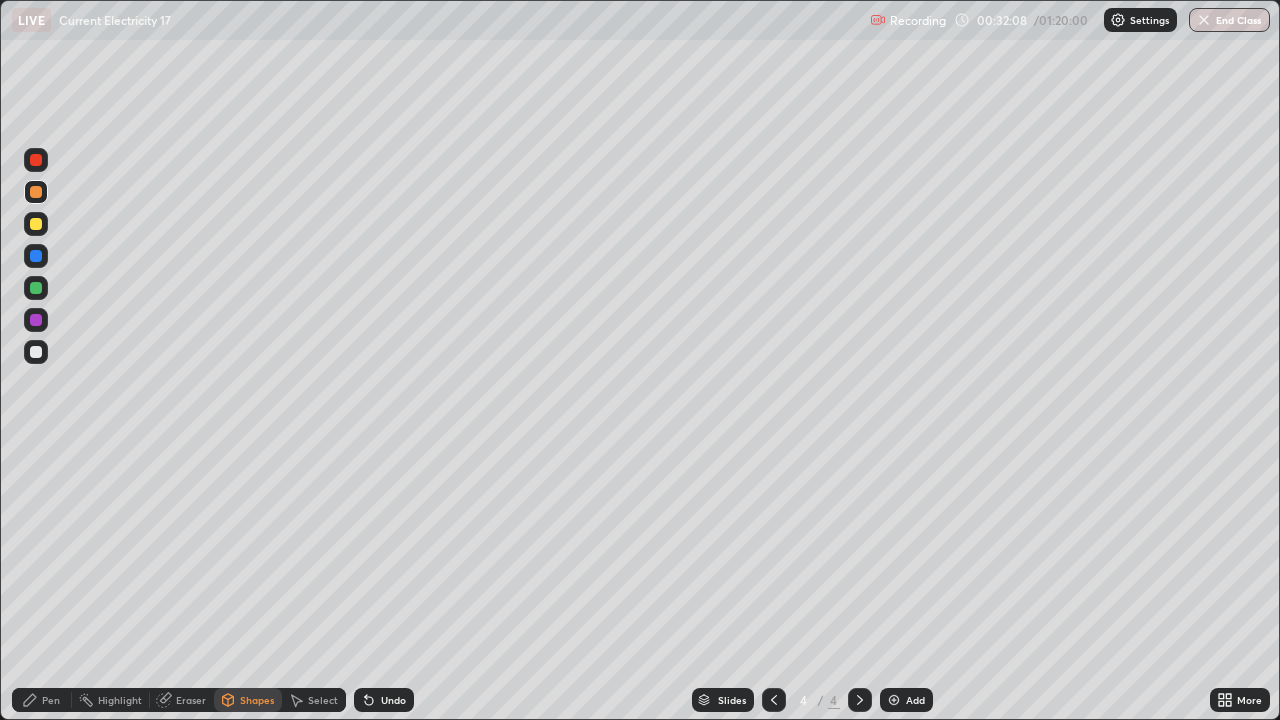 click at bounding box center [36, 352] 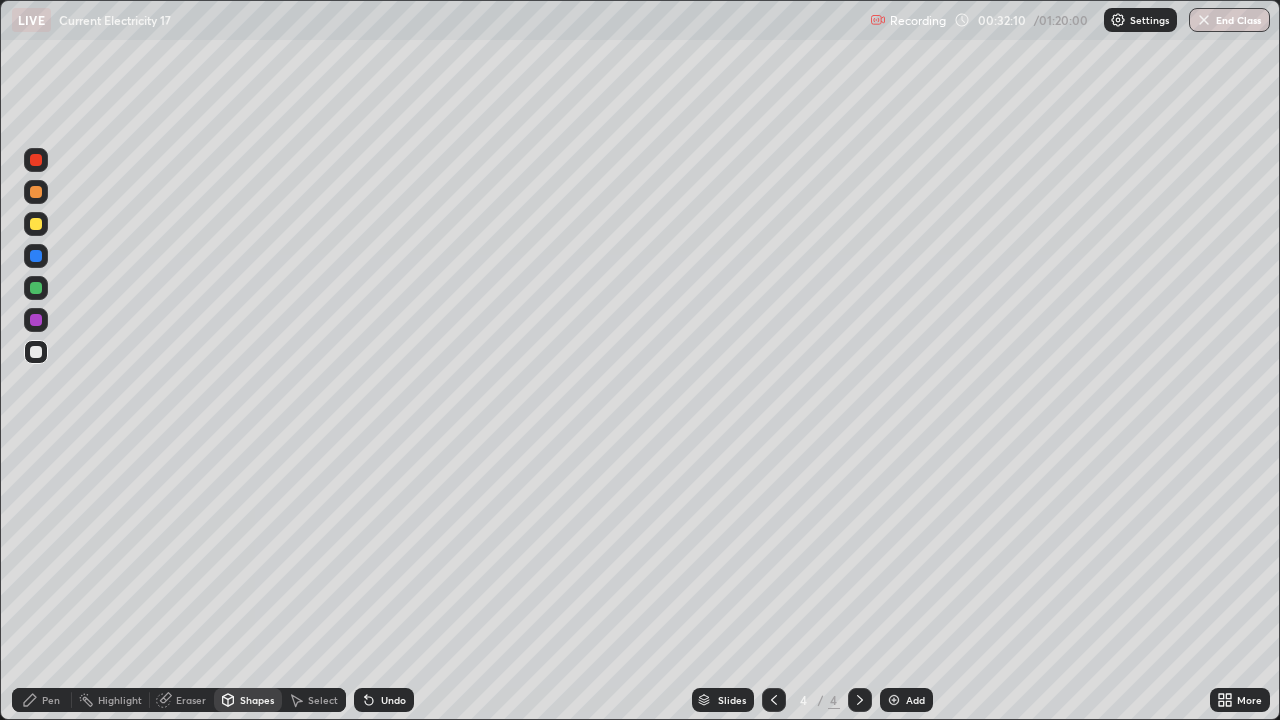 click on "Select" at bounding box center (323, 700) 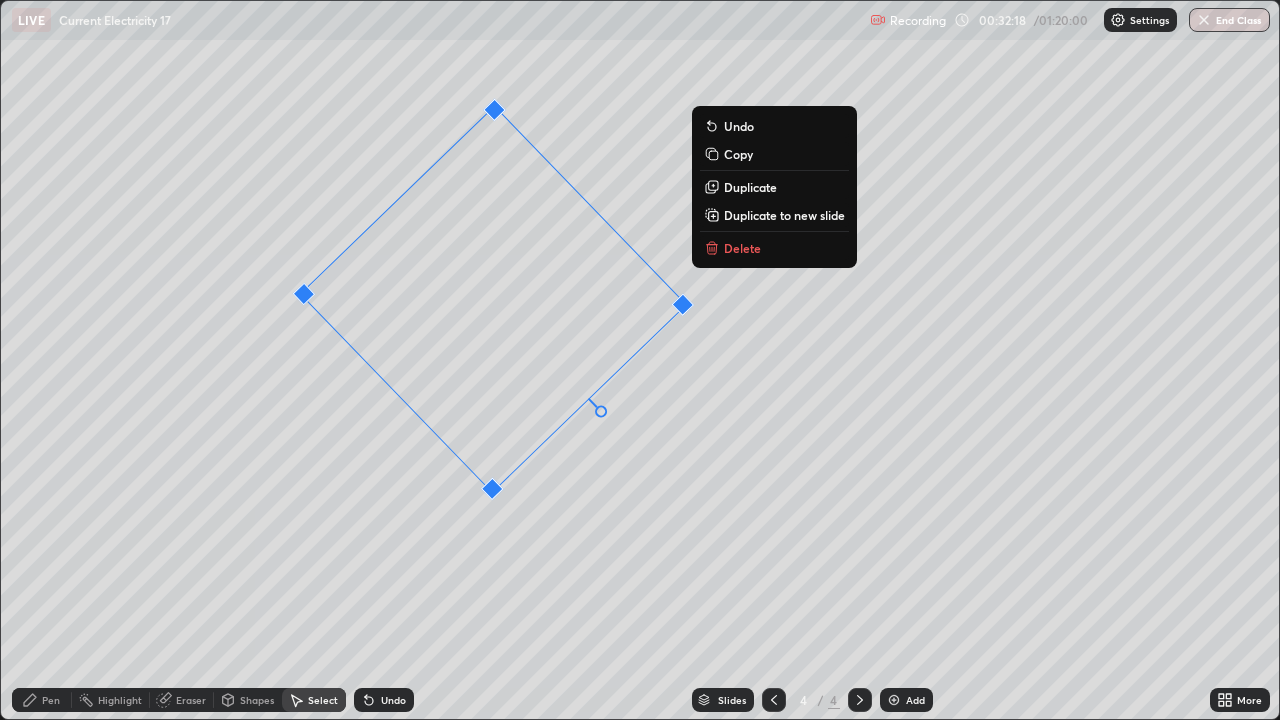 click on "Shapes" at bounding box center [248, 700] 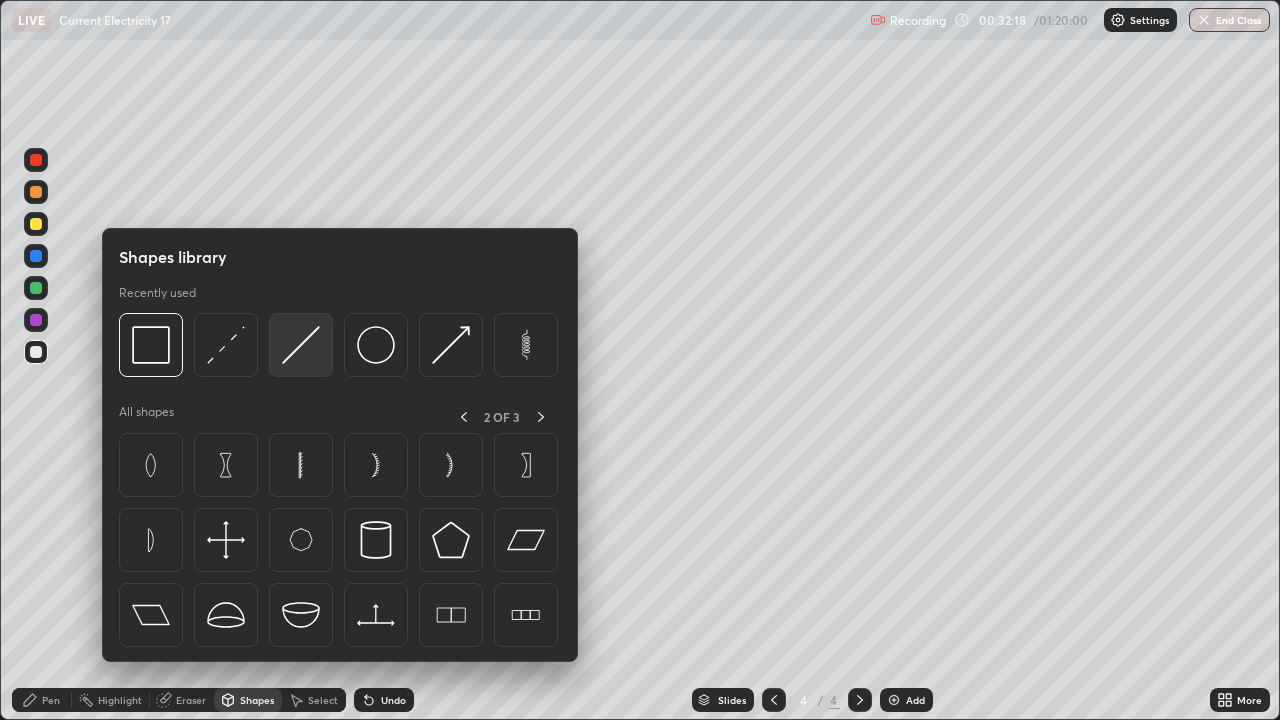 click at bounding box center (301, 345) 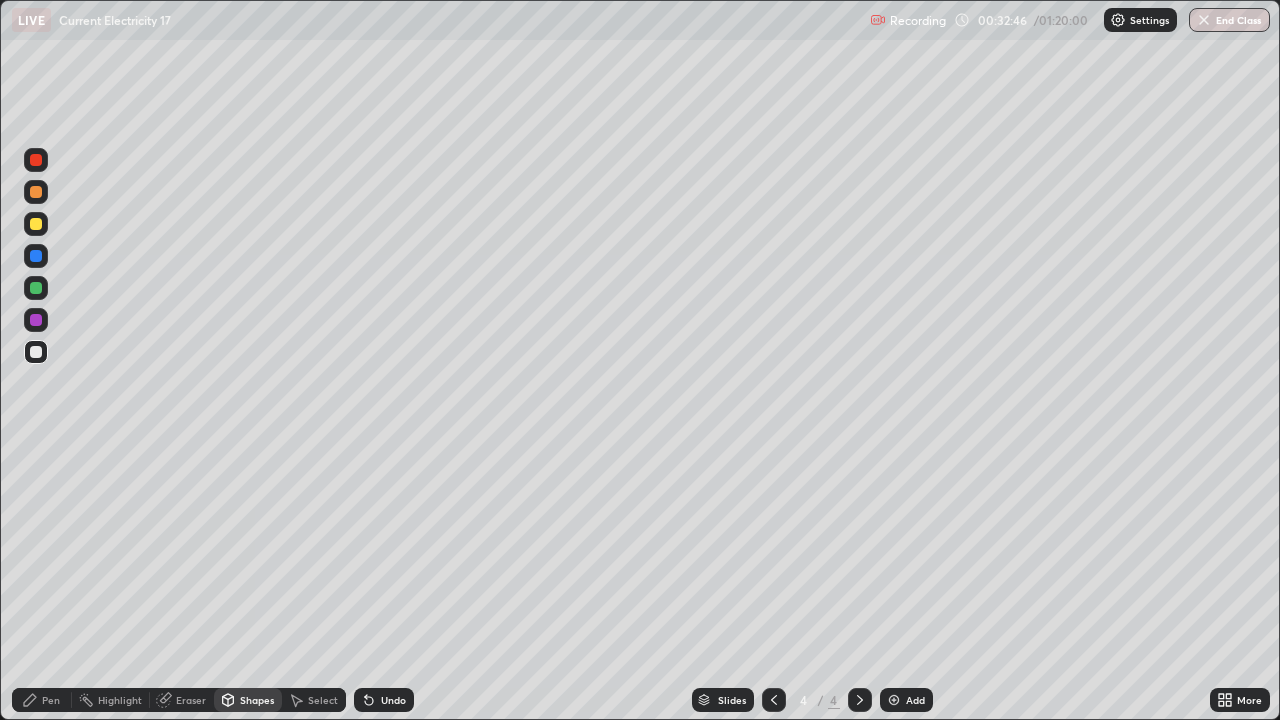 click on "Eraser" at bounding box center (191, 700) 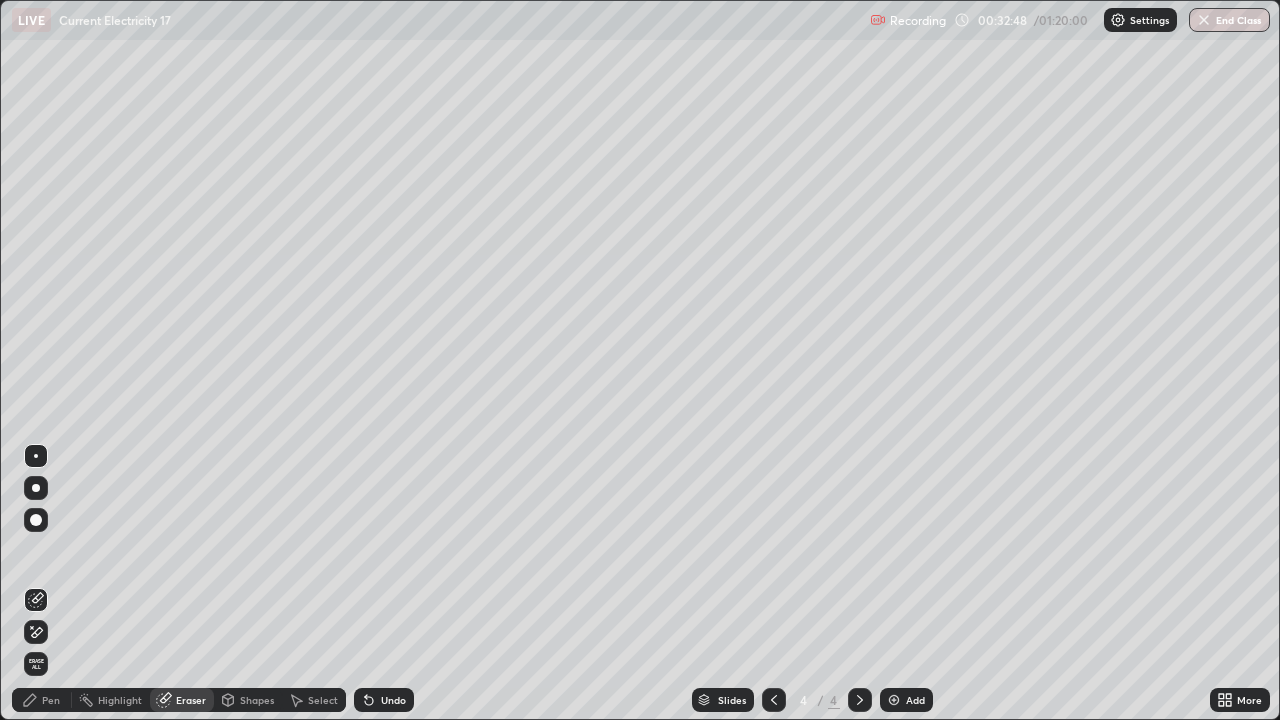 click on "Shapes" at bounding box center [257, 700] 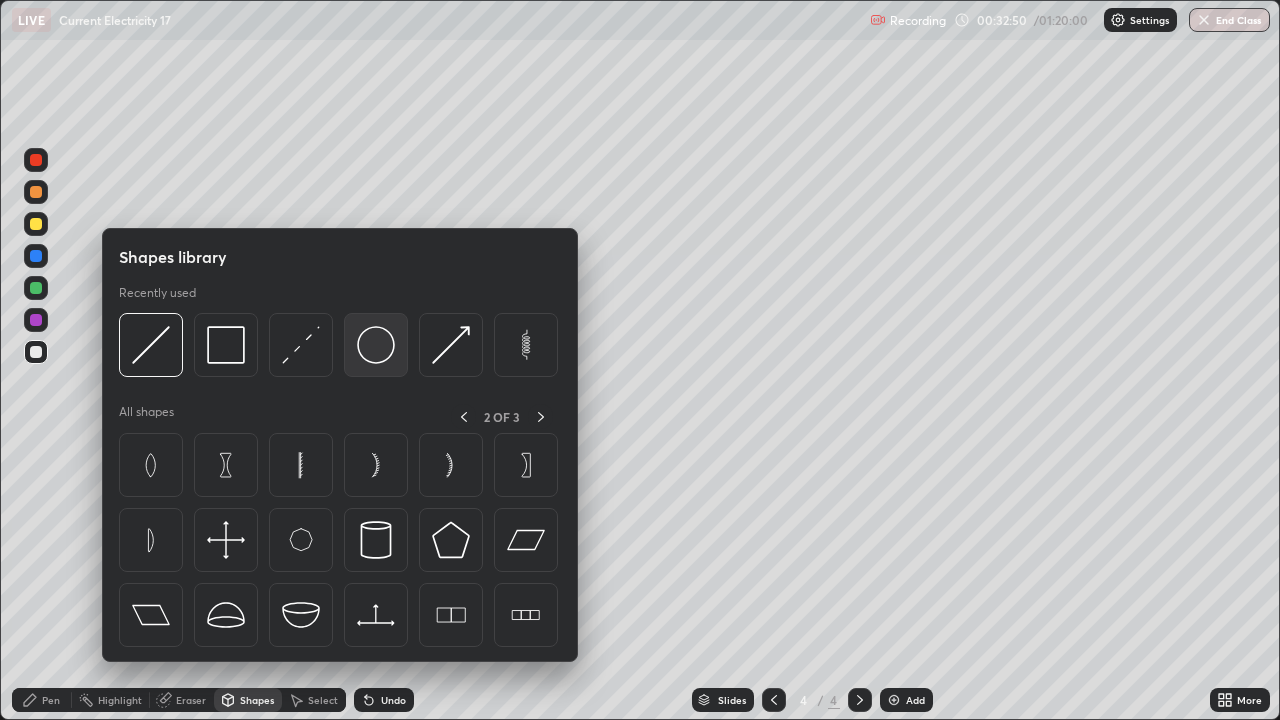 click at bounding box center (376, 345) 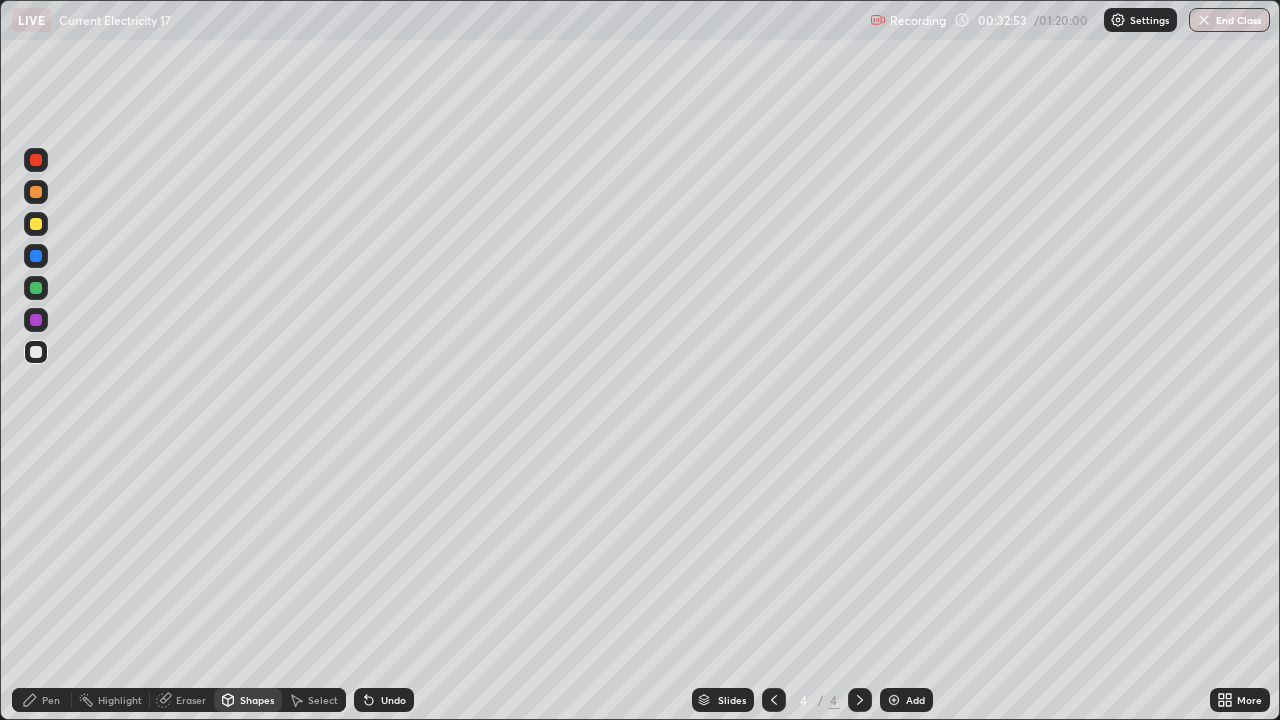 click on "Undo" at bounding box center (393, 700) 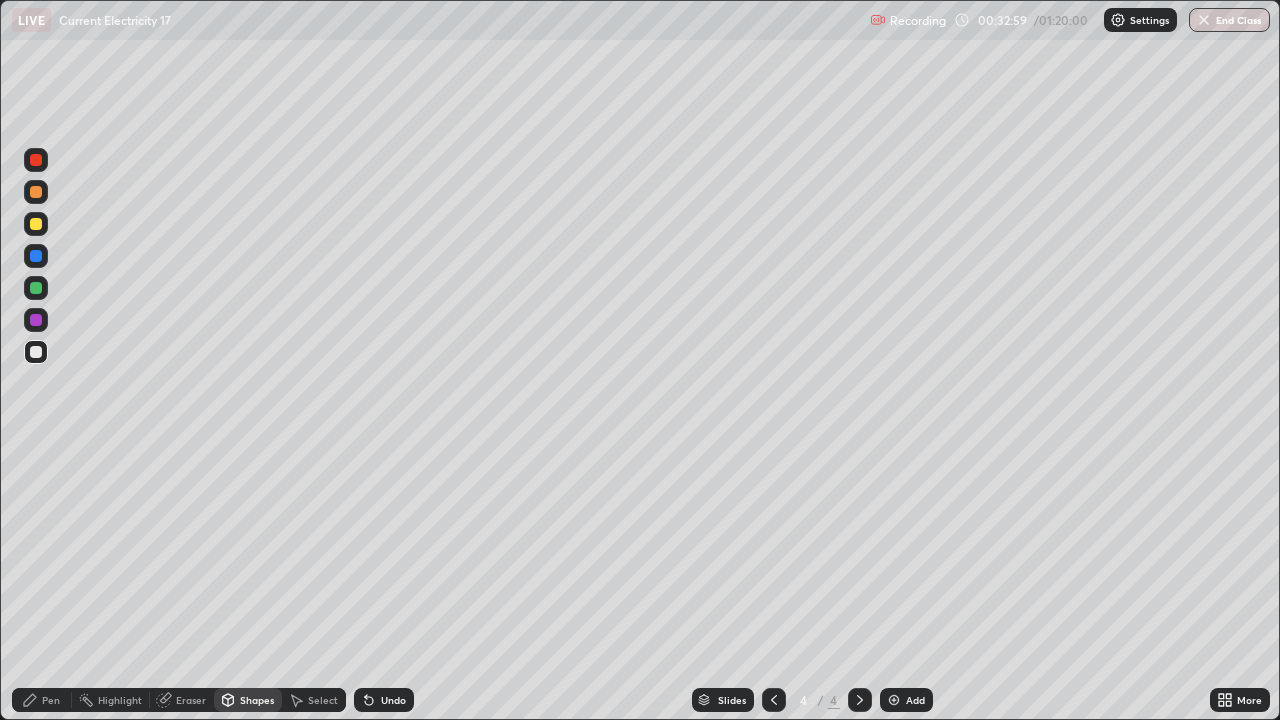 click on "Undo" at bounding box center [384, 700] 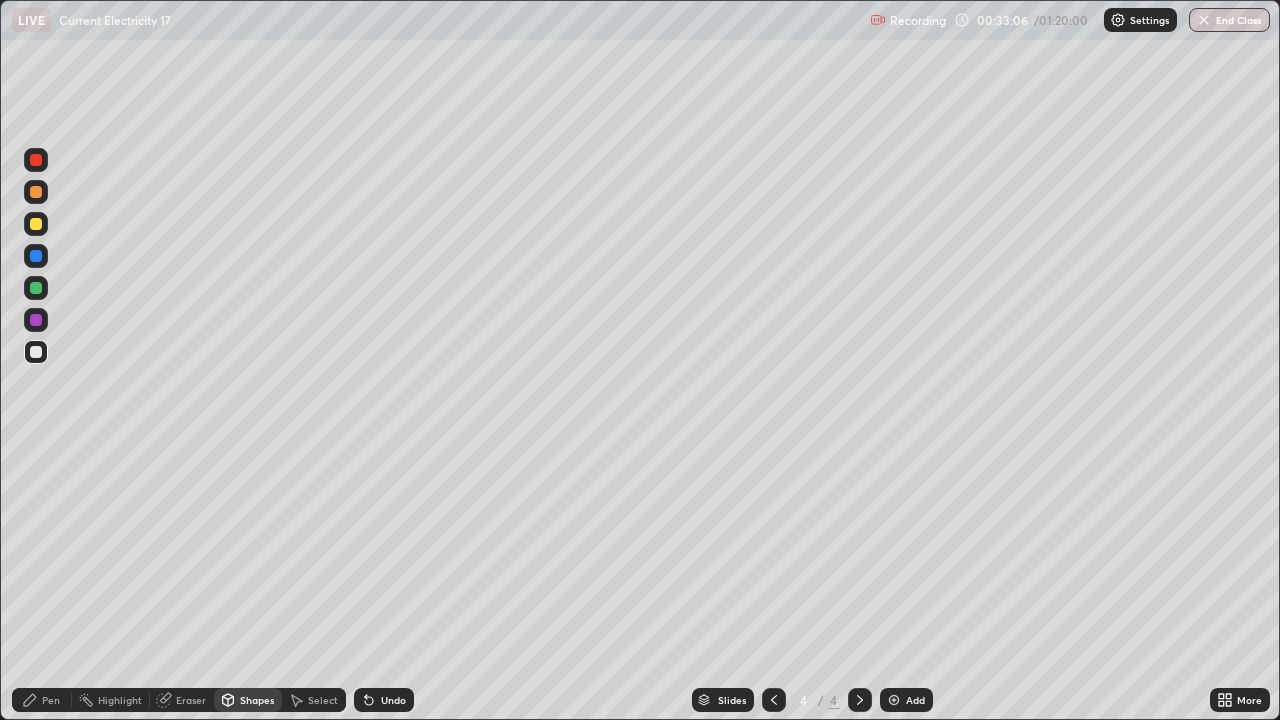 click on "Select" at bounding box center [314, 700] 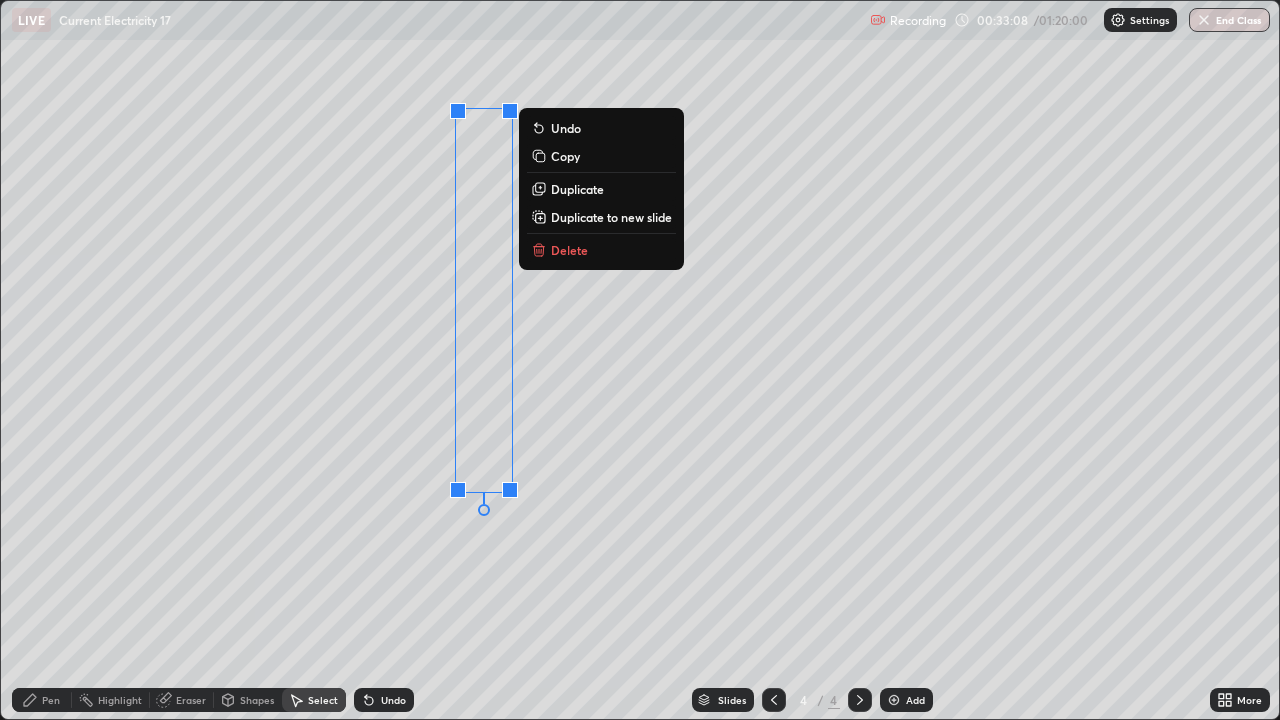 click on "0 ° Undo Copy Duplicate Duplicate to new slide Delete" at bounding box center (640, 360) 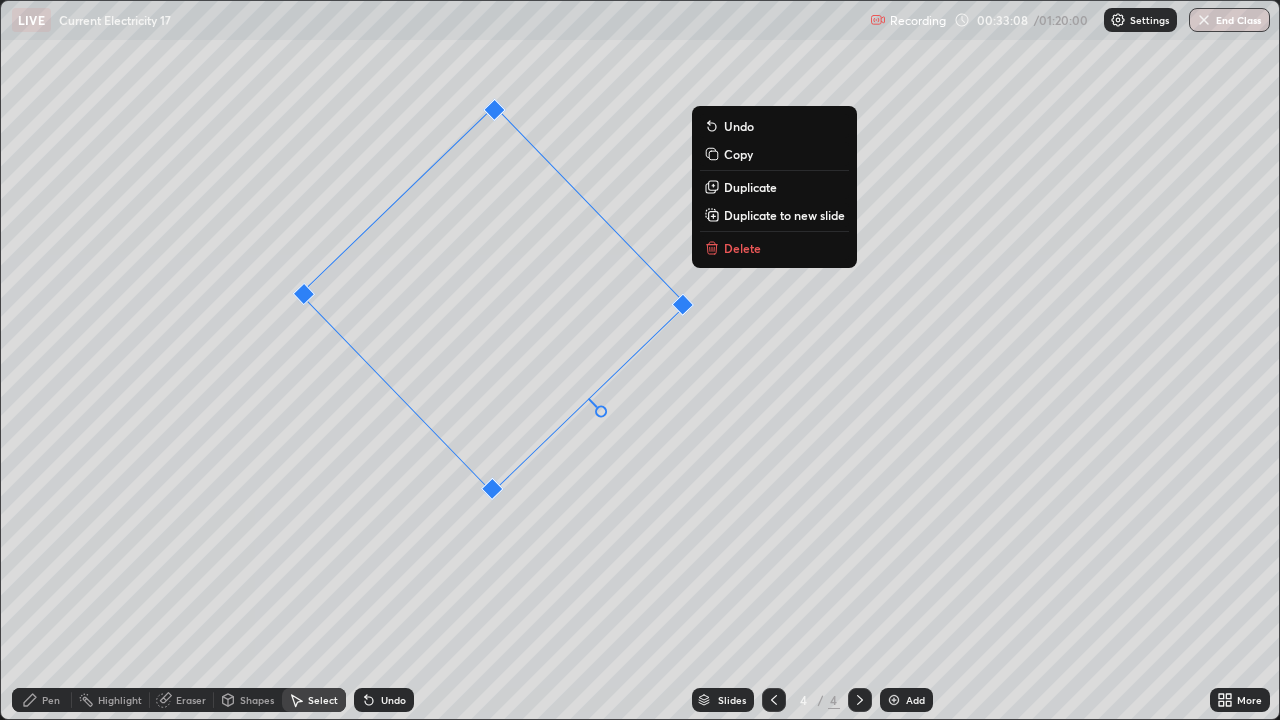 click on "Undo" at bounding box center [393, 700] 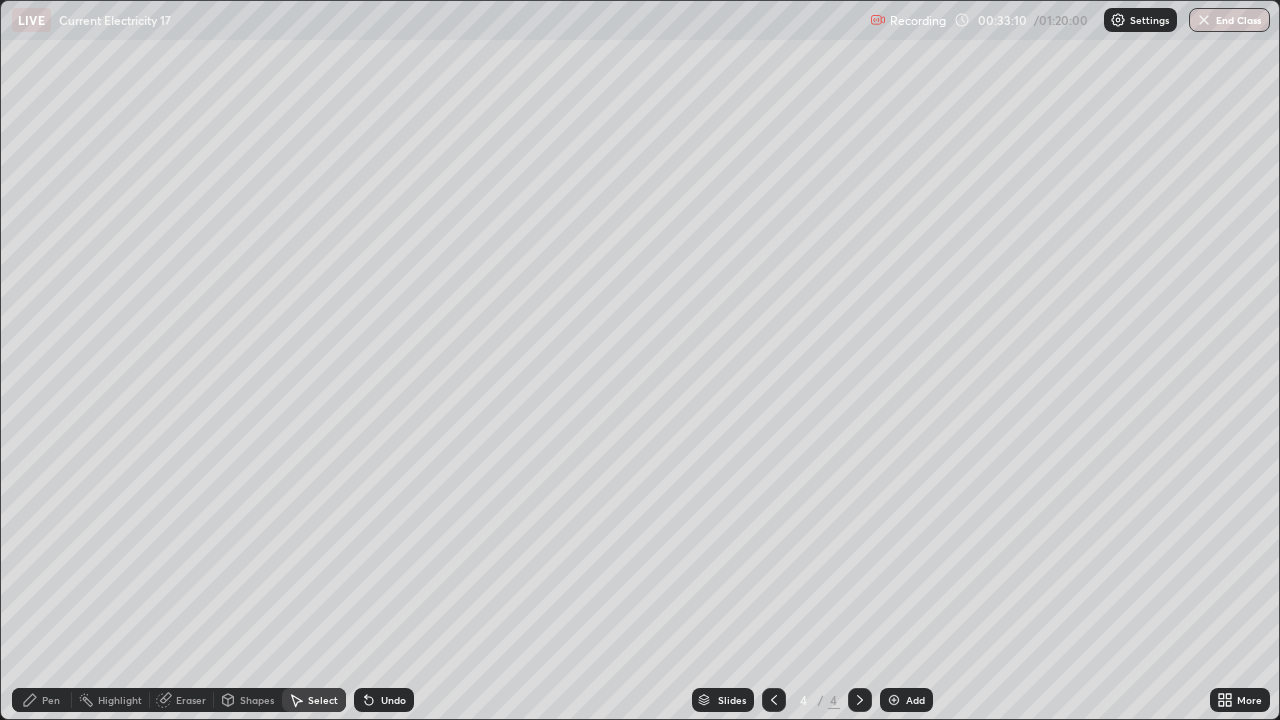 click on "Shapes" at bounding box center [257, 700] 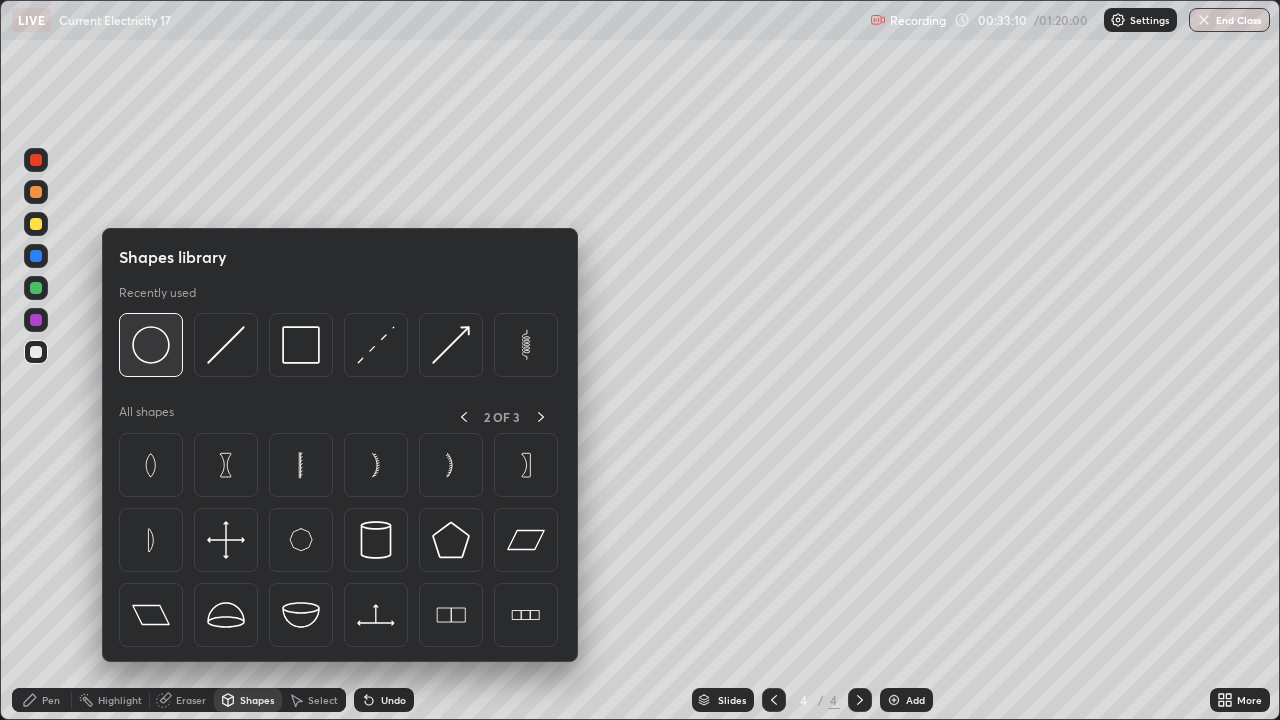 click at bounding box center (151, 345) 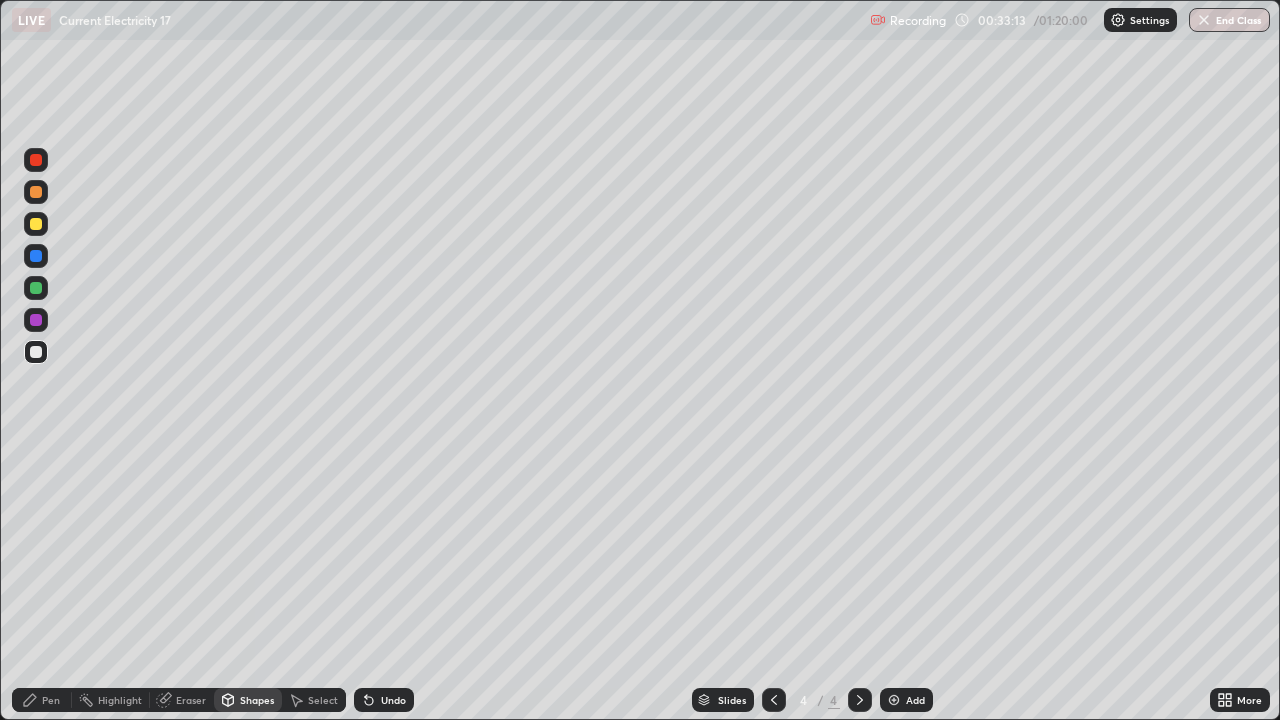 click on "Undo" at bounding box center [384, 700] 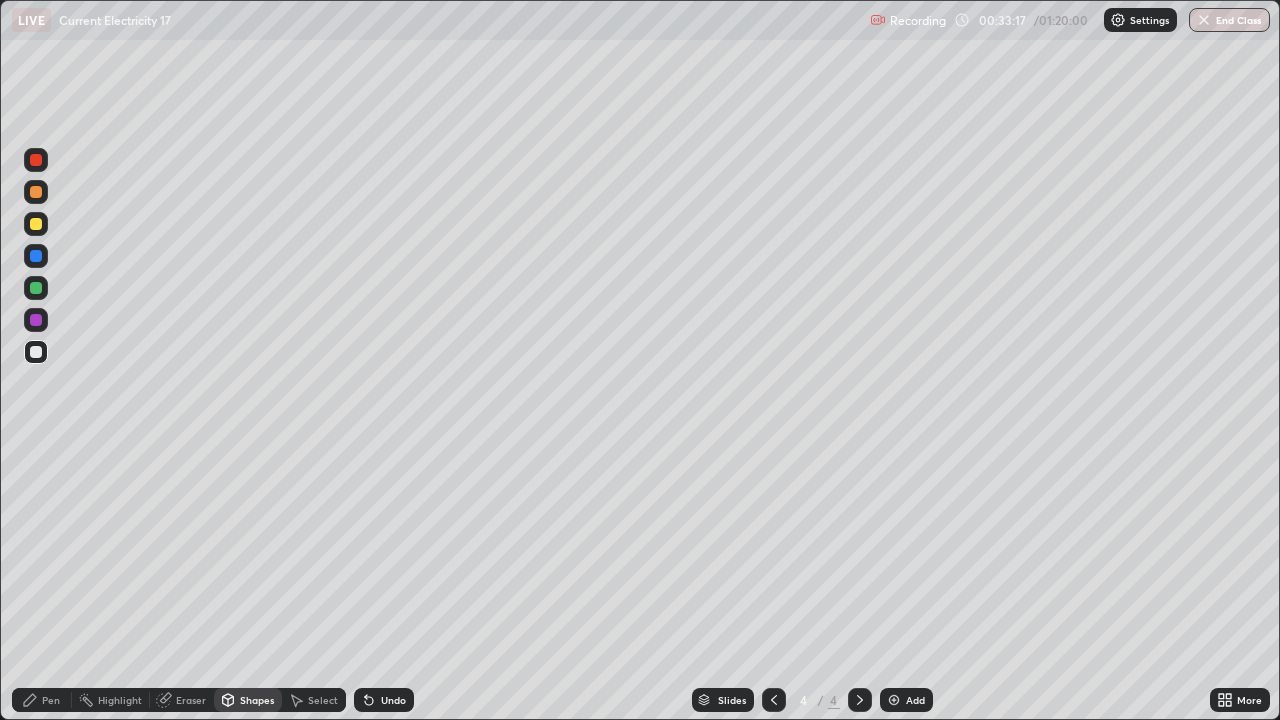 click on "Pen" at bounding box center [51, 700] 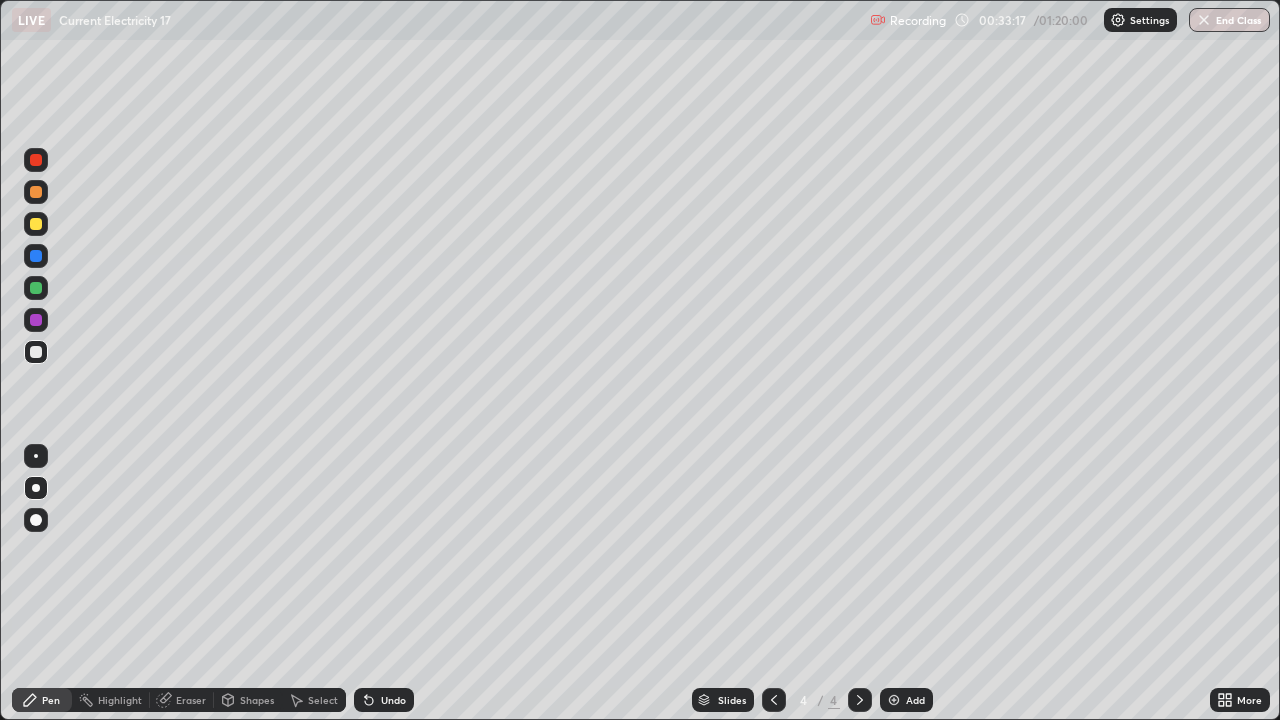 click on "Eraser" at bounding box center (191, 700) 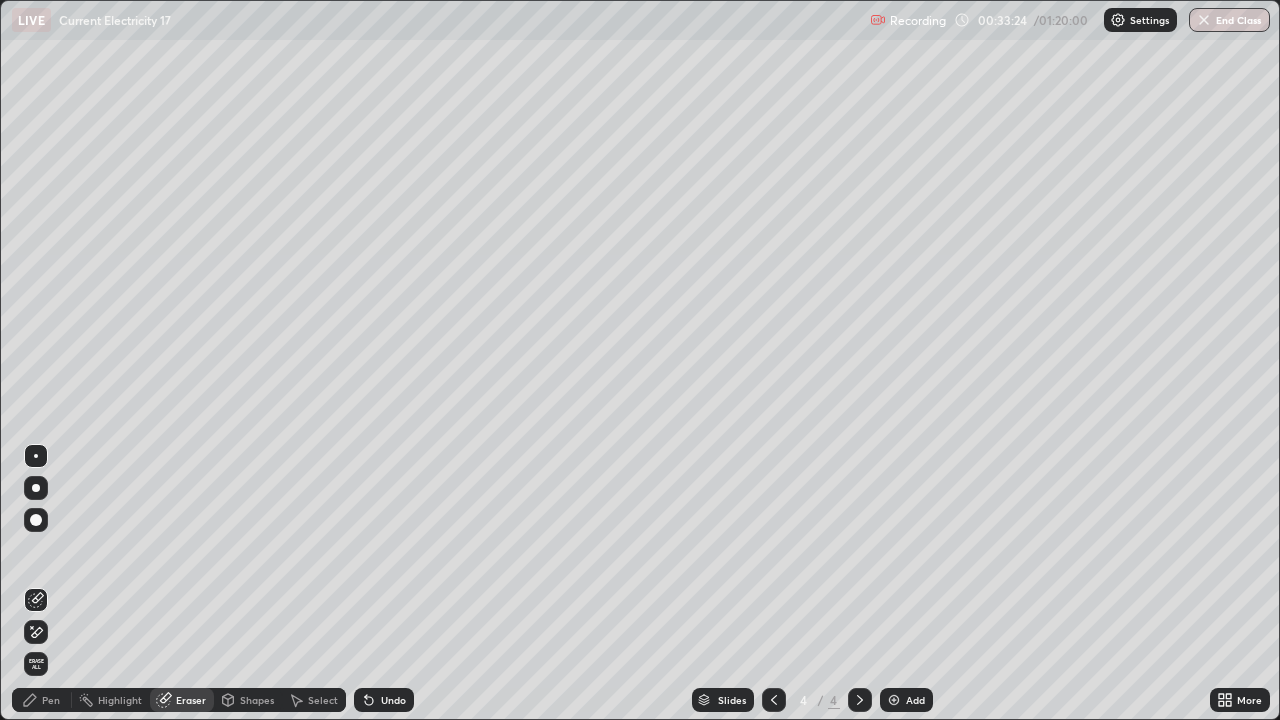 click on "Pen" at bounding box center [42, 700] 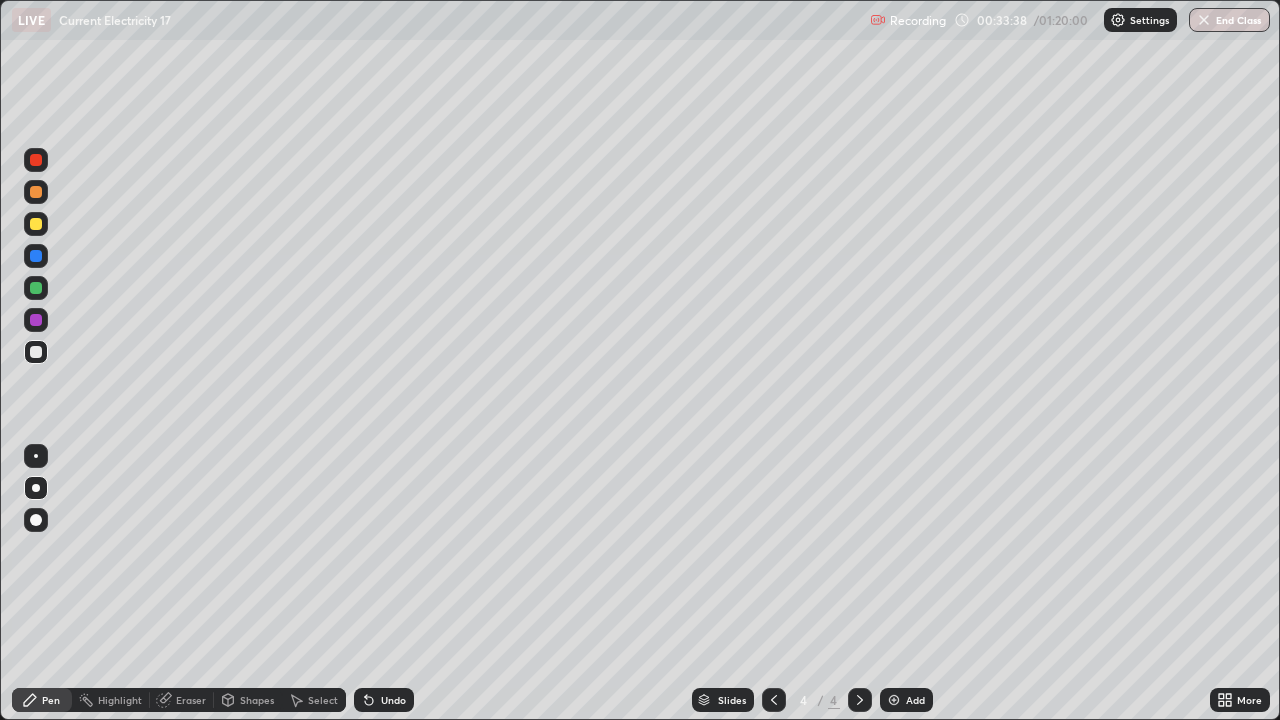 click on "Shapes" at bounding box center (257, 700) 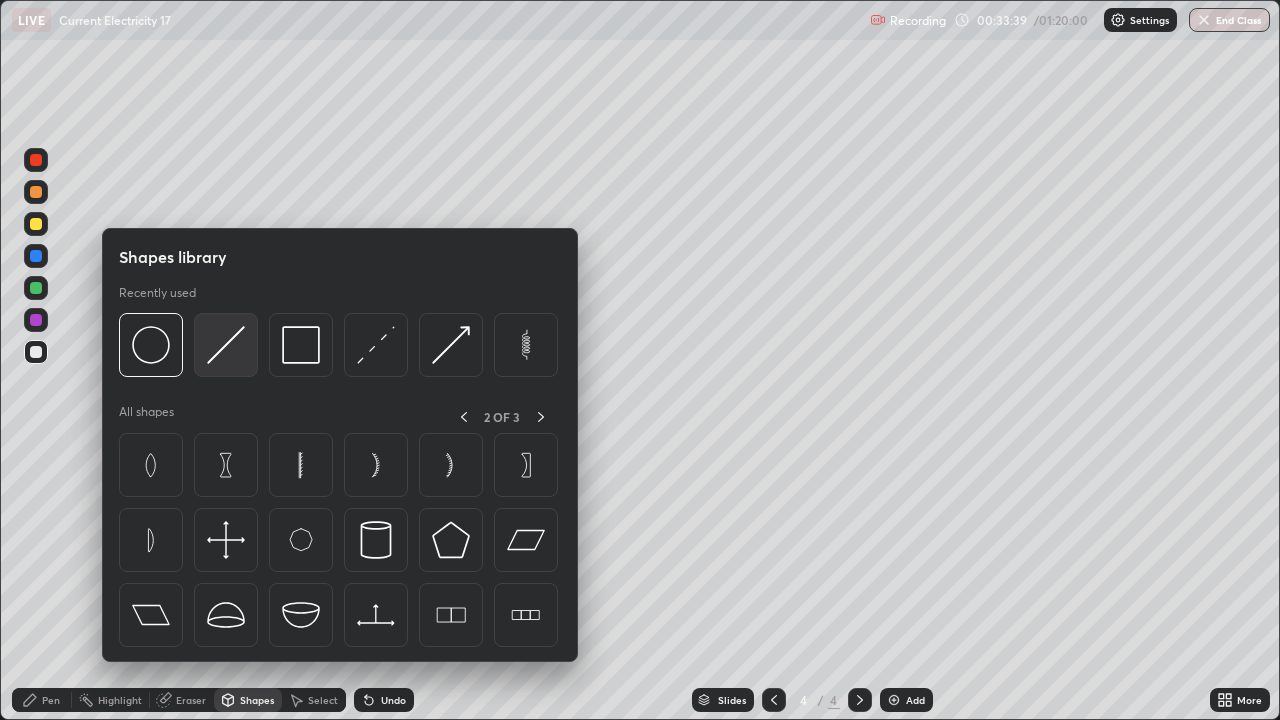 click at bounding box center [226, 345] 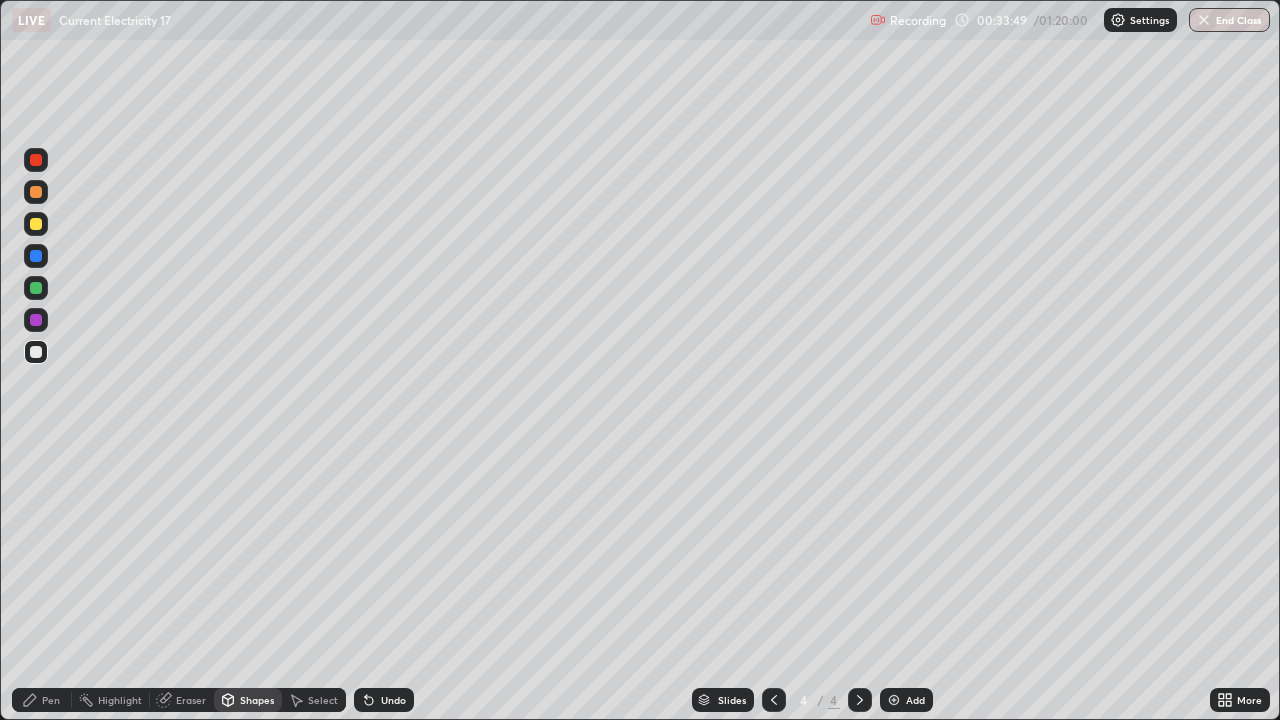 click on "Pen" at bounding box center (51, 700) 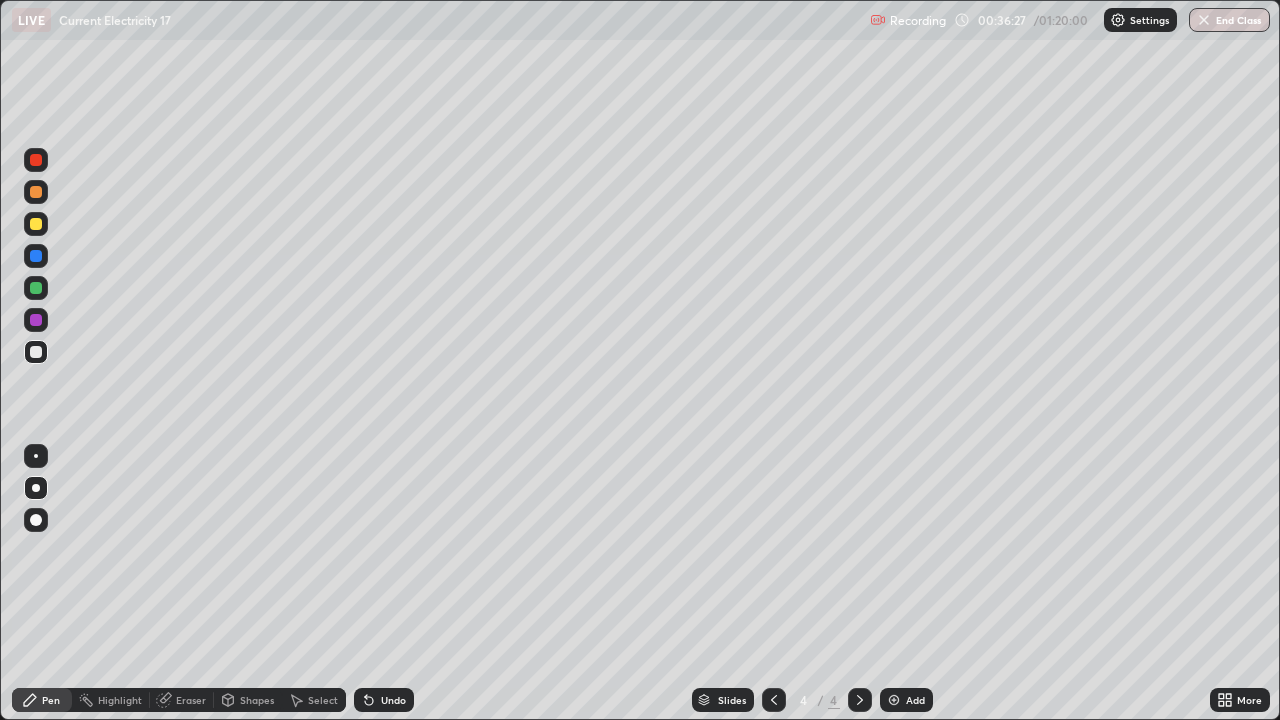 click at bounding box center (36, 224) 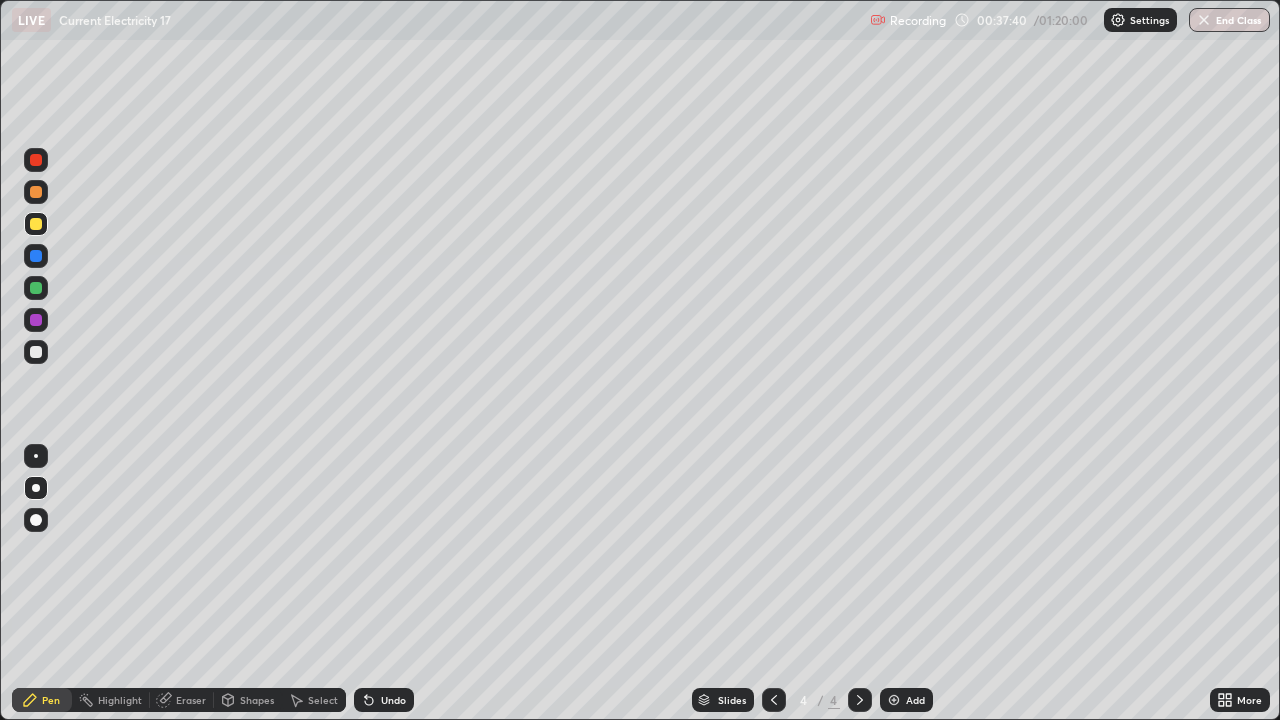 click on "Undo" at bounding box center (384, 700) 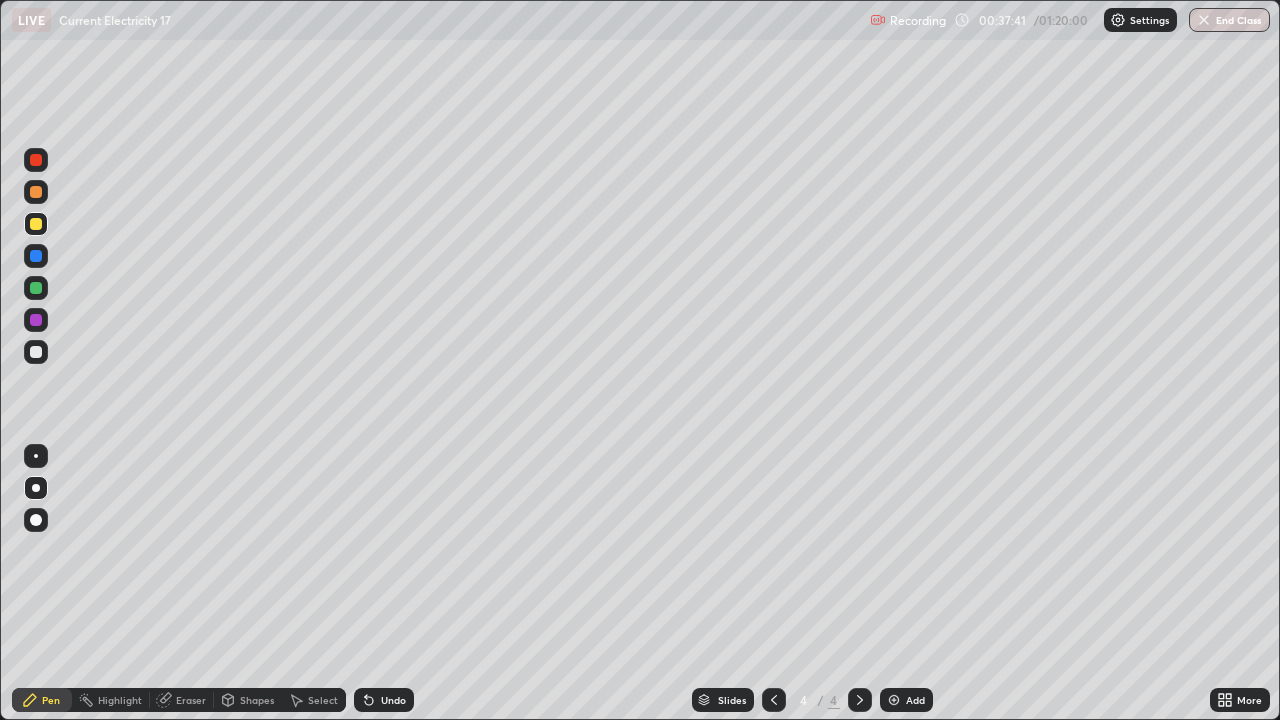 click on "Undo" at bounding box center [384, 700] 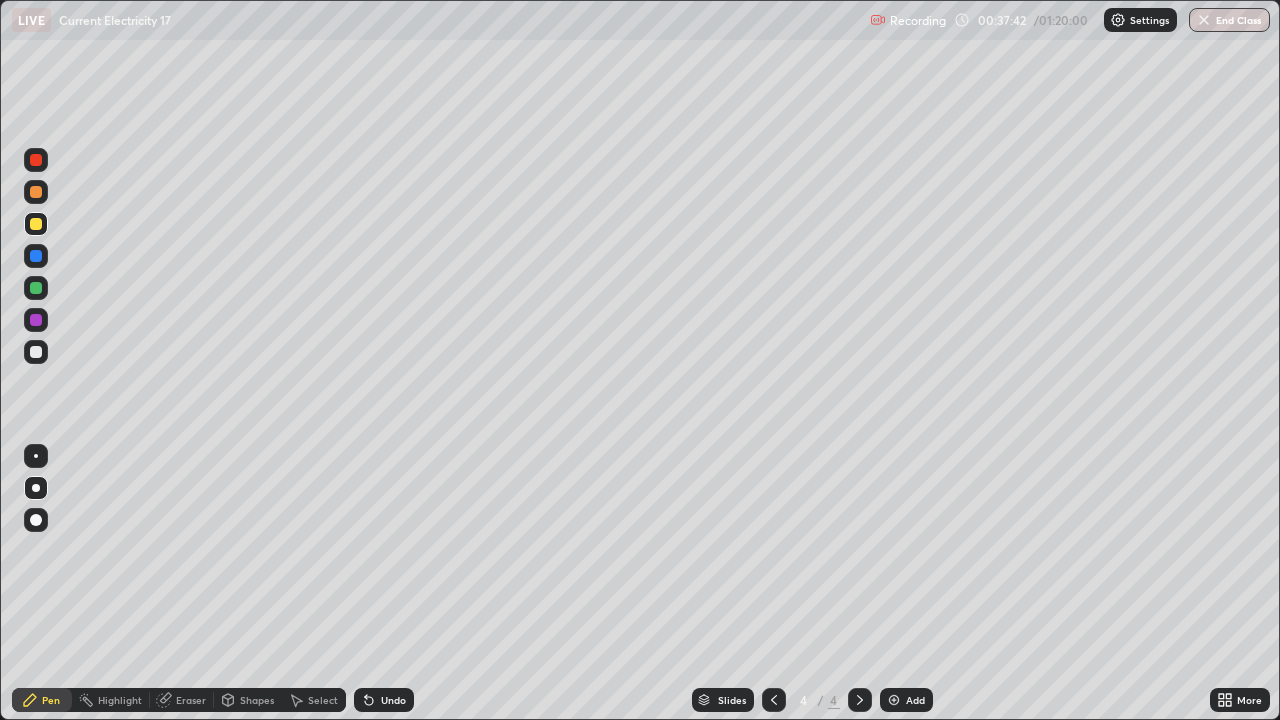 click on "Undo" at bounding box center (393, 700) 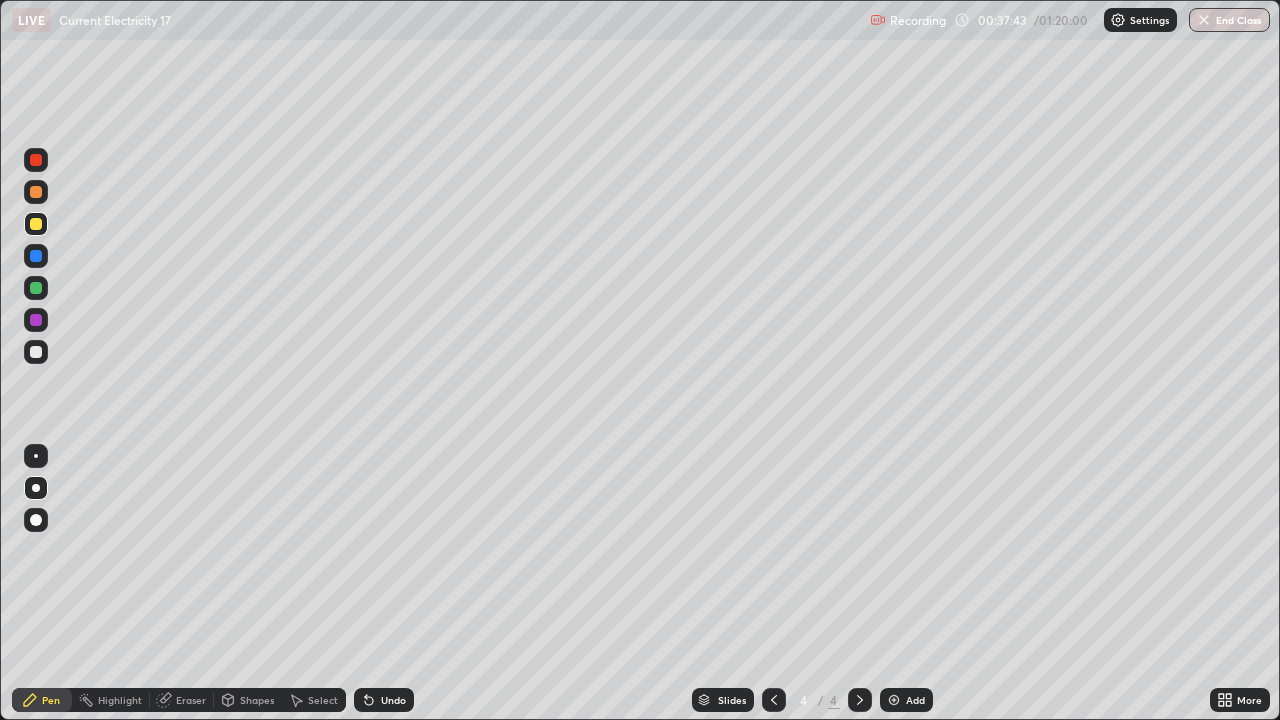 click on "Undo" at bounding box center (393, 700) 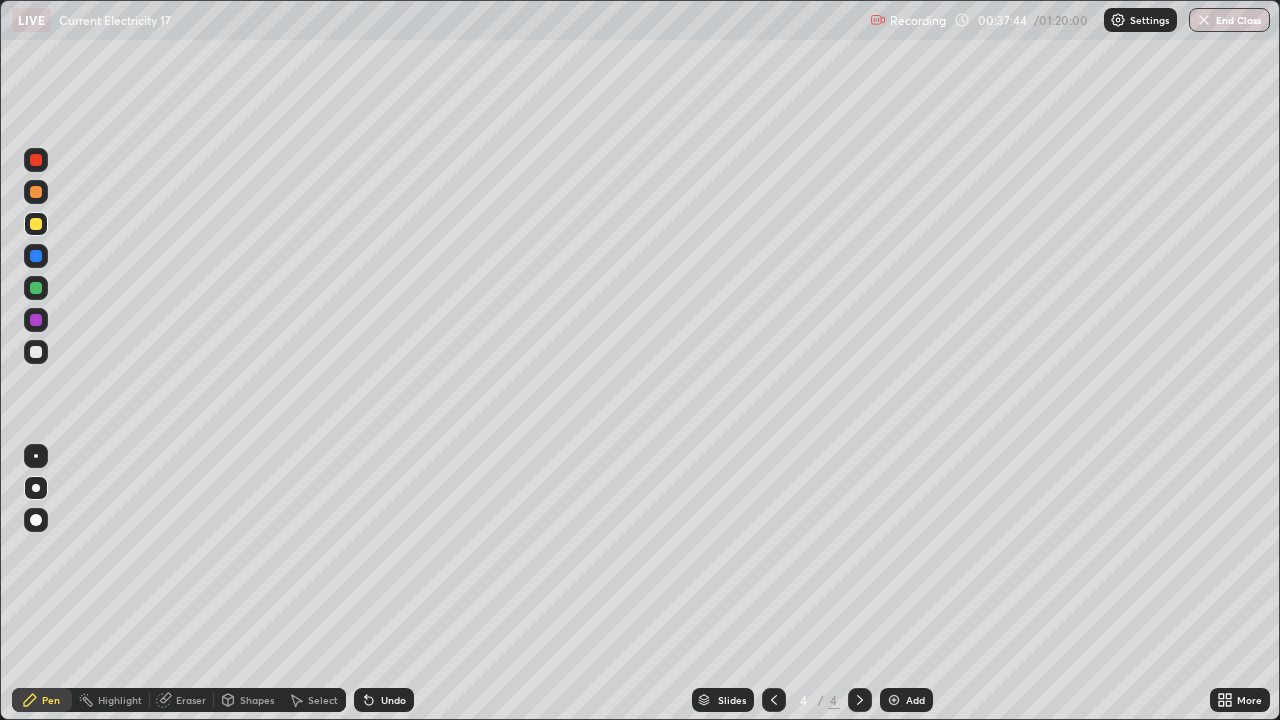 click on "Undo" at bounding box center [384, 700] 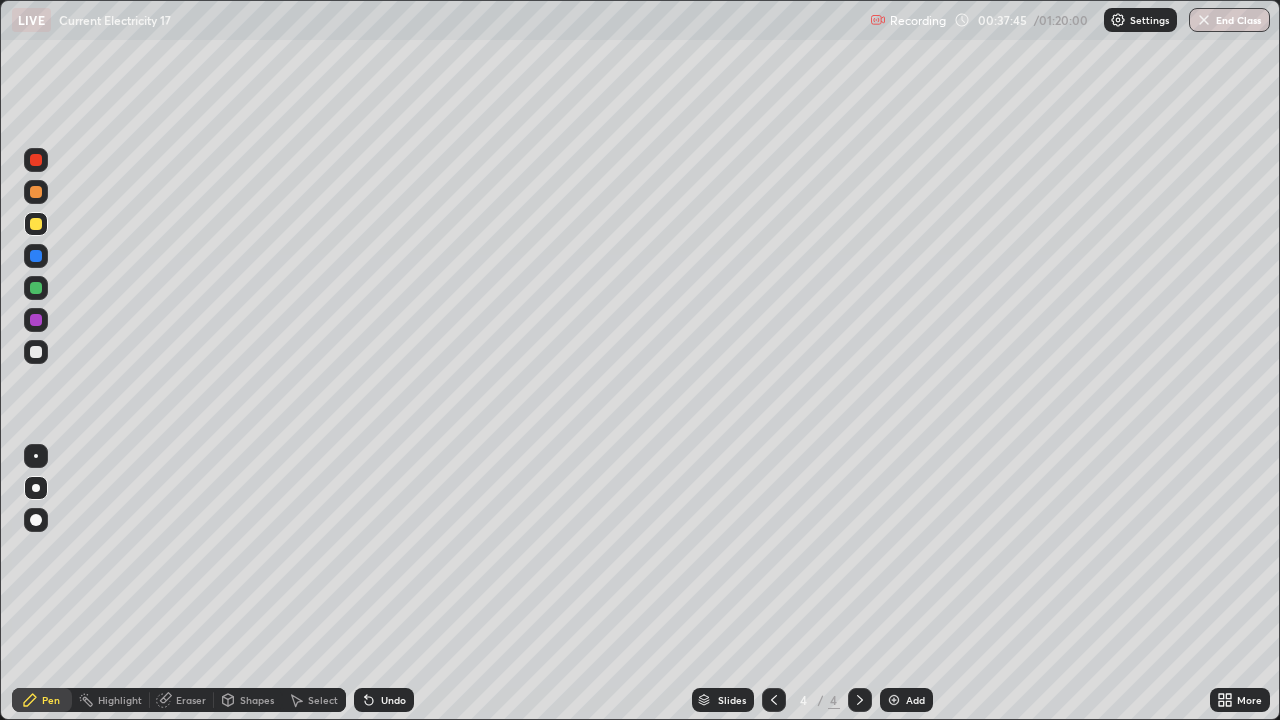 click on "Undo" at bounding box center [384, 700] 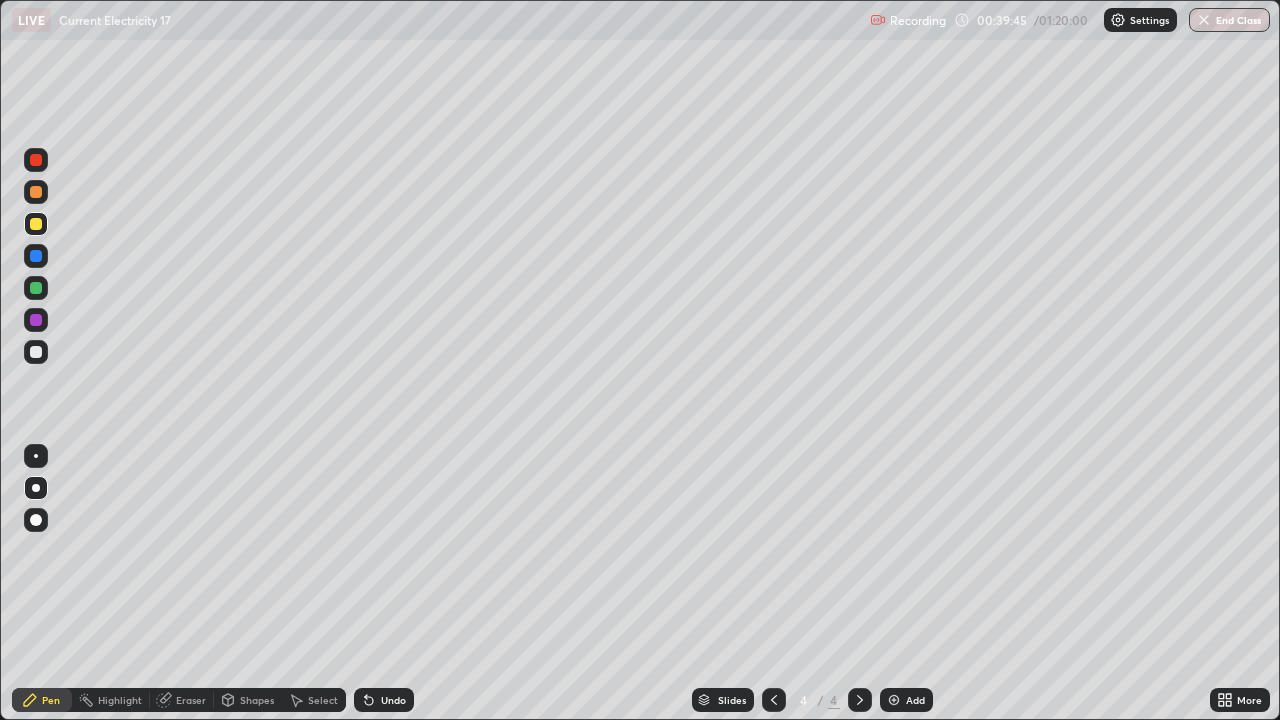 click on "Eraser" at bounding box center [191, 700] 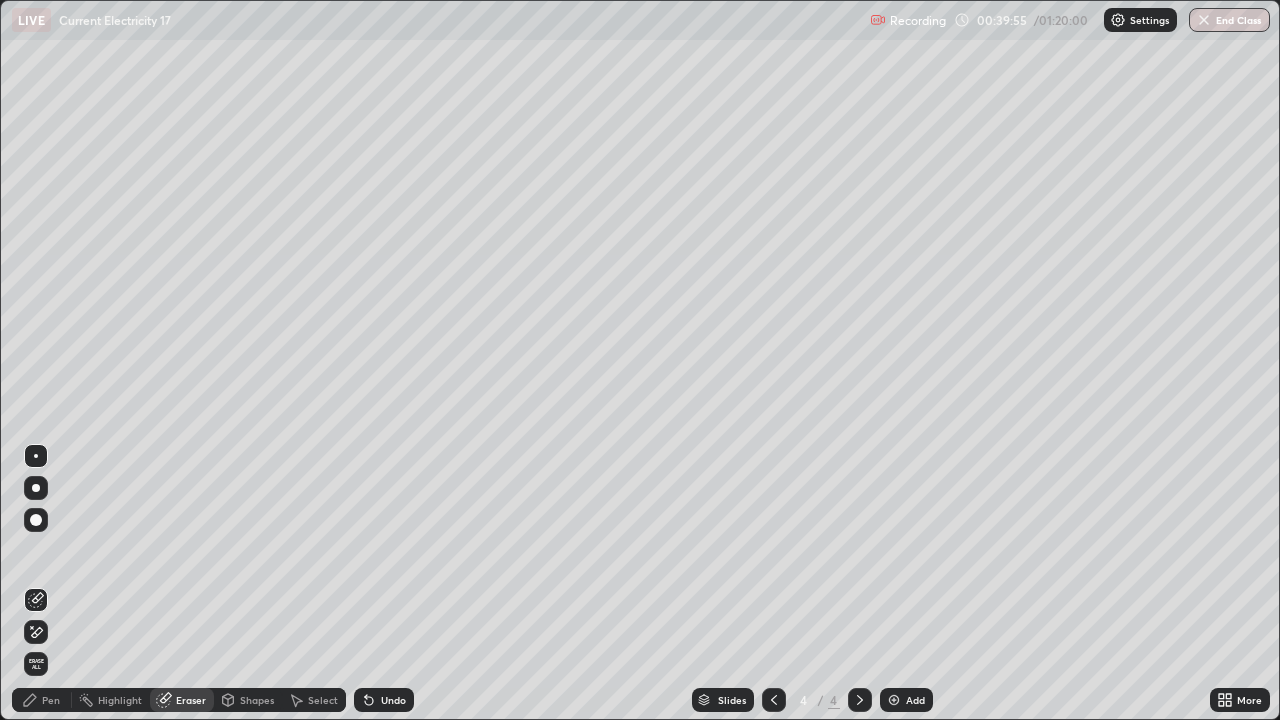 click on "Pen" at bounding box center [42, 700] 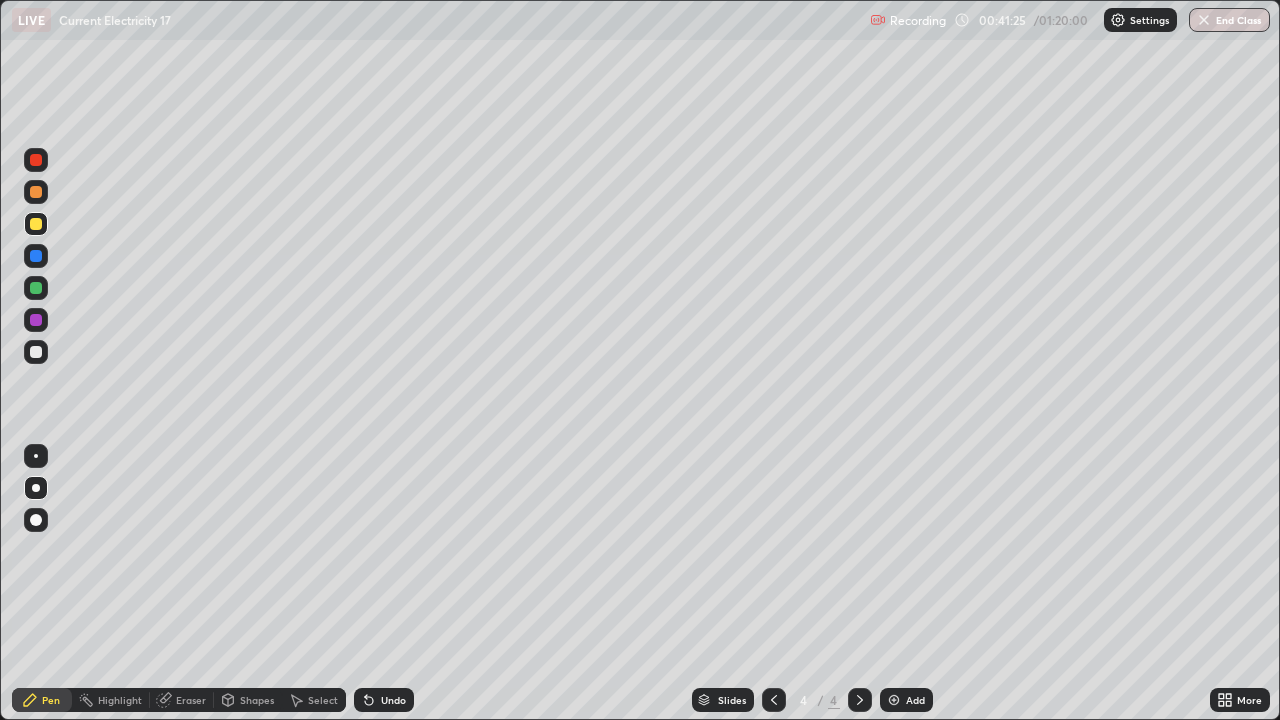 click at bounding box center (36, 352) 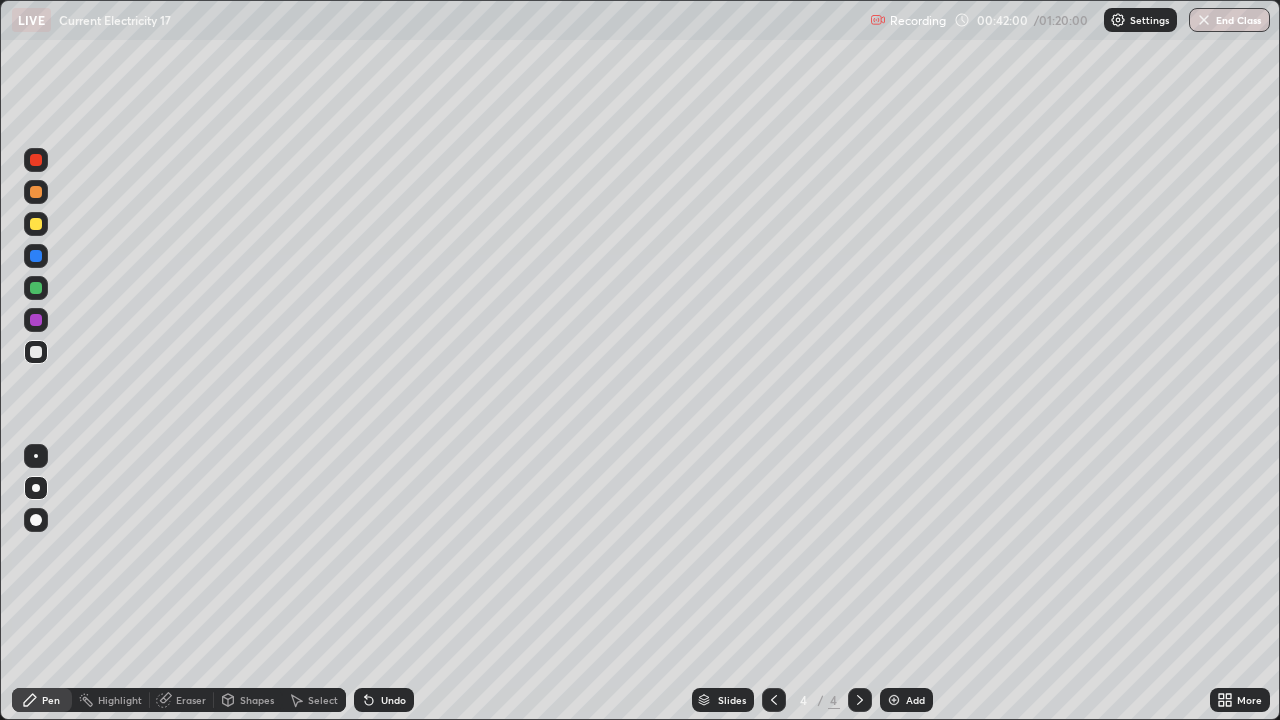 click at bounding box center [36, 352] 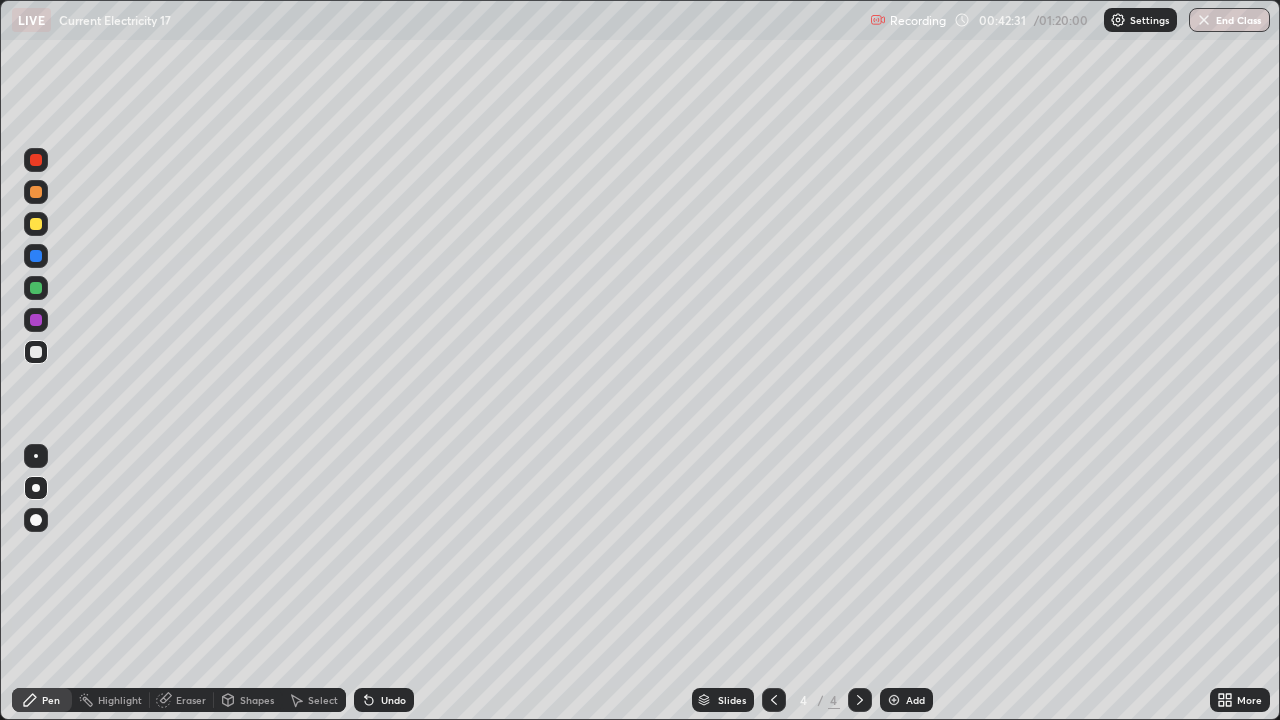click on "Undo" at bounding box center [393, 700] 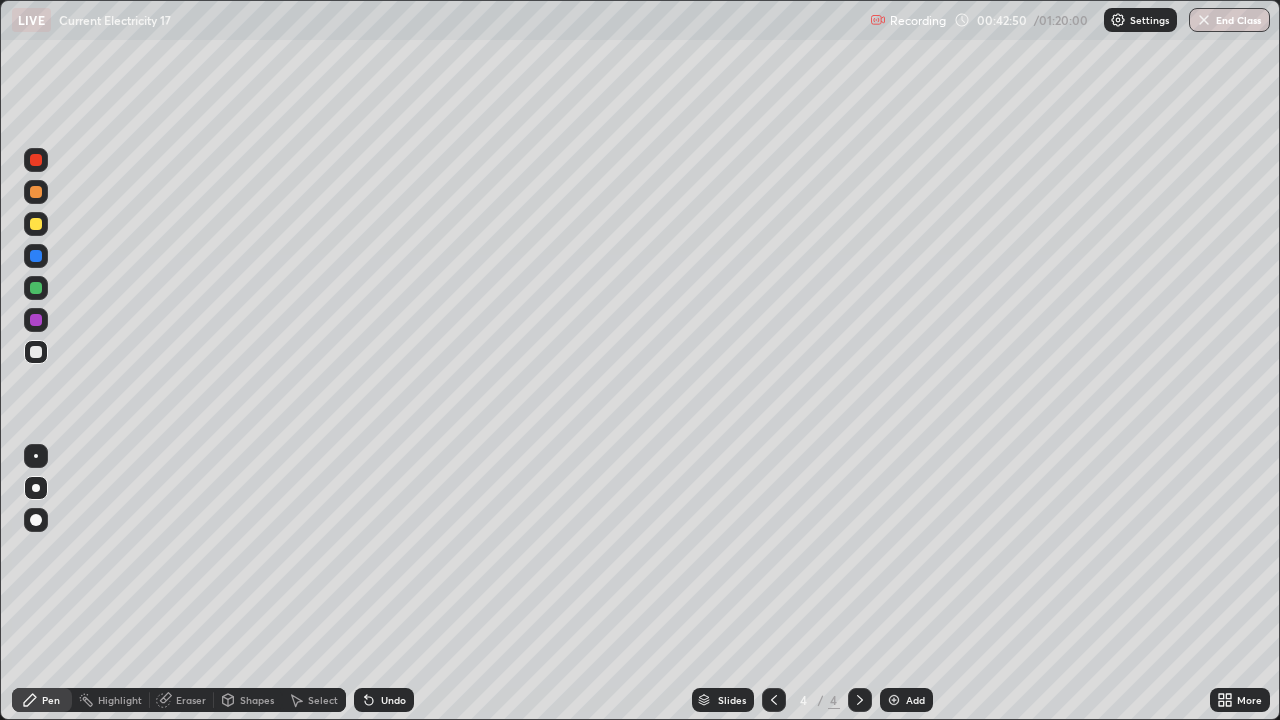 click on "Eraser" at bounding box center (191, 700) 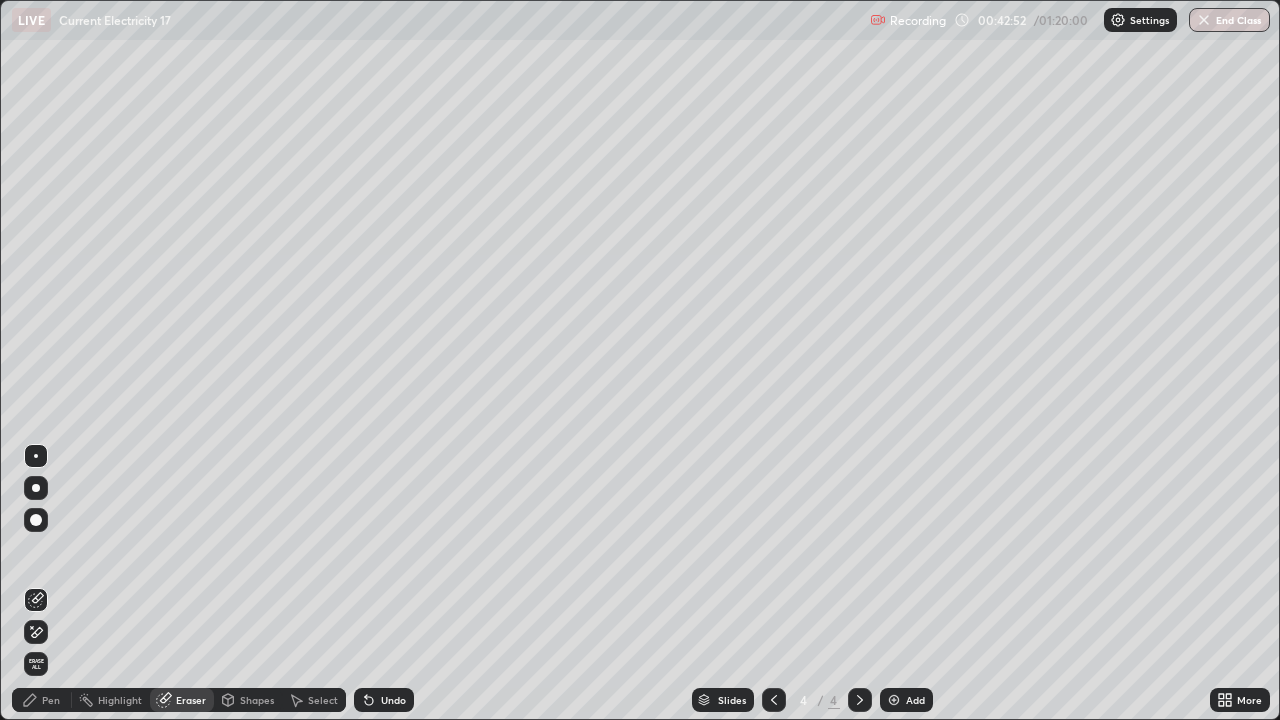 click on "Pen" at bounding box center (51, 700) 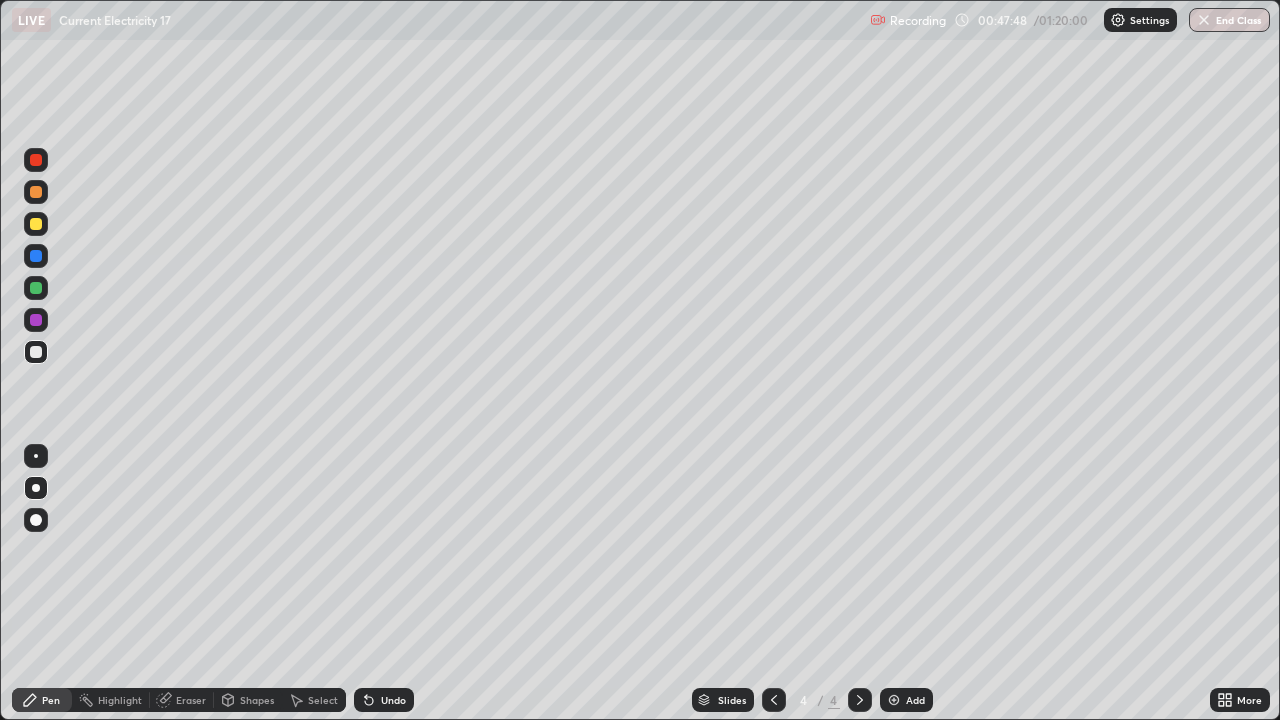 click at bounding box center [36, 192] 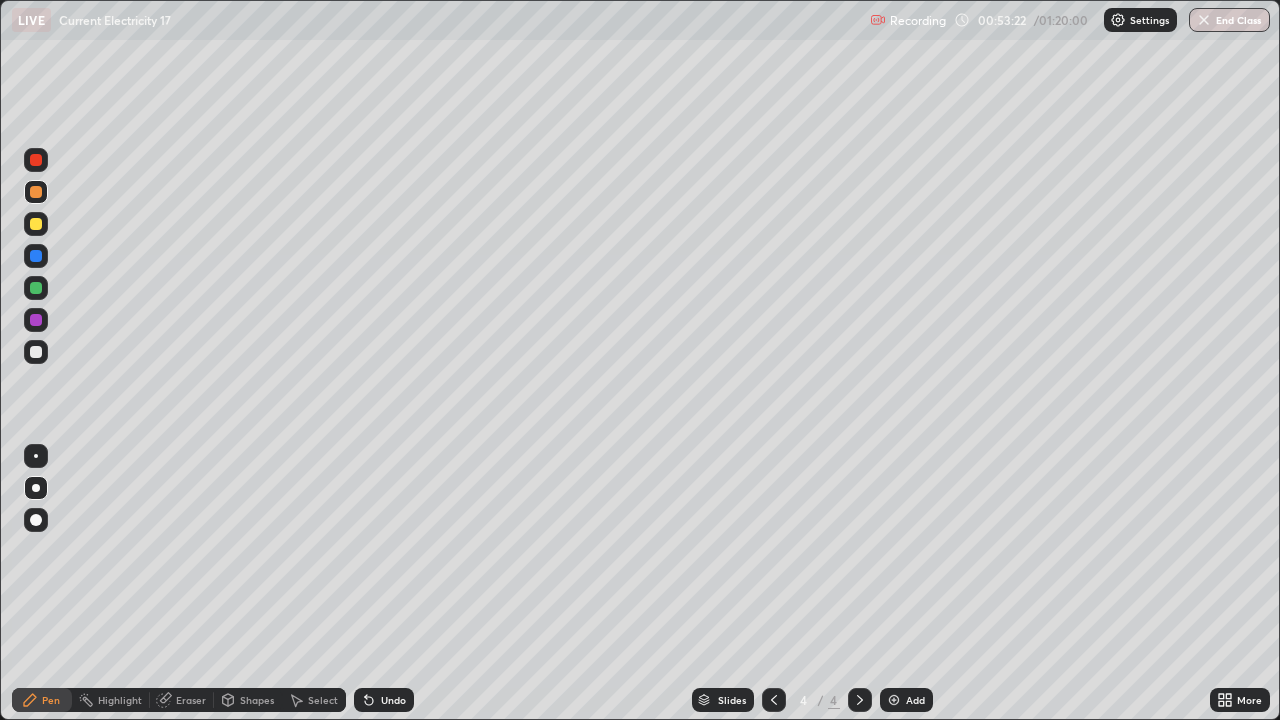 click on "Add" at bounding box center (906, 700) 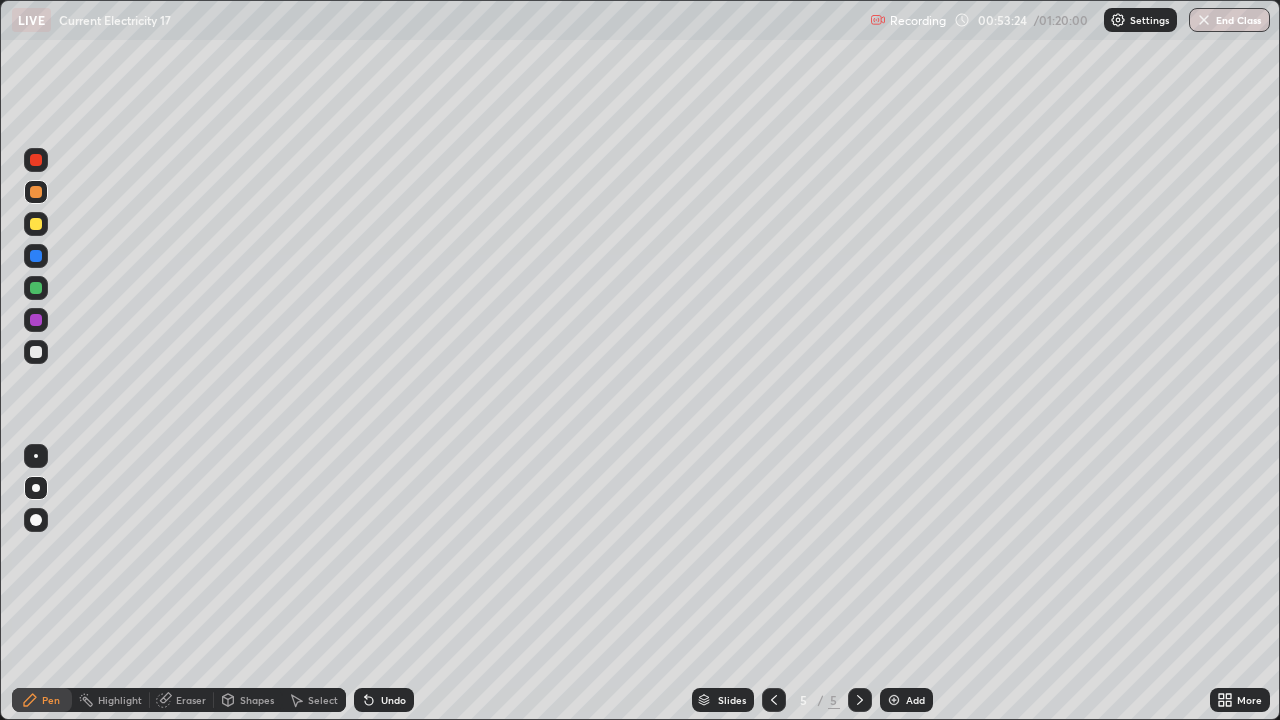 click on "Shapes" at bounding box center (257, 700) 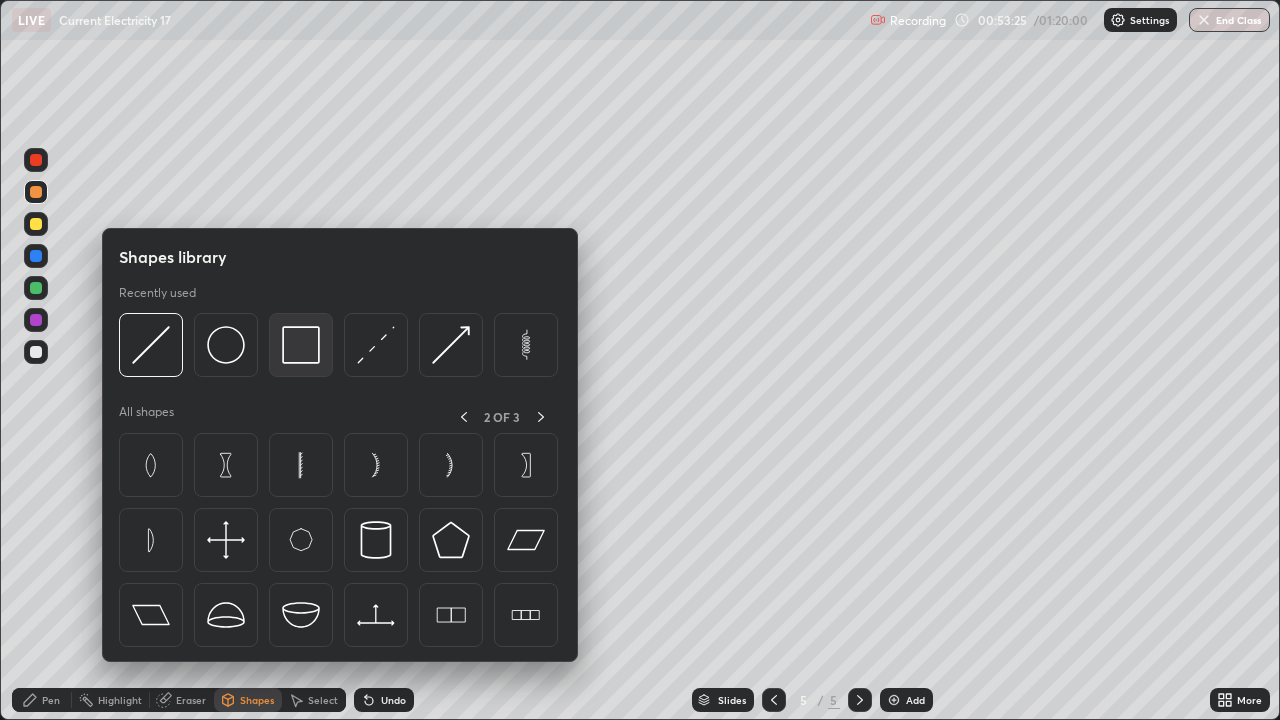 click at bounding box center [301, 345] 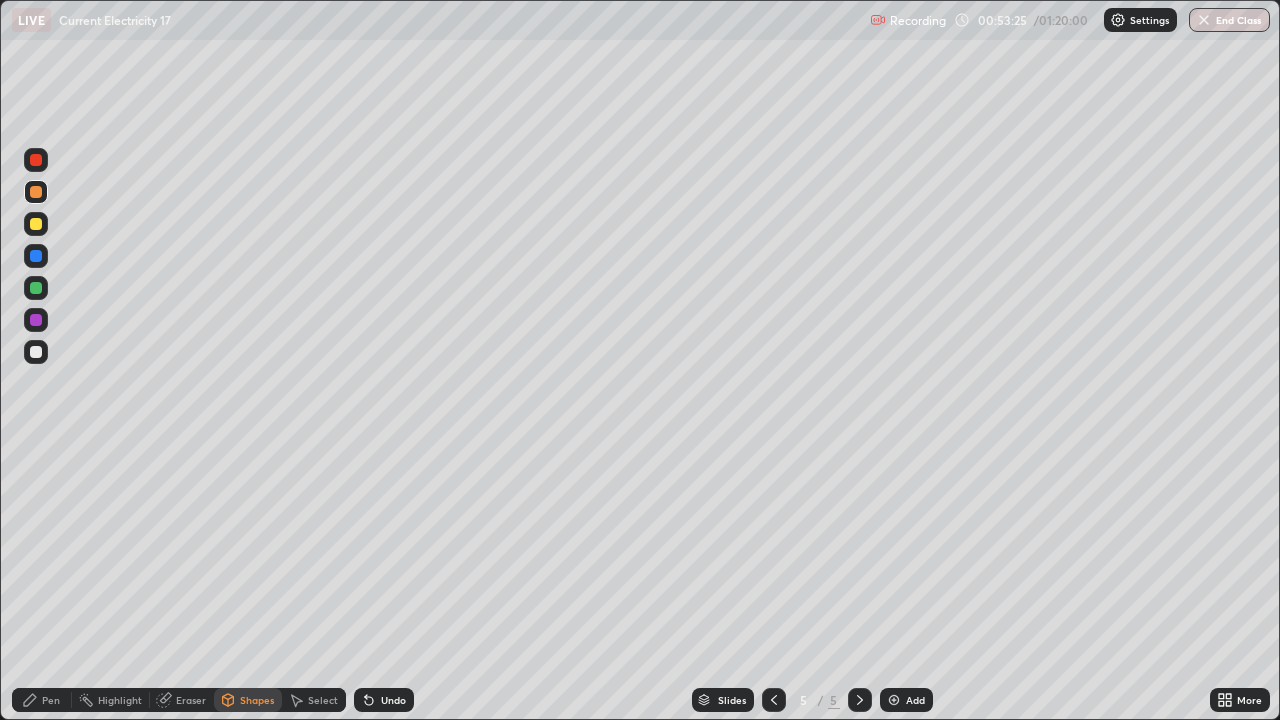 click at bounding box center [36, 352] 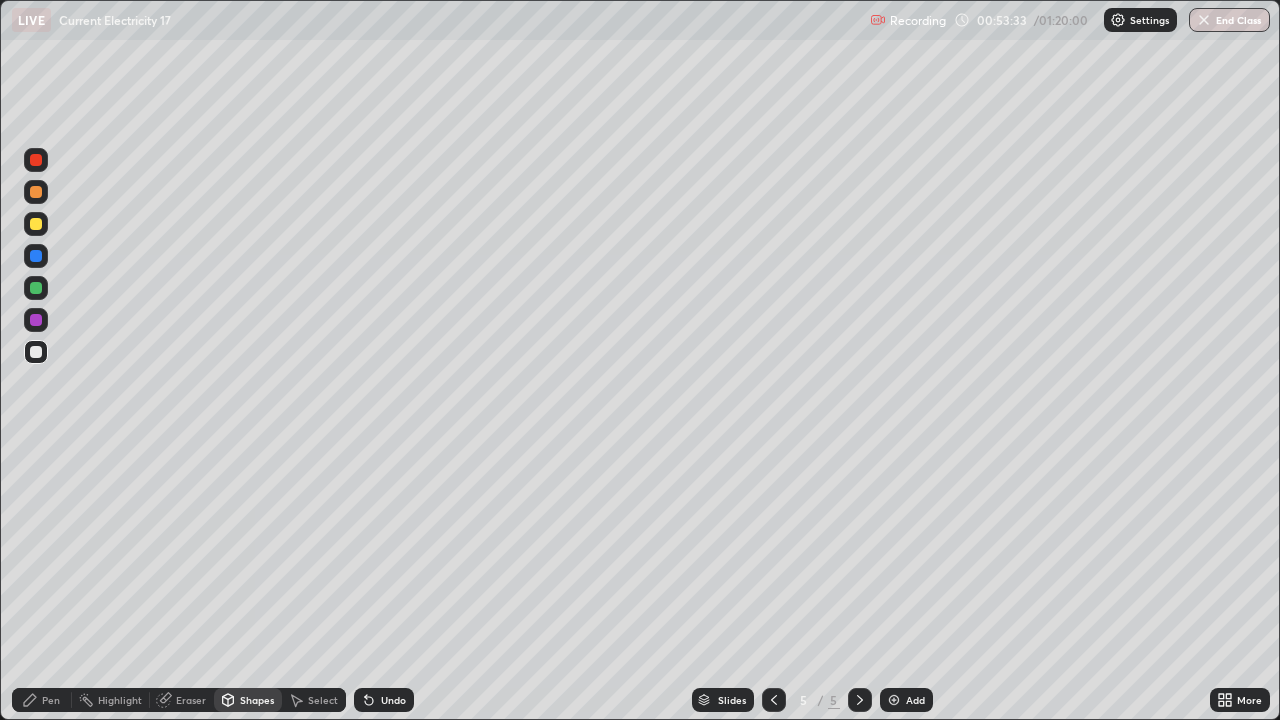 click 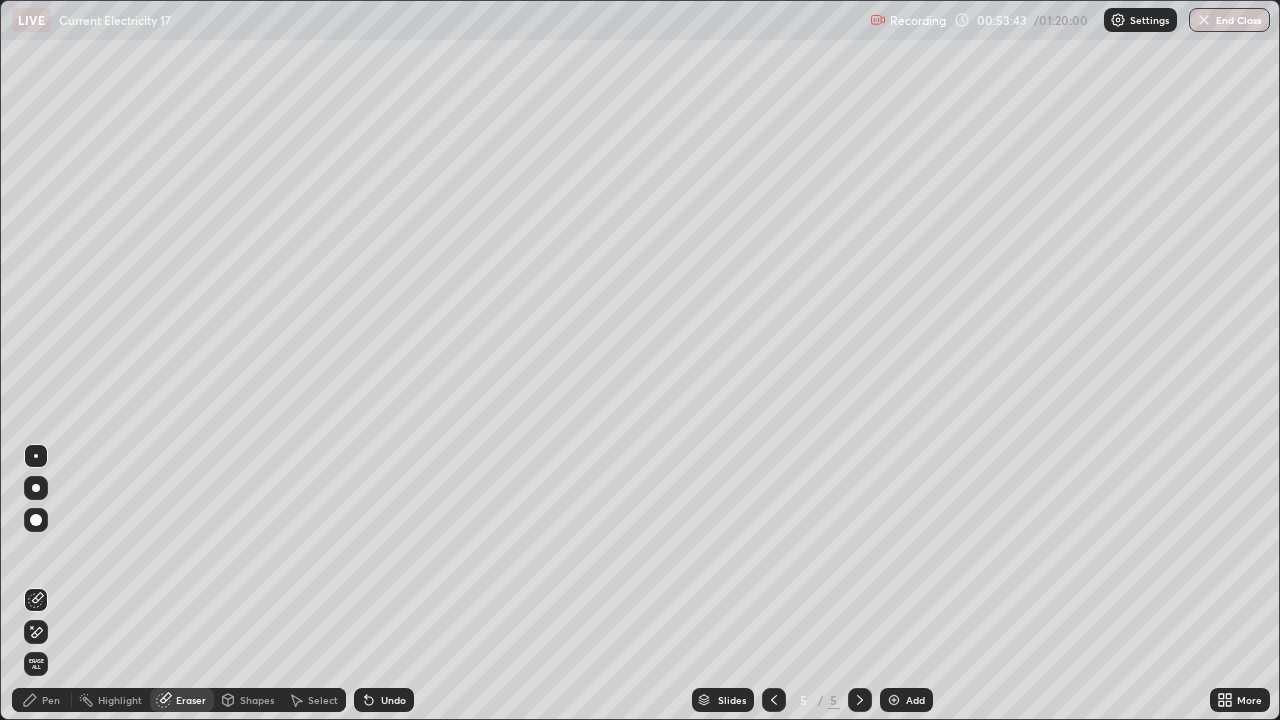 click on "Shapes" at bounding box center [248, 700] 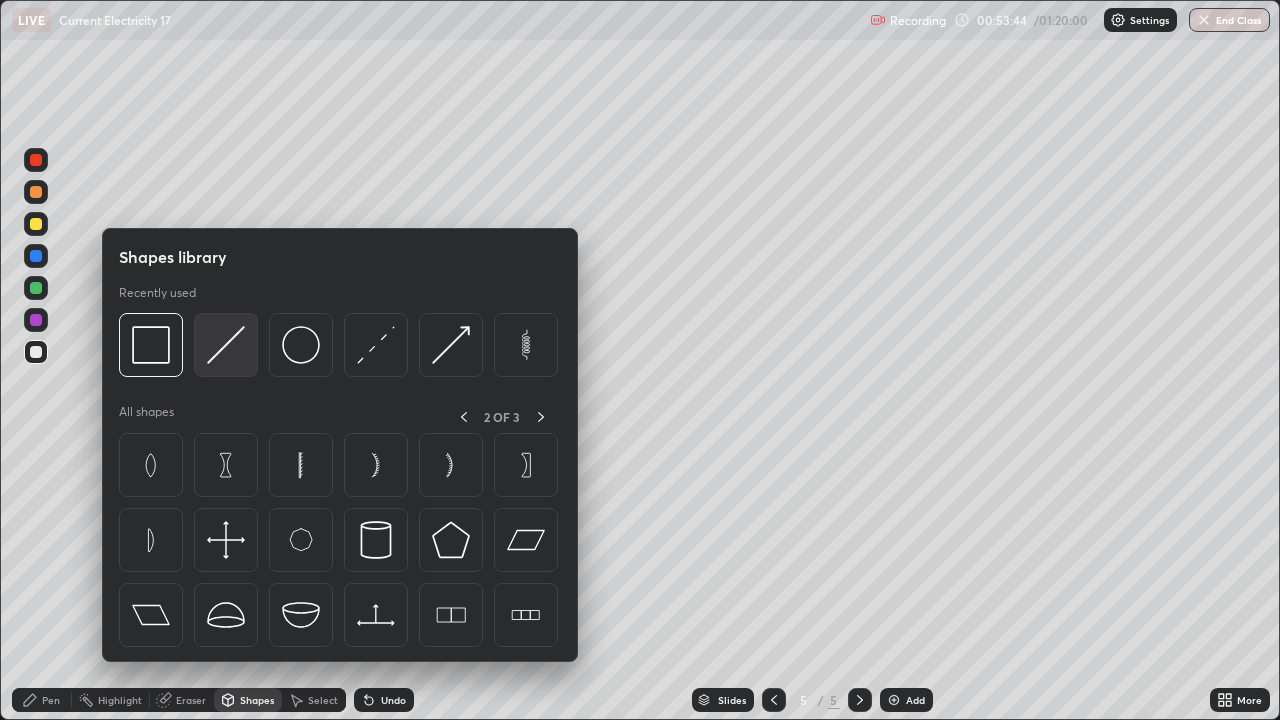click at bounding box center [226, 345] 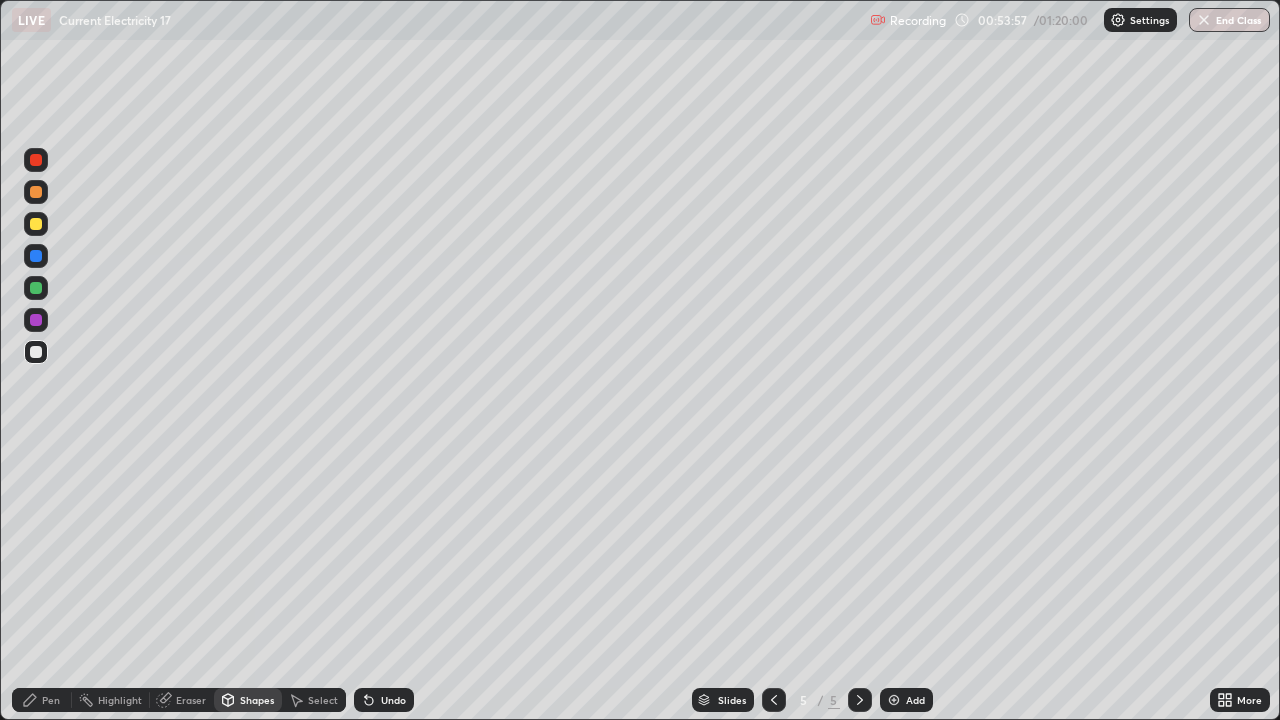 click on "Pen" at bounding box center [51, 700] 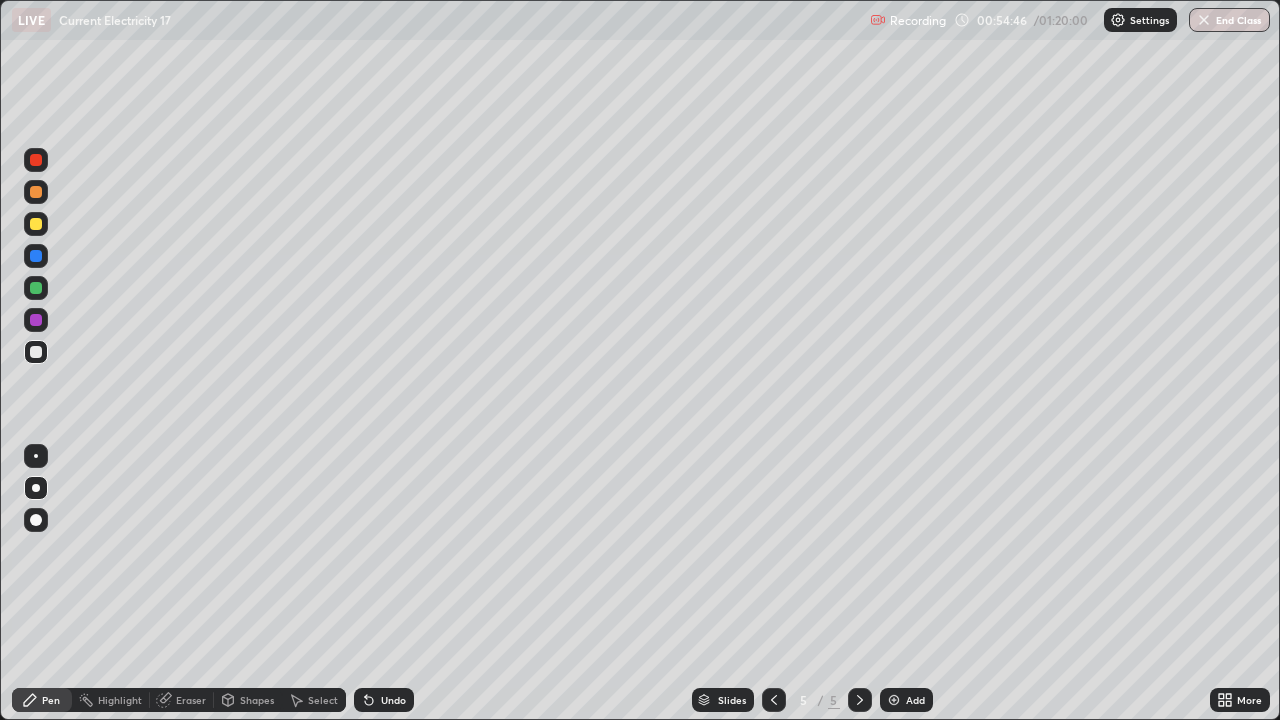 click on "Eraser" at bounding box center [191, 700] 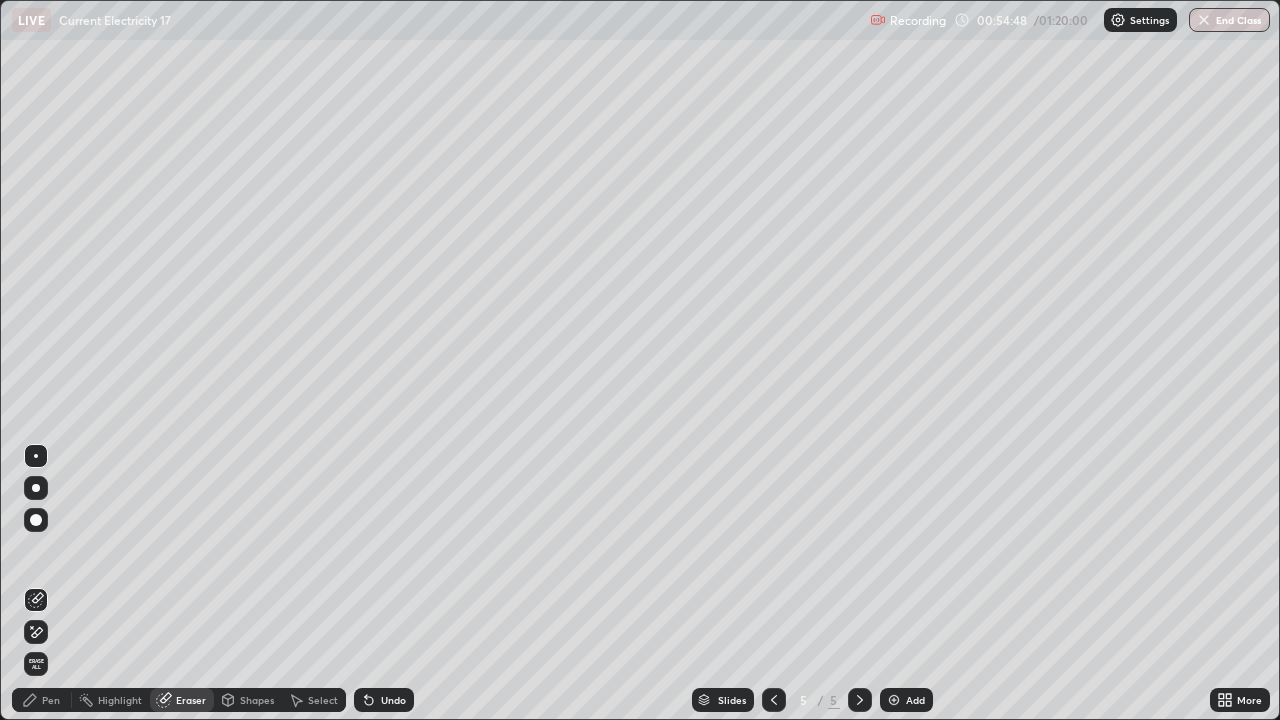 click on "Pen" at bounding box center [42, 700] 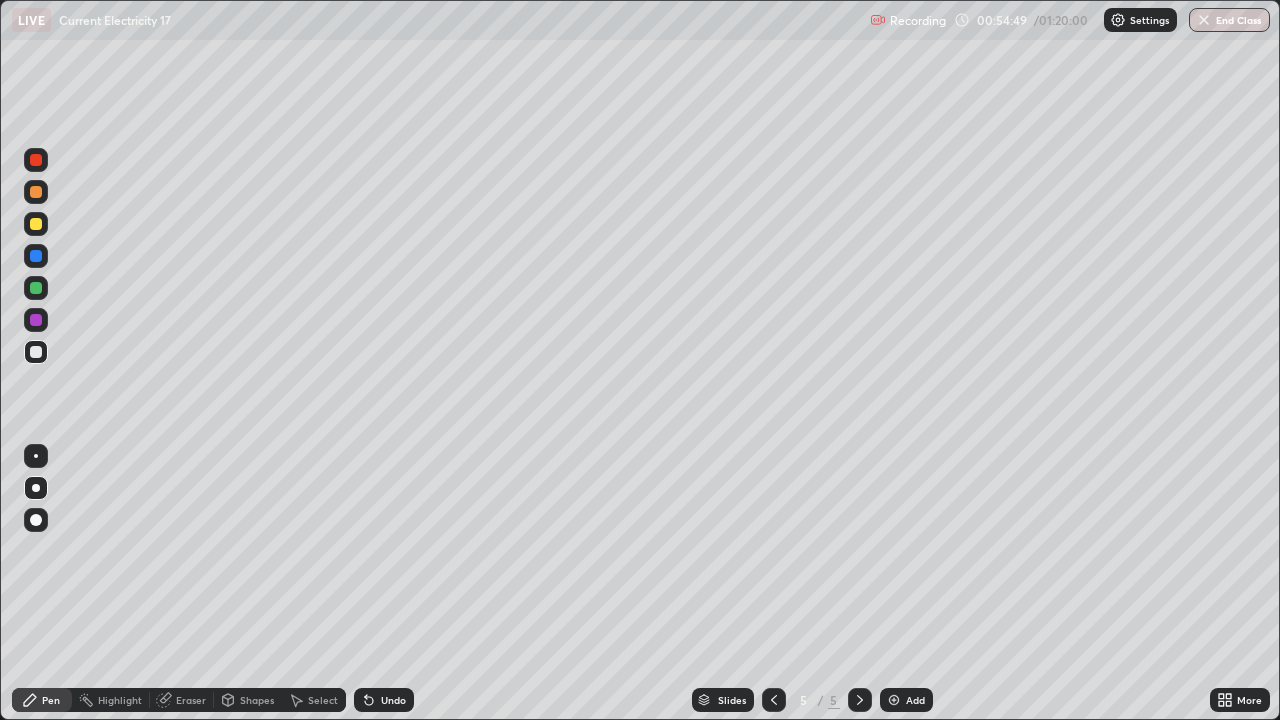 click at bounding box center (36, 224) 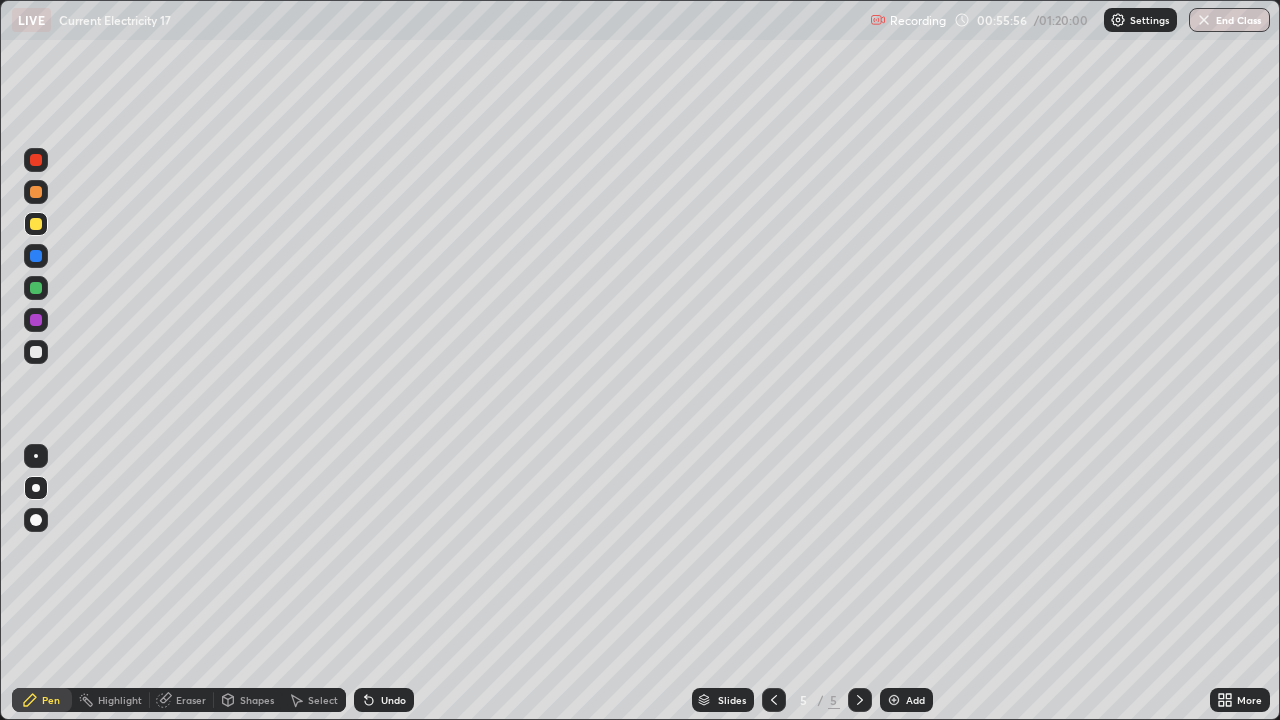 click 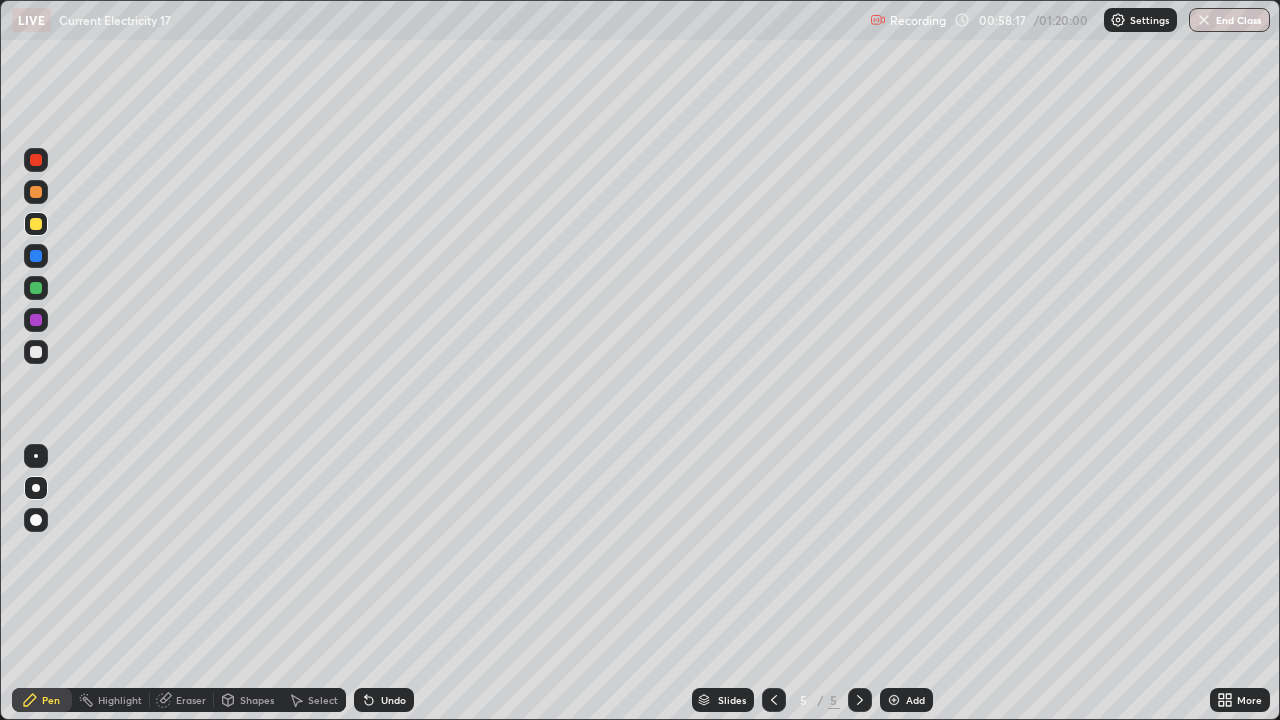 click at bounding box center [36, 352] 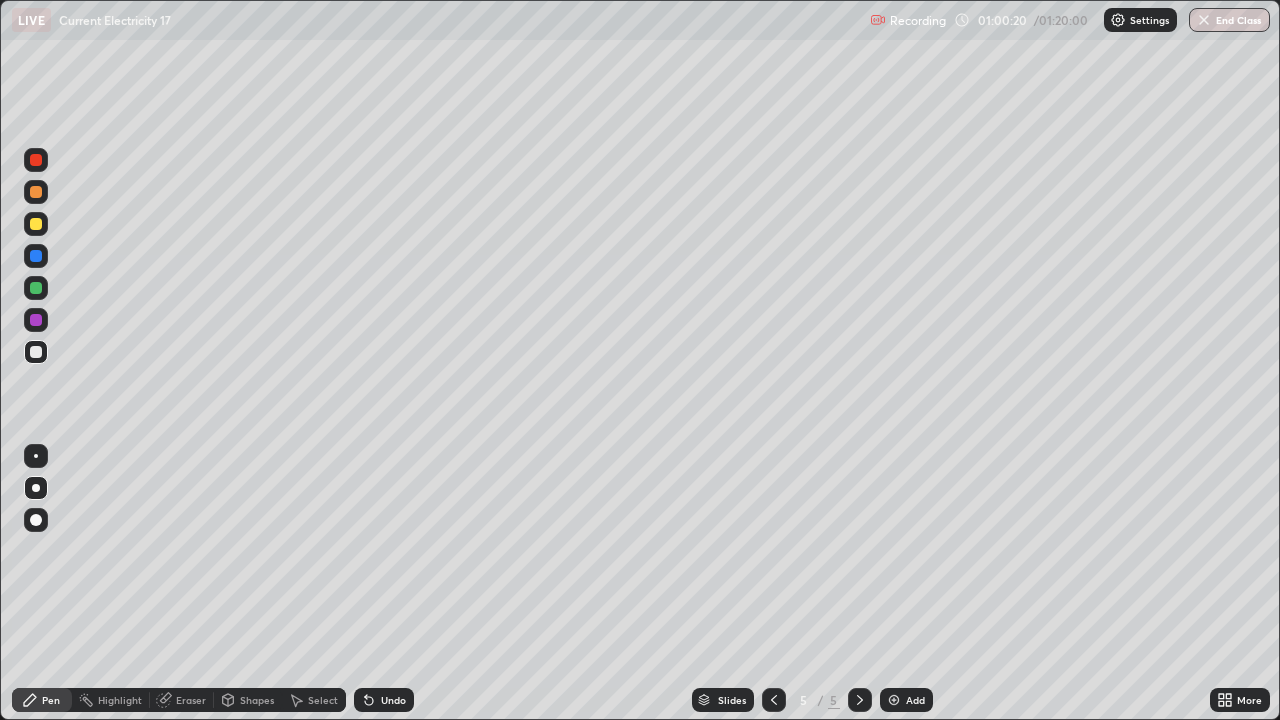 click at bounding box center [36, 288] 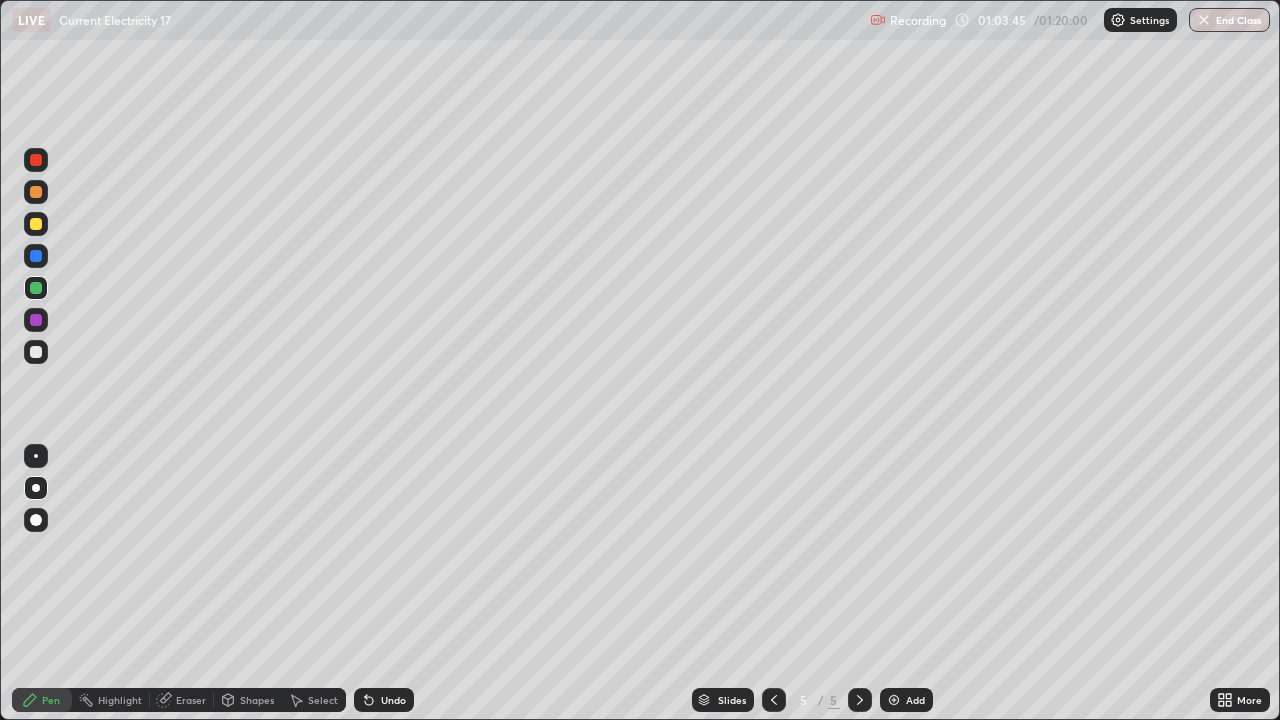 click at bounding box center (36, 192) 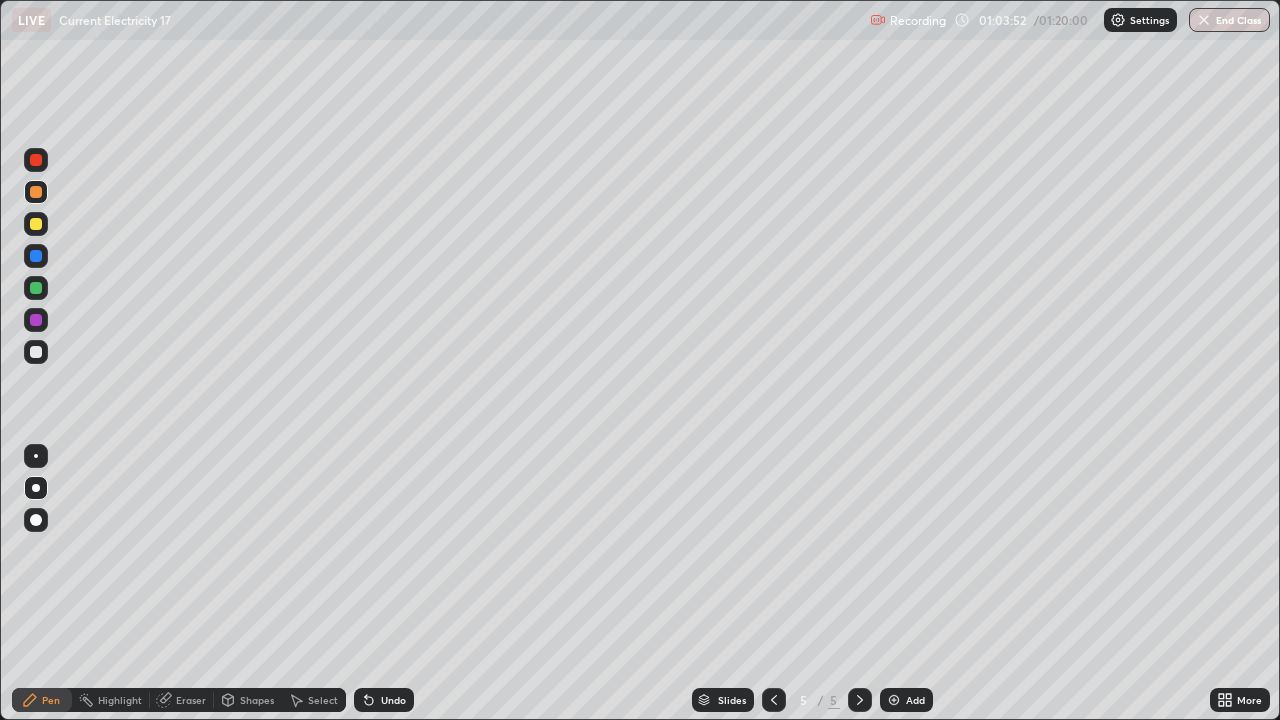 click on "Undo" at bounding box center [393, 700] 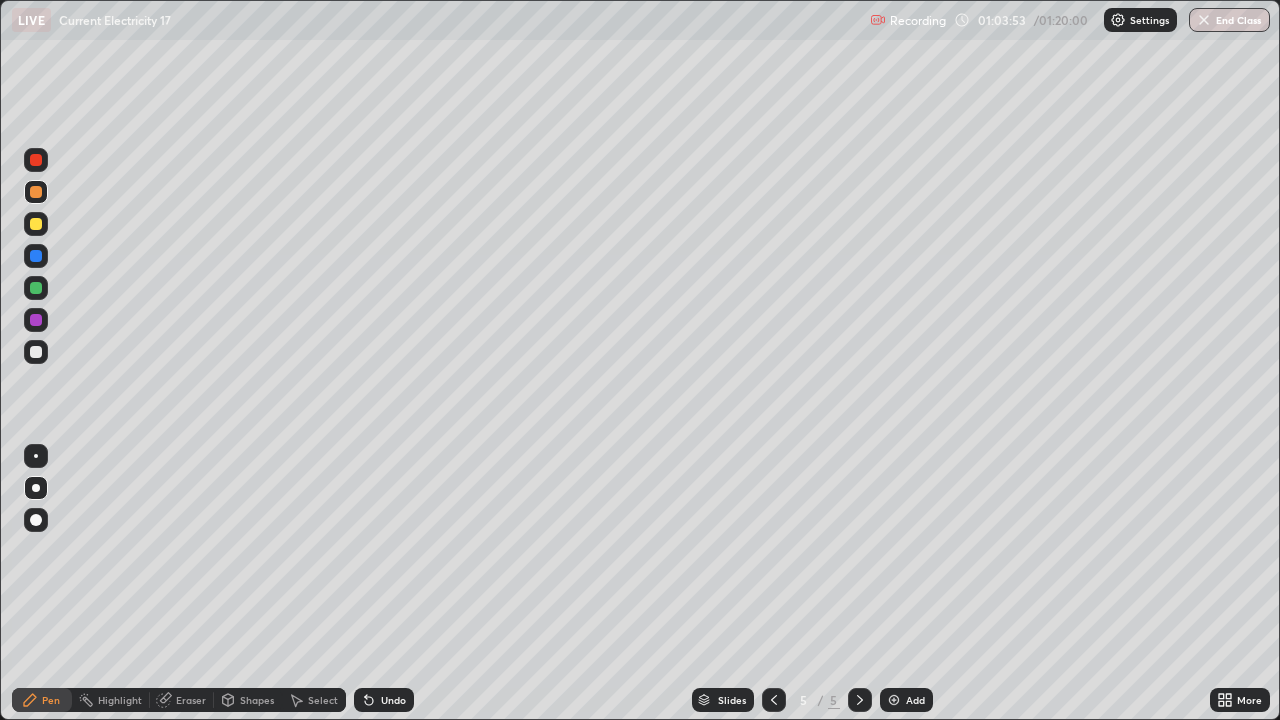 click on "Undo" at bounding box center (393, 700) 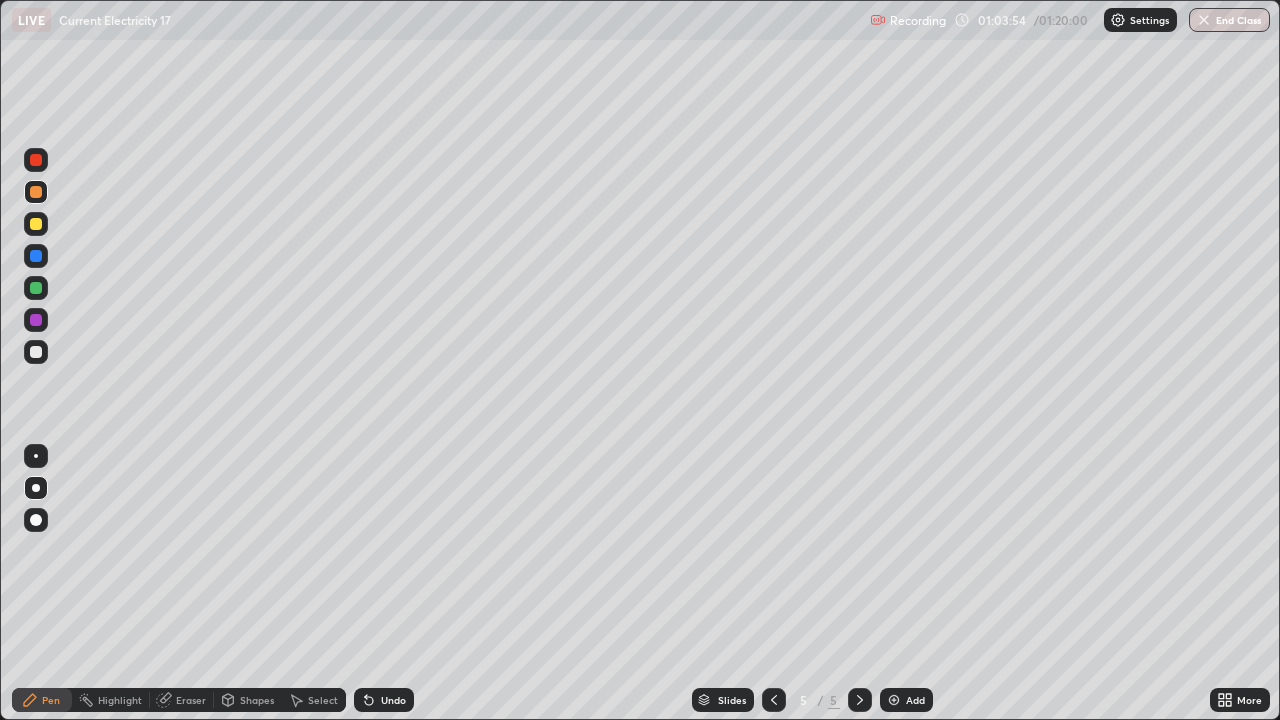 click on "Undo" at bounding box center (393, 700) 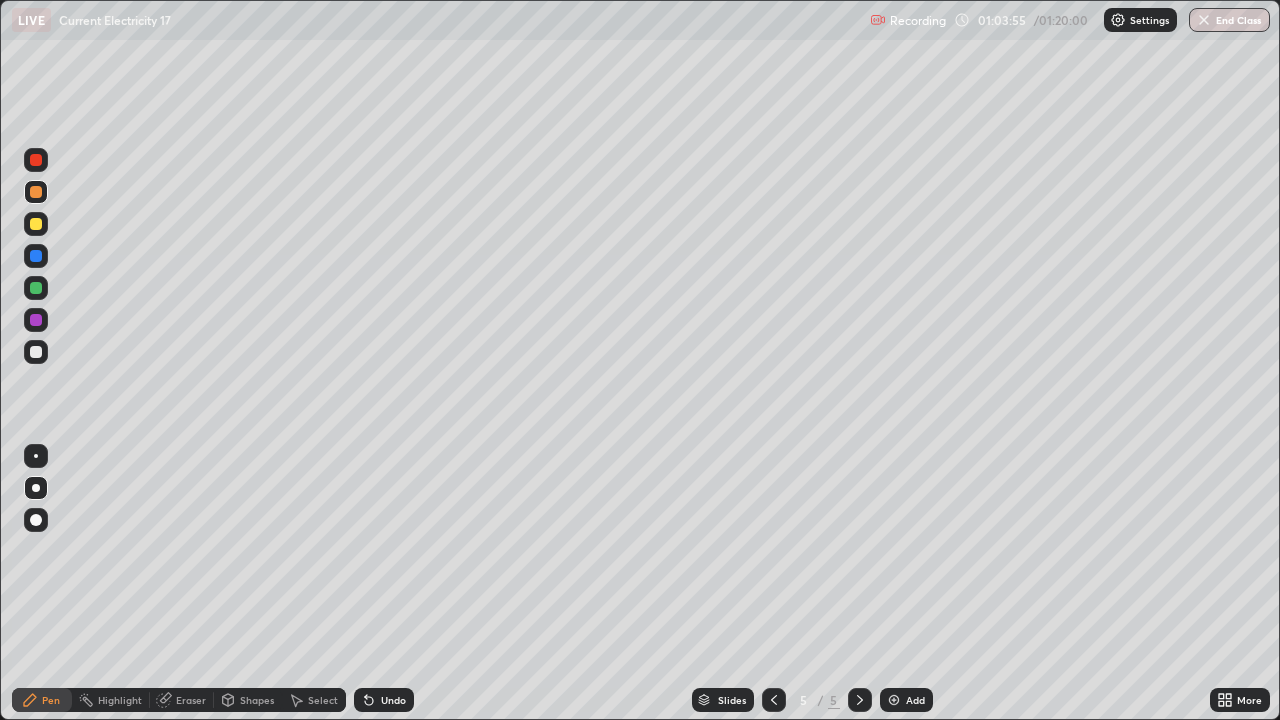 click on "Undo" at bounding box center (393, 700) 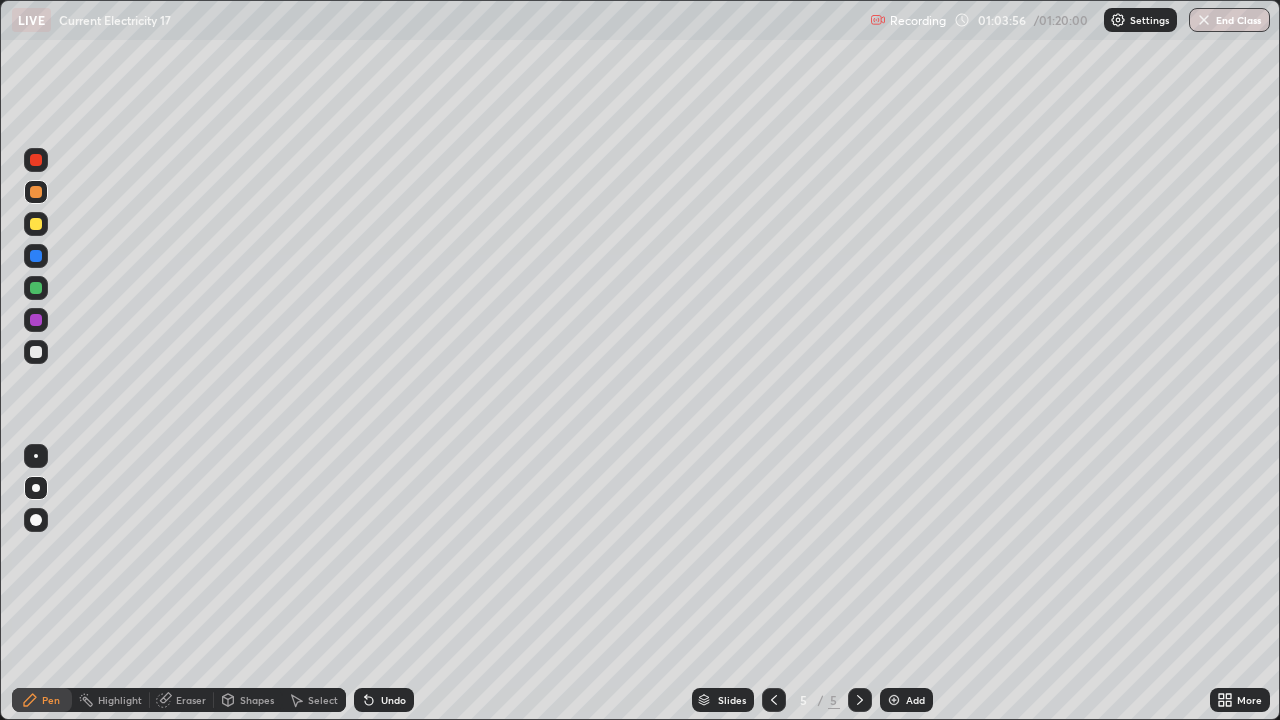 click on "Undo" at bounding box center (393, 700) 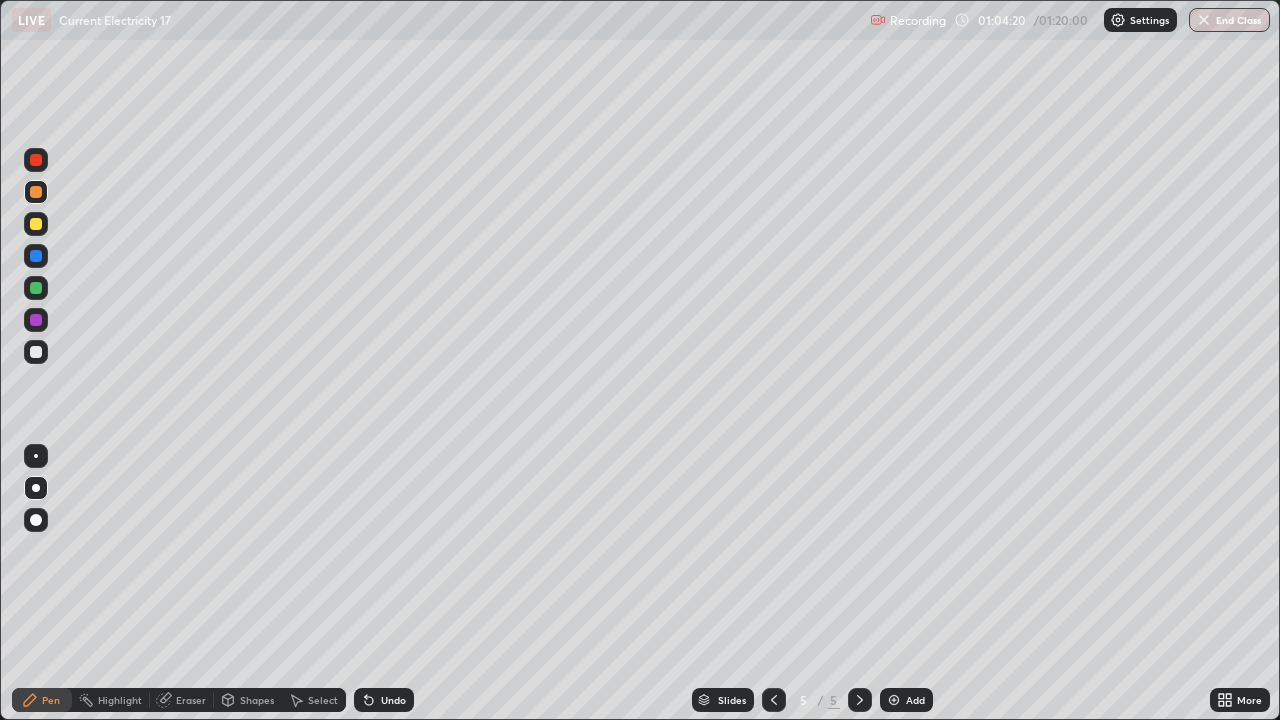 click at bounding box center (36, 352) 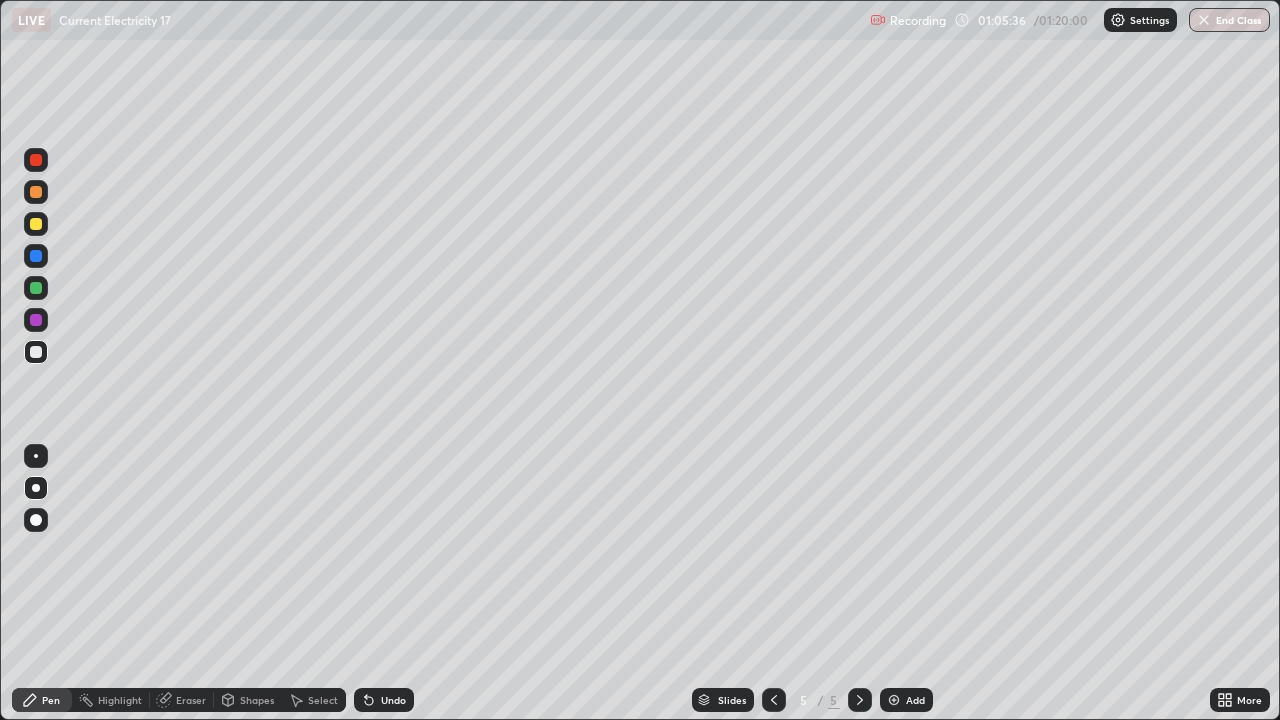 click 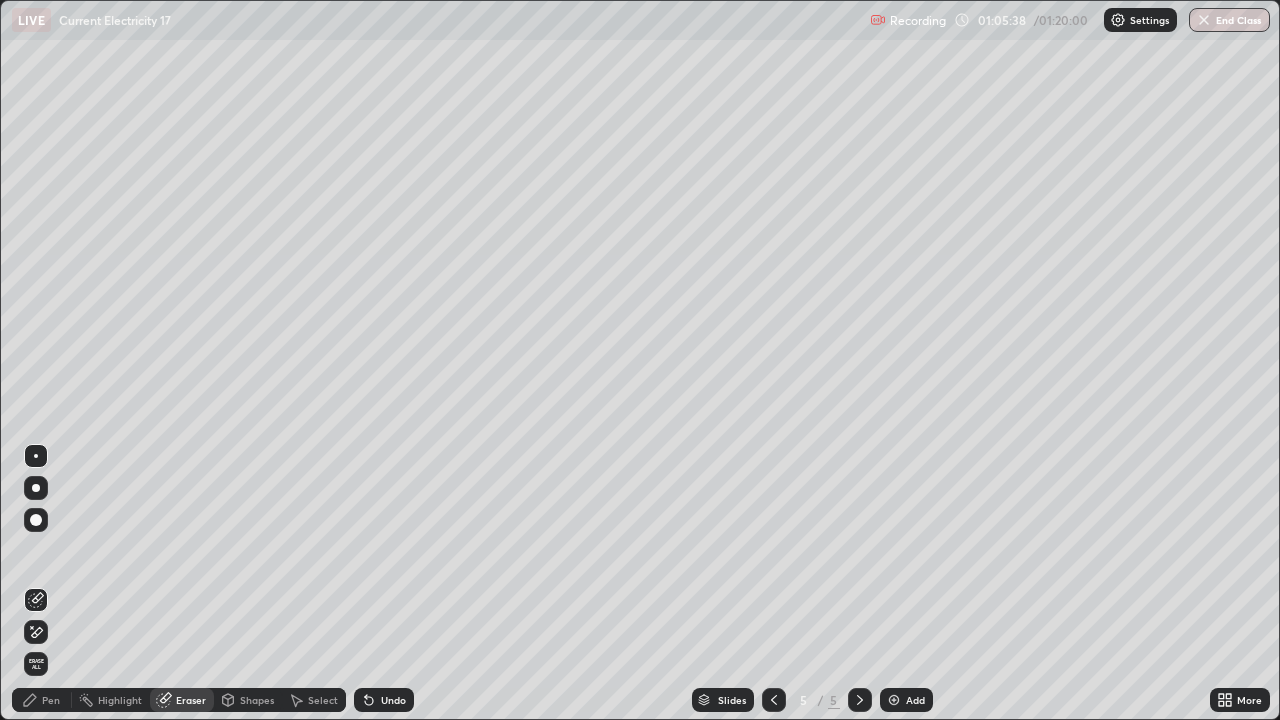 click on "Pen" at bounding box center [42, 700] 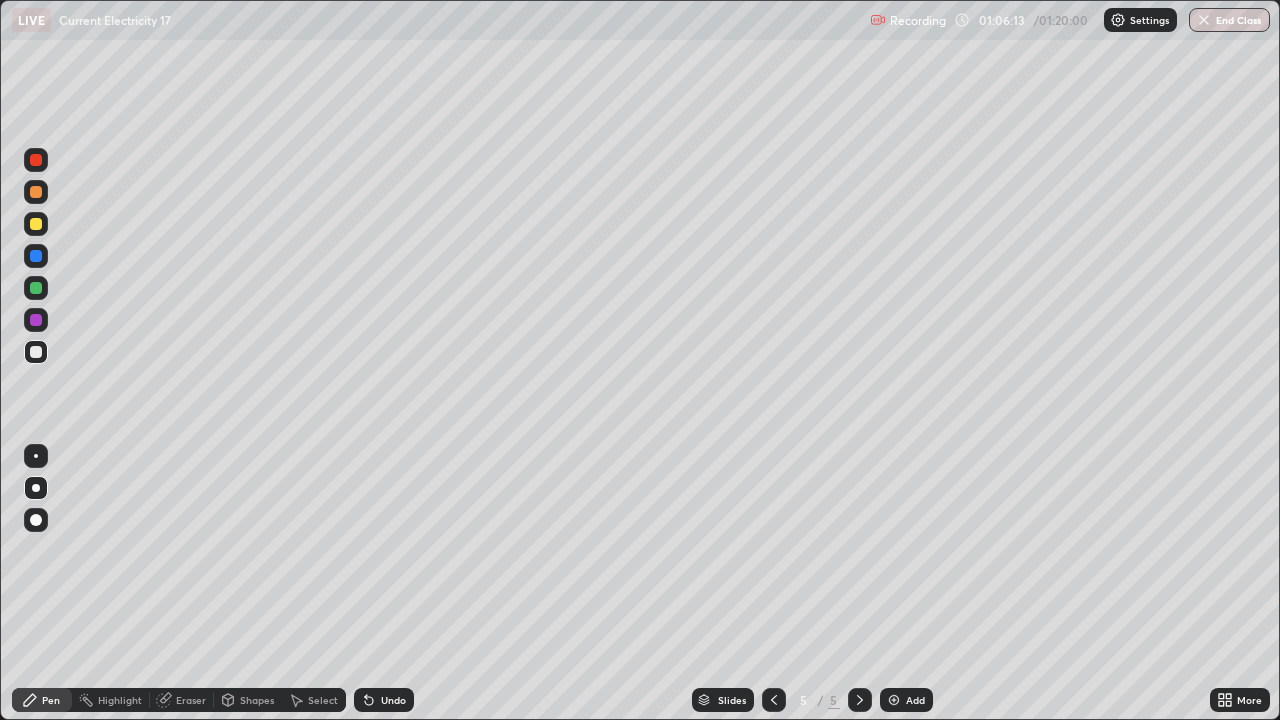 click on "Eraser" at bounding box center [191, 700] 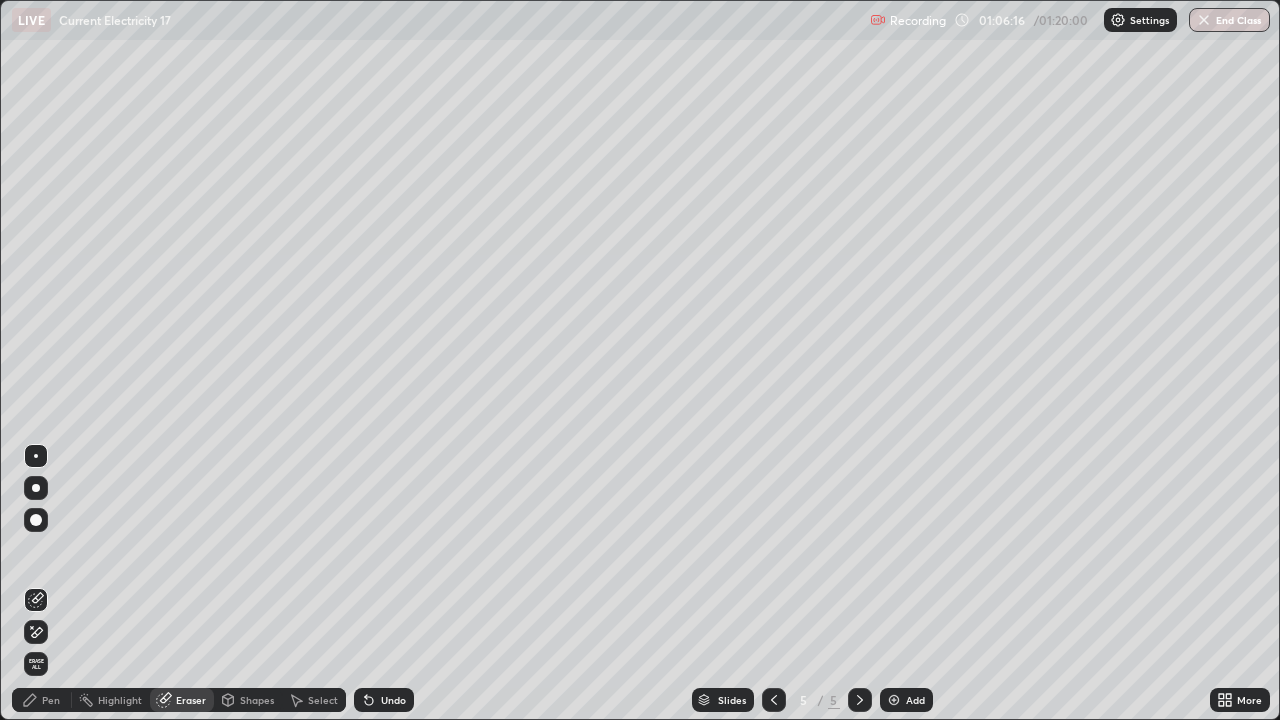 click on "Pen" at bounding box center [42, 700] 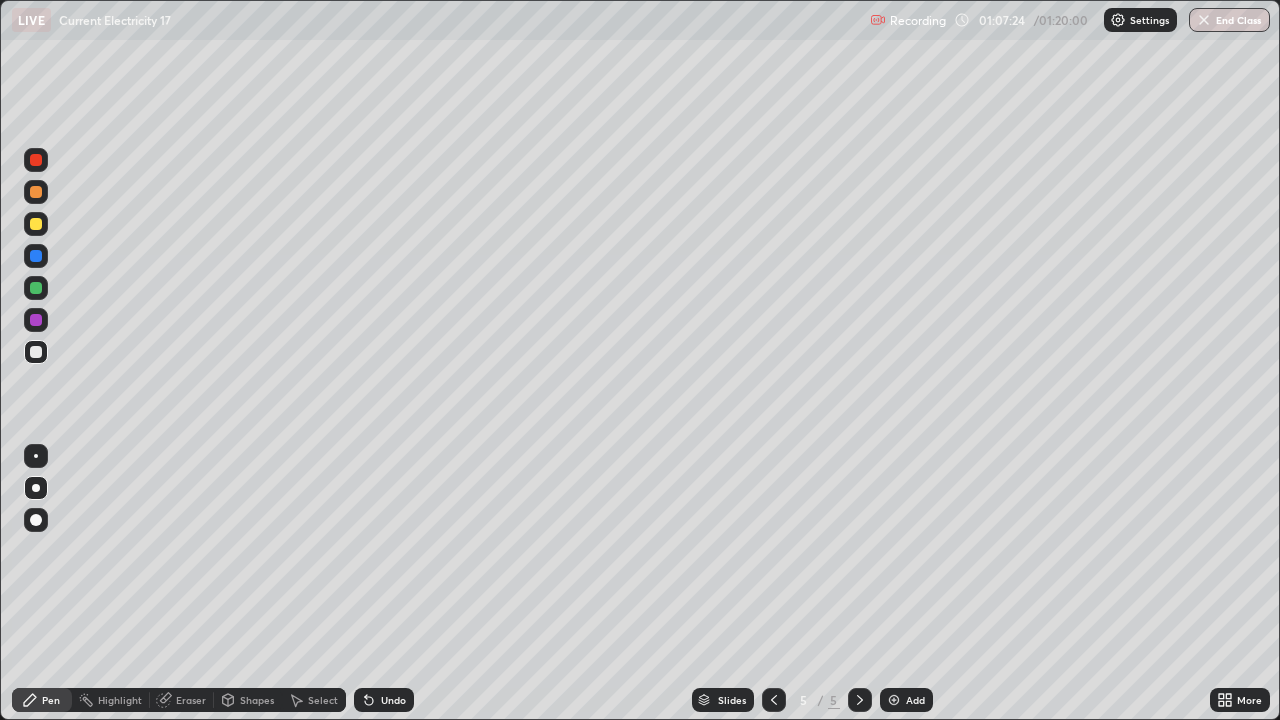 click on "Undo" at bounding box center (393, 700) 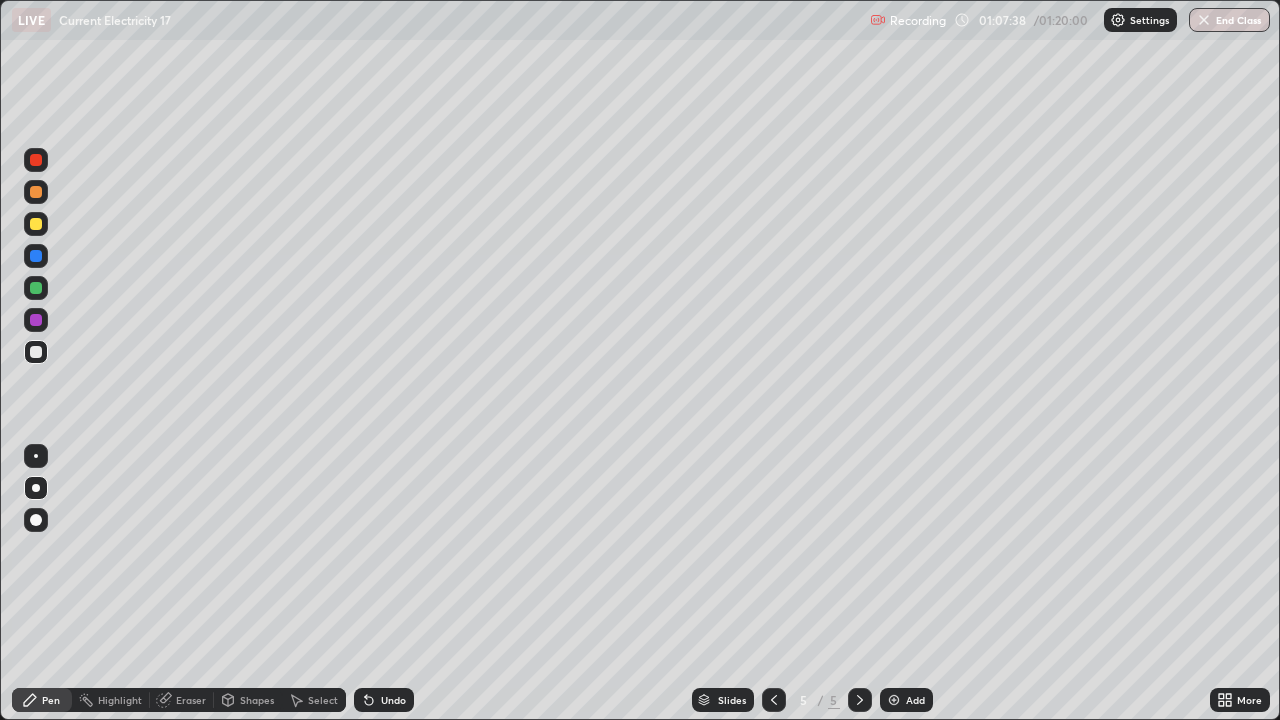 click on "Undo" at bounding box center [393, 700] 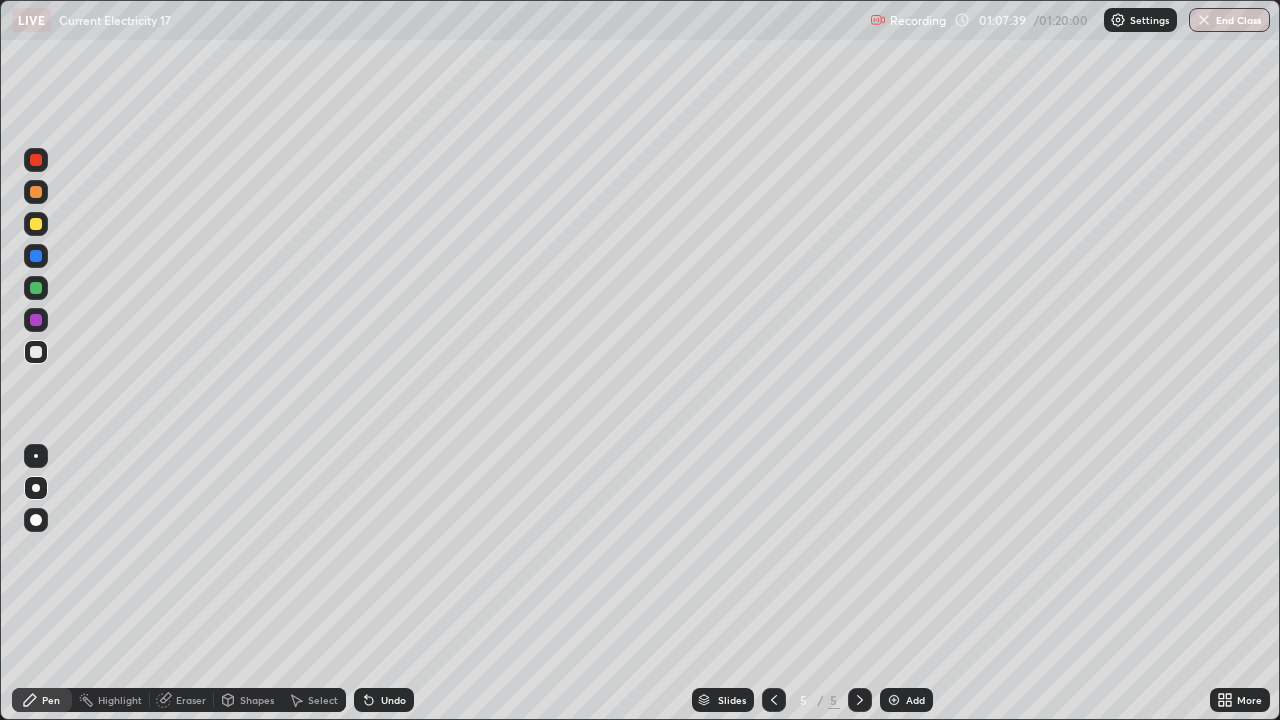click on "Undo" at bounding box center [393, 700] 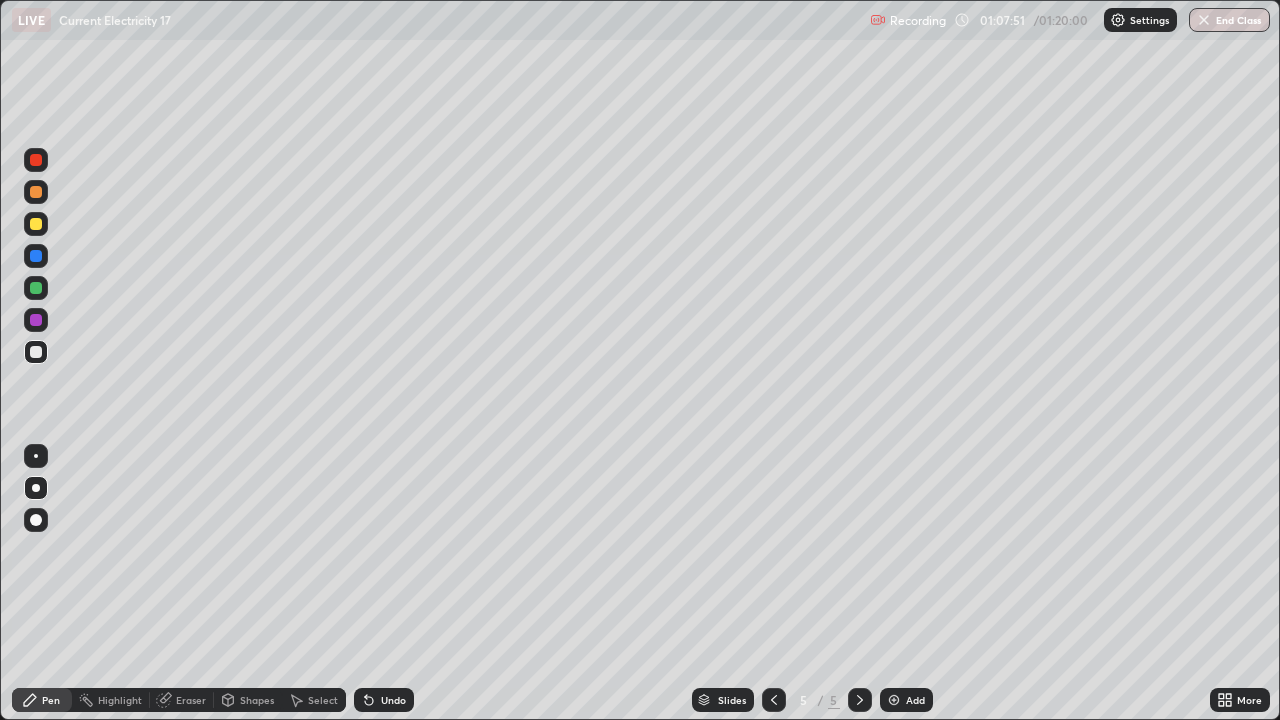 click on "Undo" at bounding box center [393, 700] 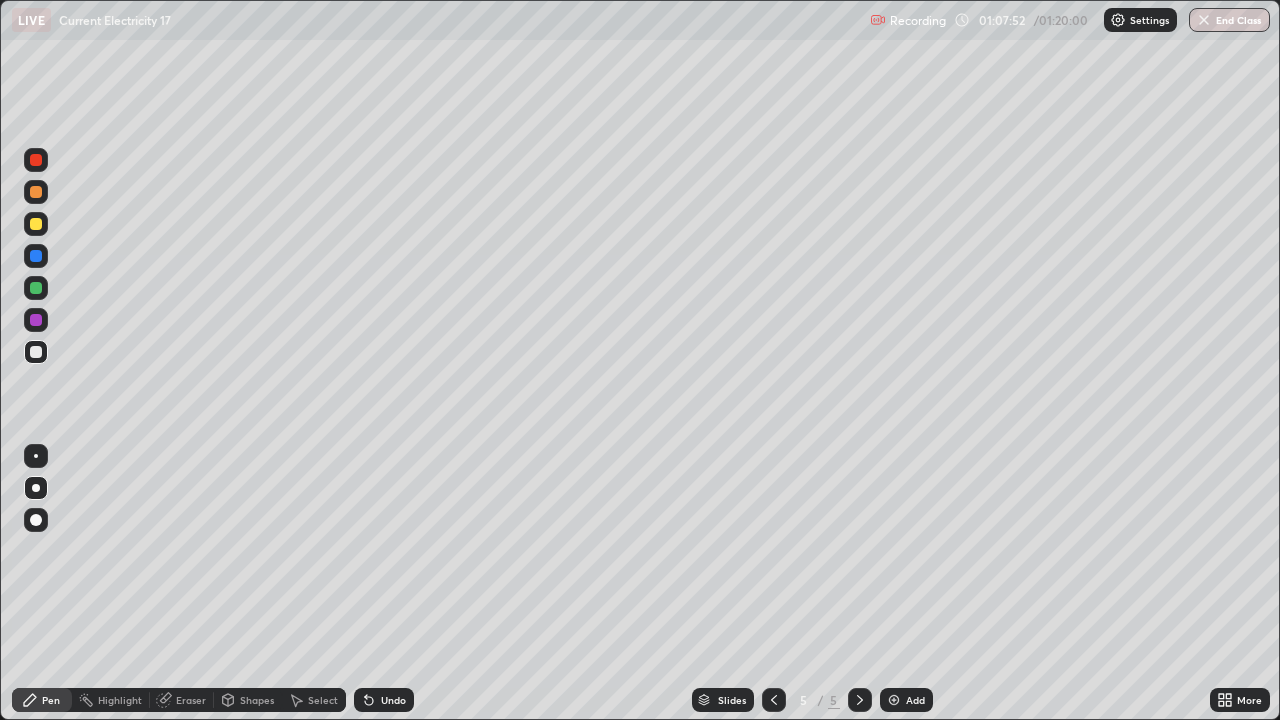 click on "Undo" at bounding box center (384, 700) 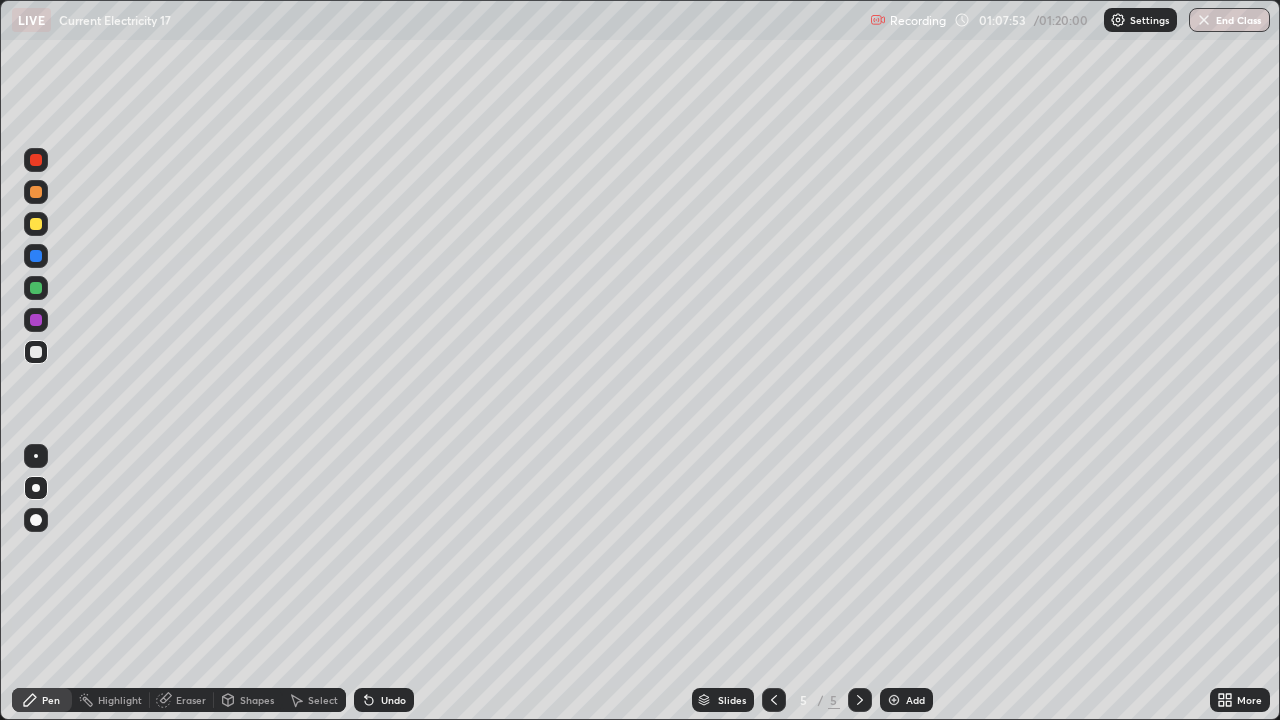 click on "Undo" at bounding box center (384, 700) 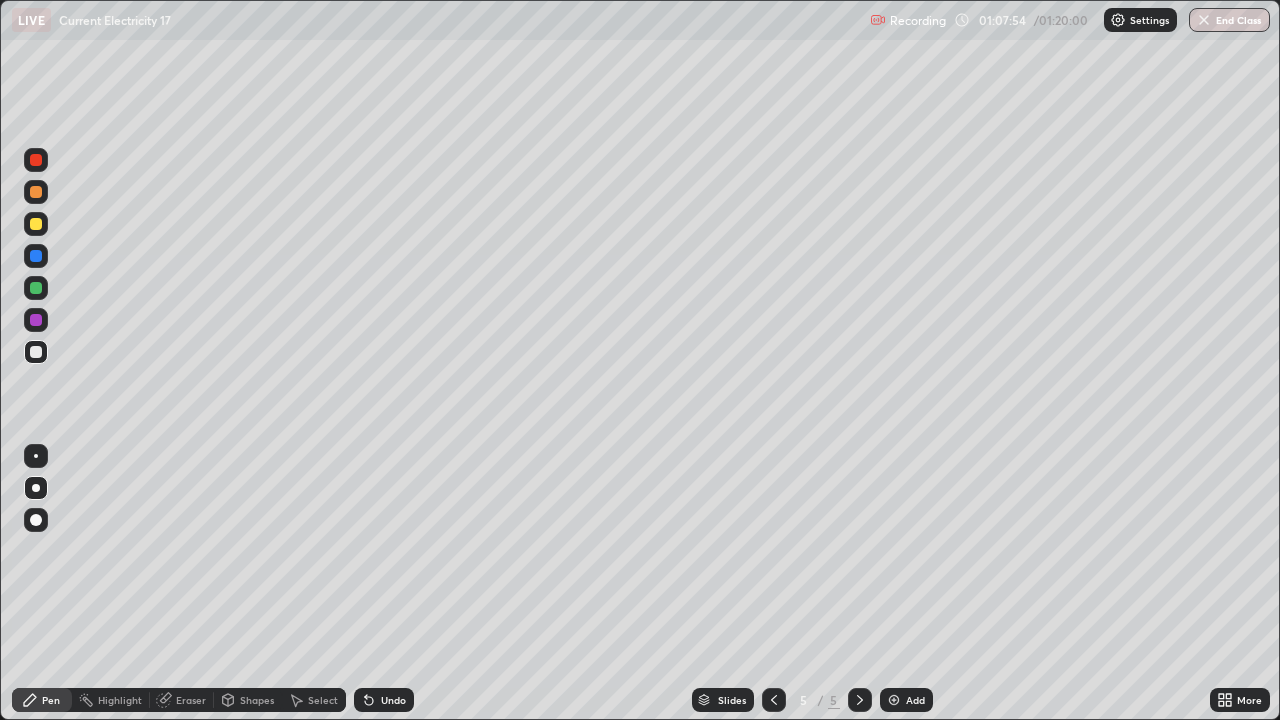click on "Undo" at bounding box center [384, 700] 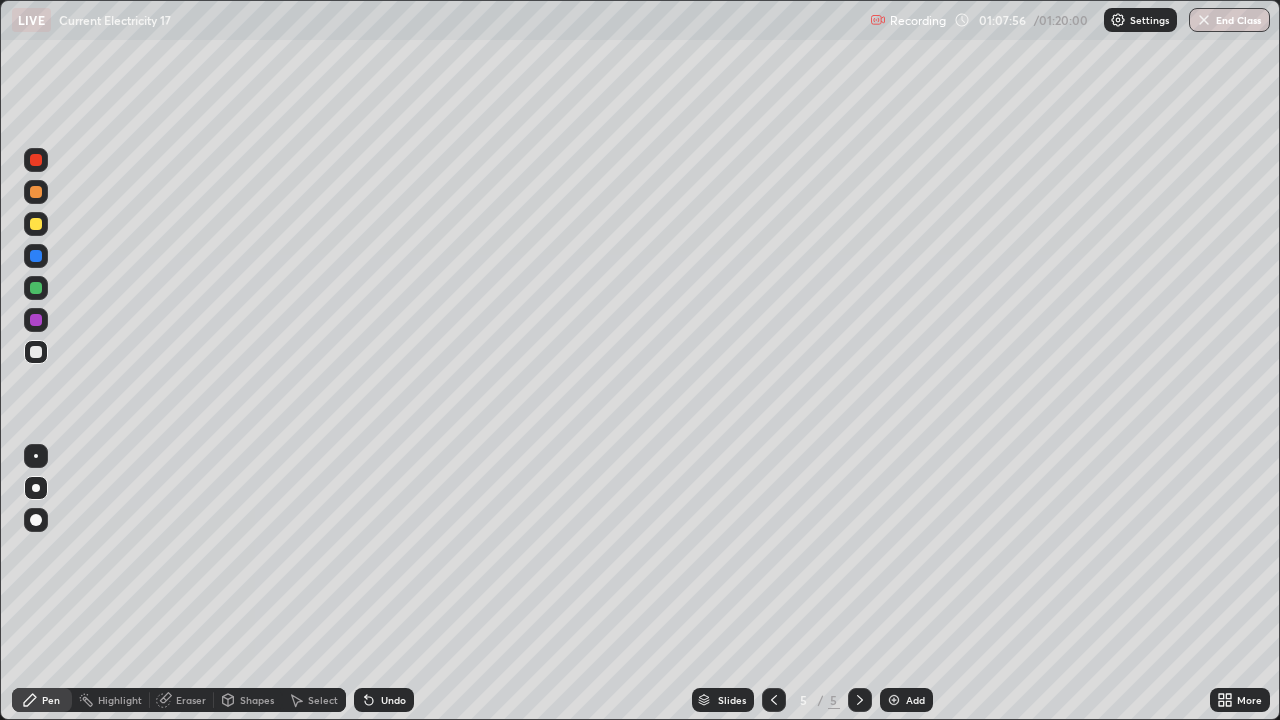 click on "Eraser" at bounding box center [191, 700] 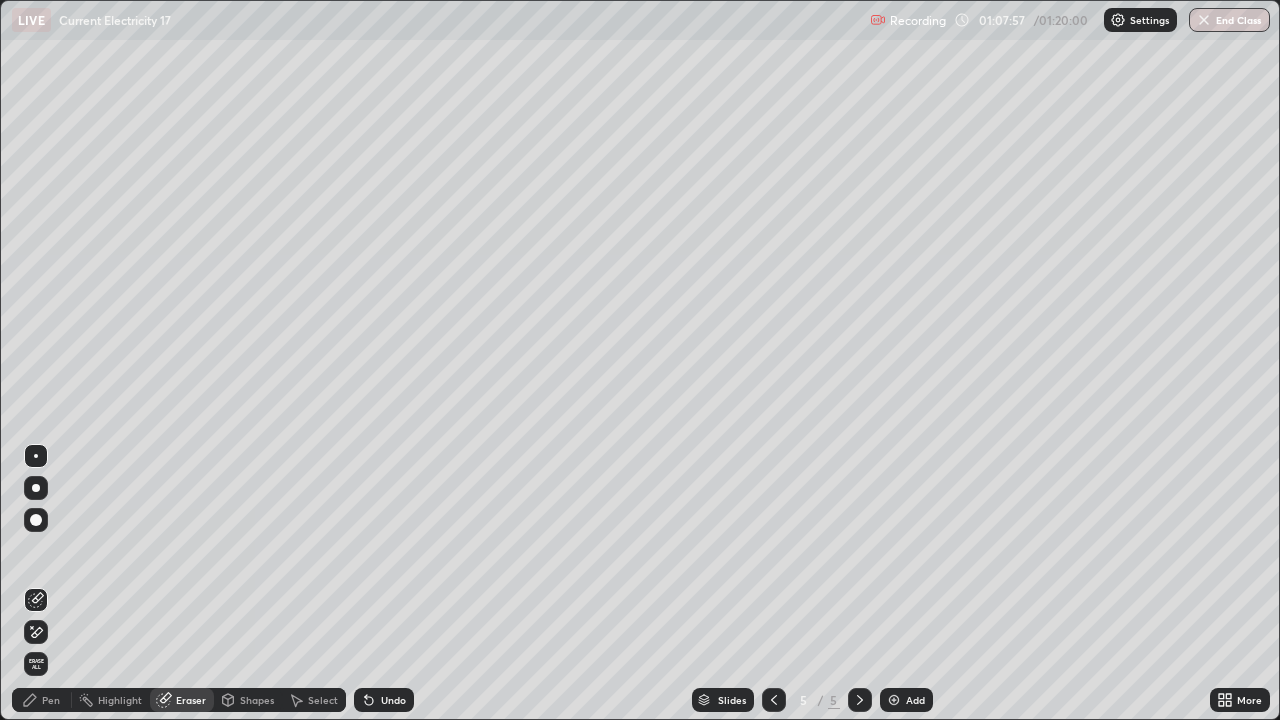 click on "Pen" at bounding box center (51, 700) 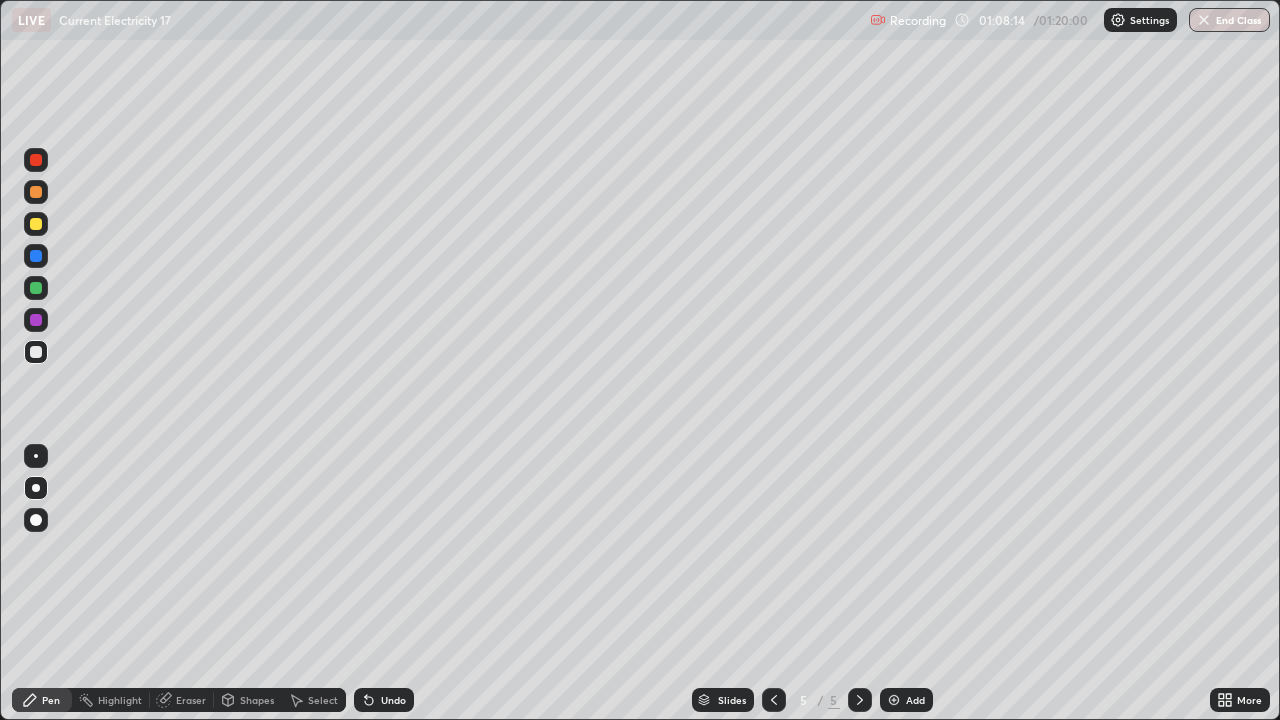 click on "Eraser" at bounding box center (182, 700) 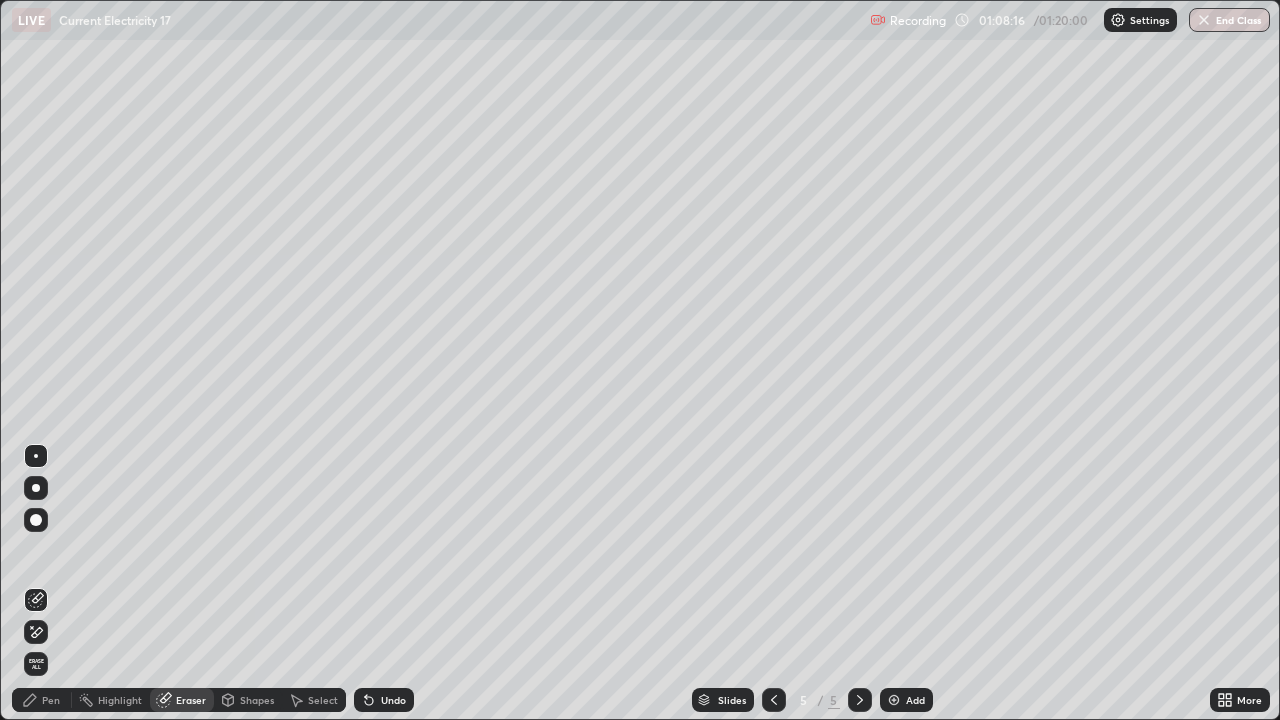 click on "Pen" at bounding box center (51, 700) 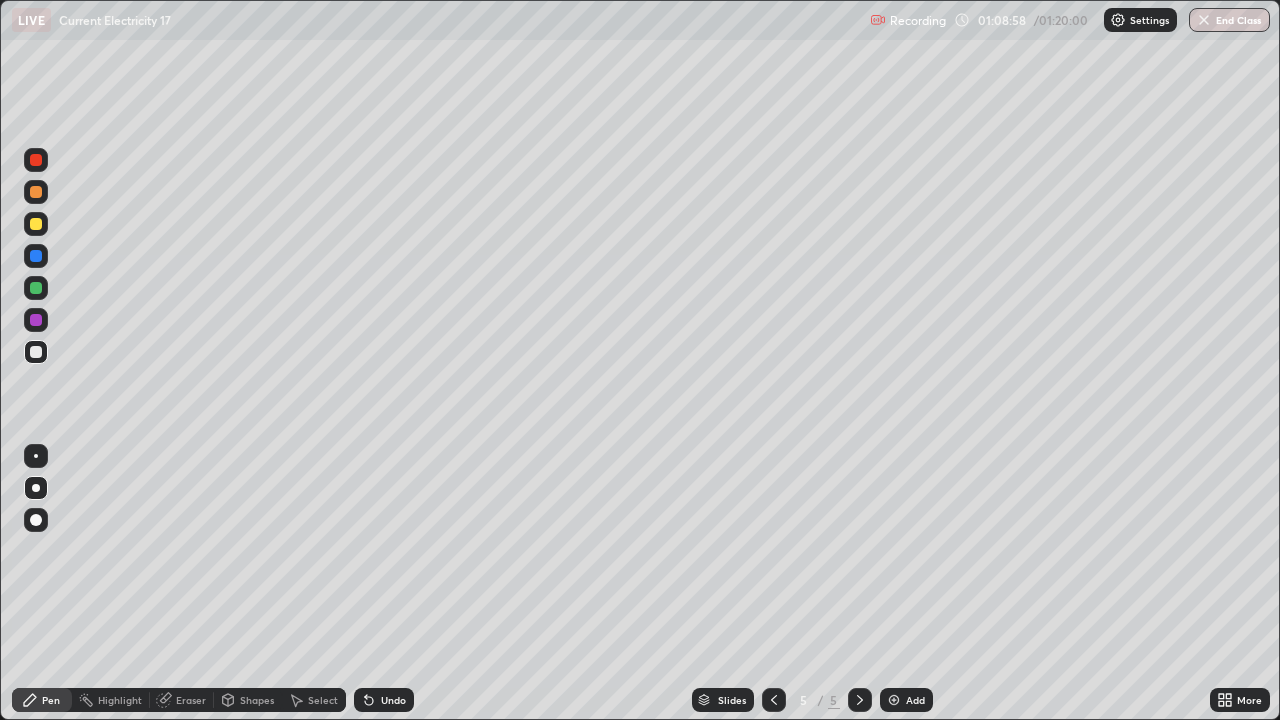 click on "Undo" at bounding box center [393, 700] 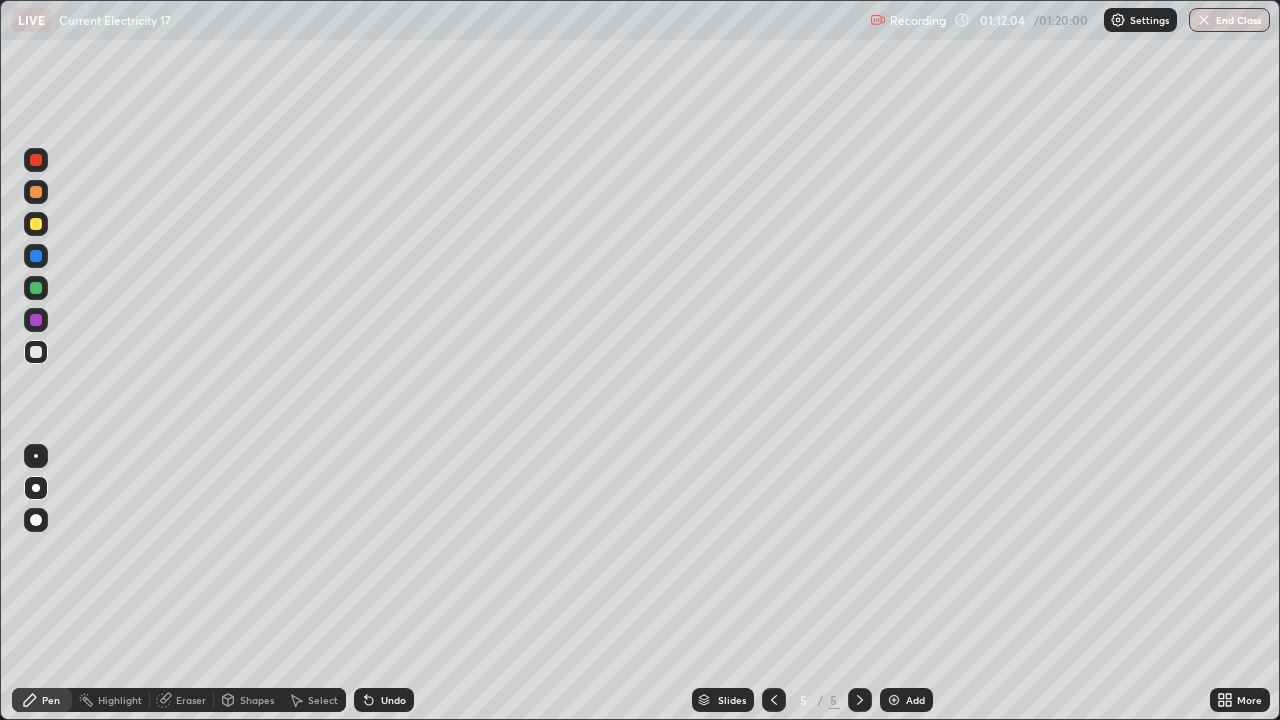 click on "End Class" at bounding box center (1229, 20) 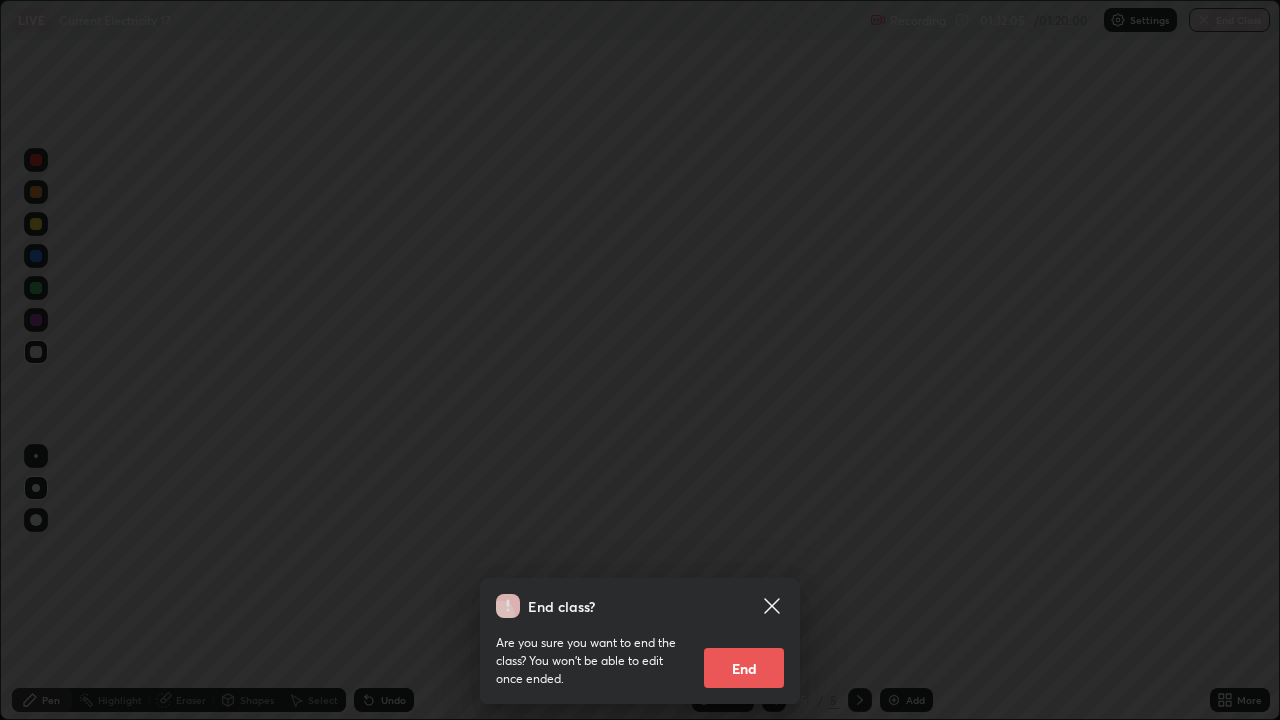click on "End" at bounding box center (744, 668) 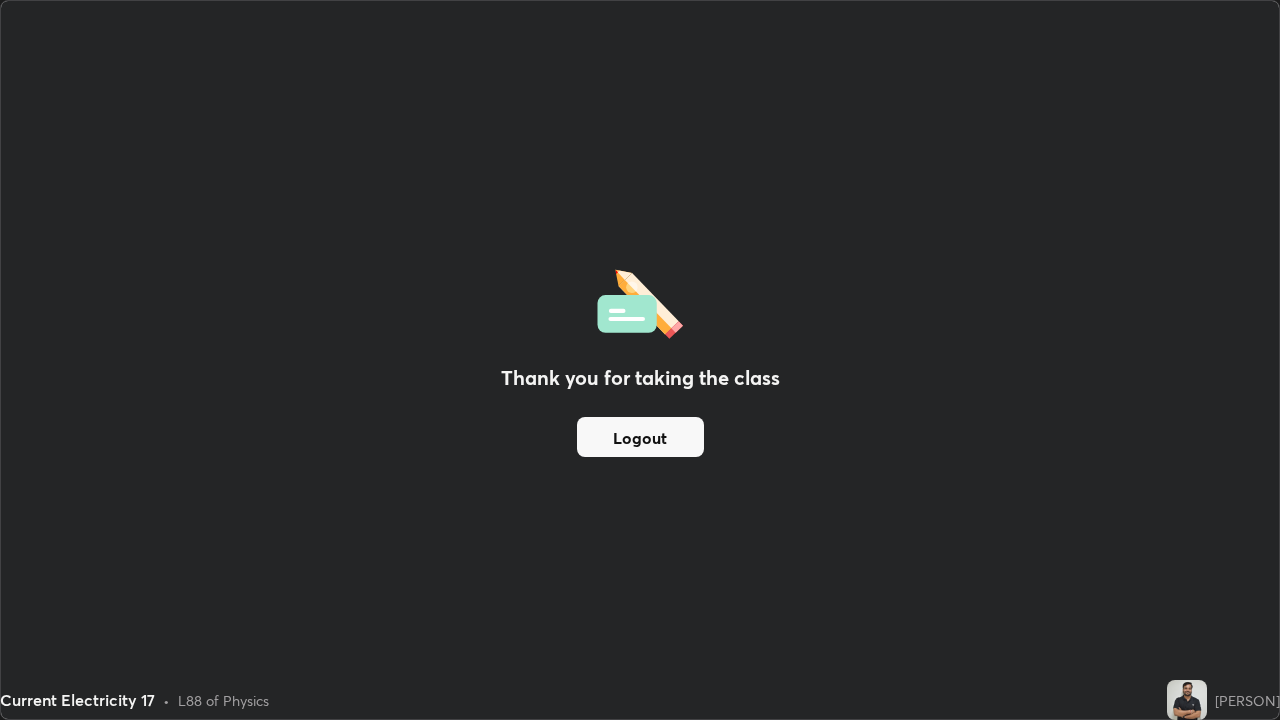 click on "Logout" at bounding box center (640, 437) 